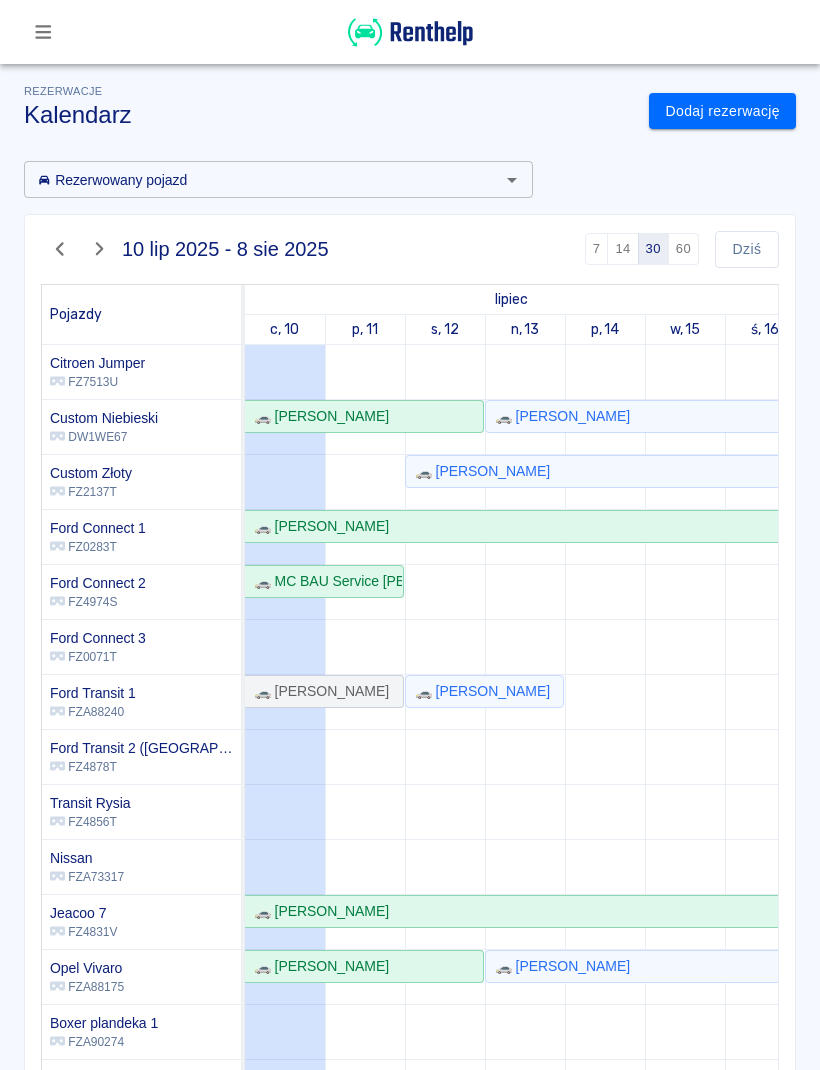scroll, scrollTop: 0, scrollLeft: 0, axis: both 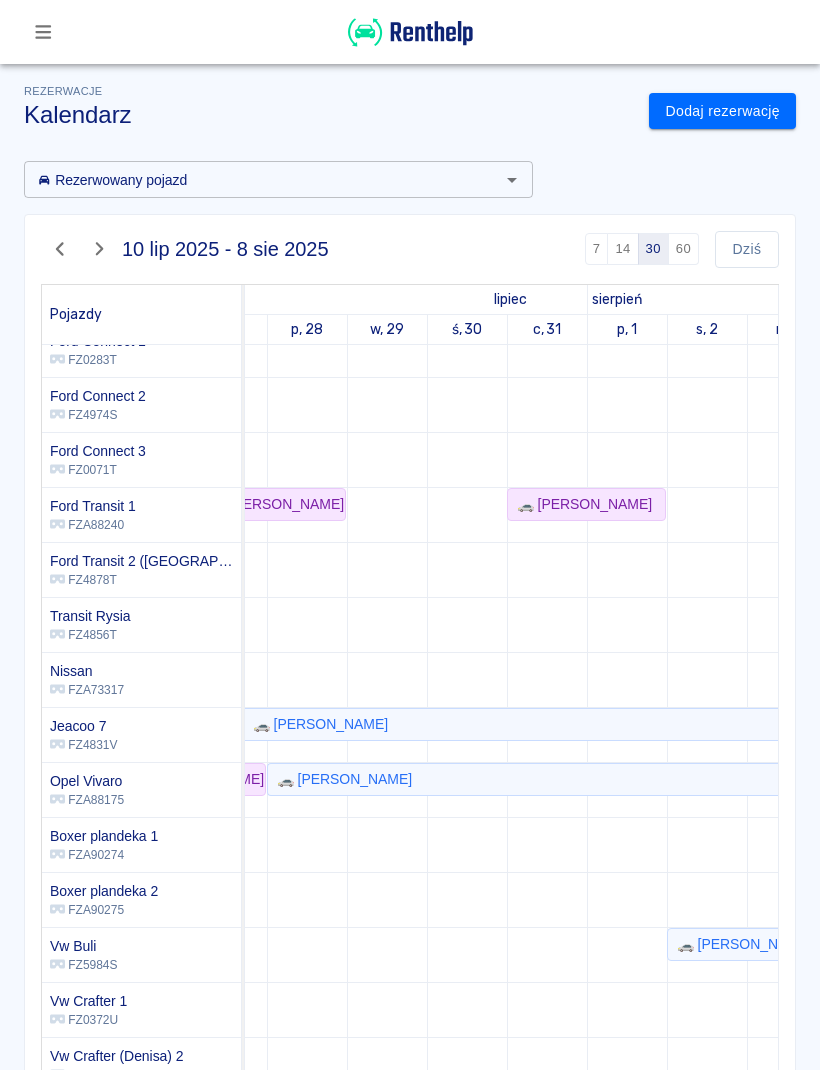 click on "Dodaj rezerwację" at bounding box center [722, 111] 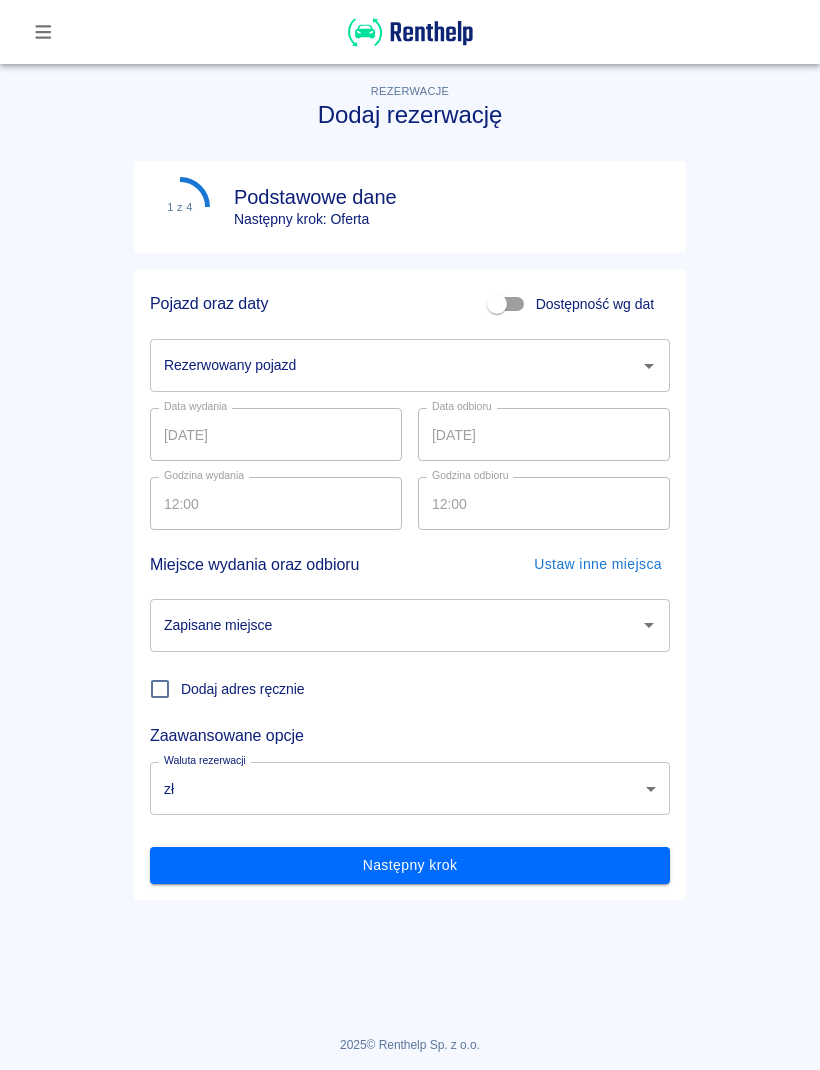 click on "Rezerwowany pojazd" at bounding box center (395, 365) 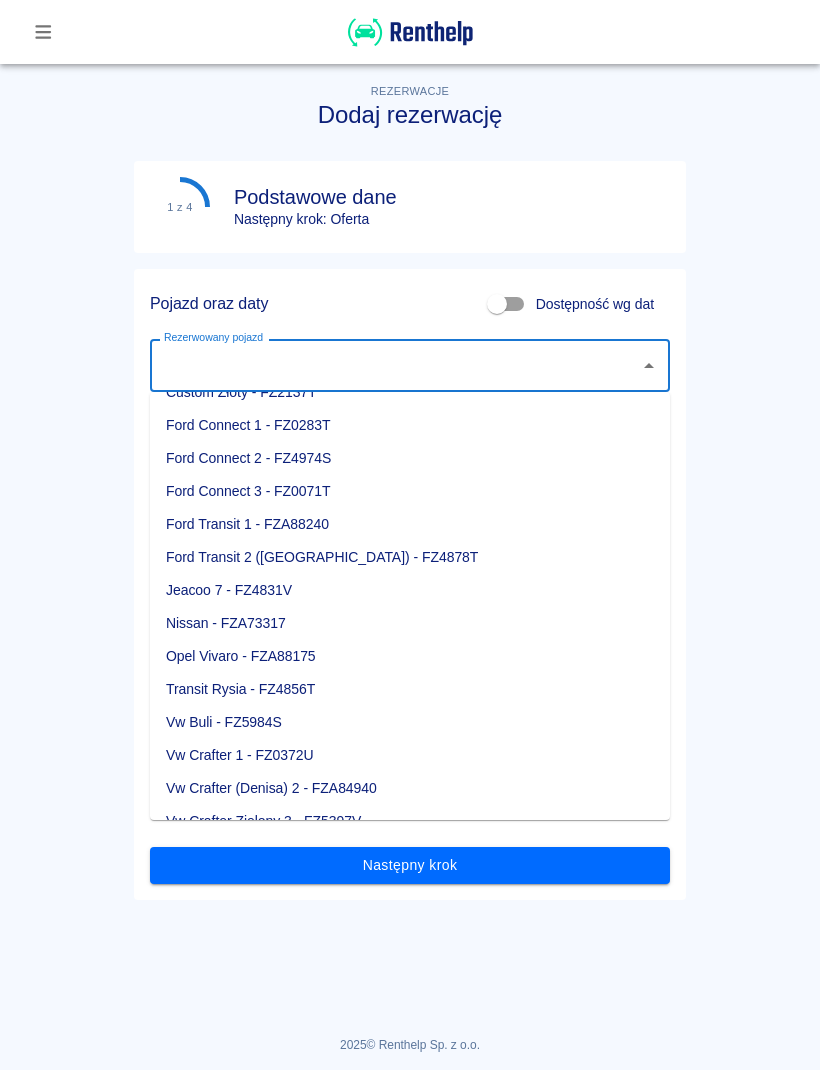 click on "Vw Buli - FZ5984S" at bounding box center (410, 722) 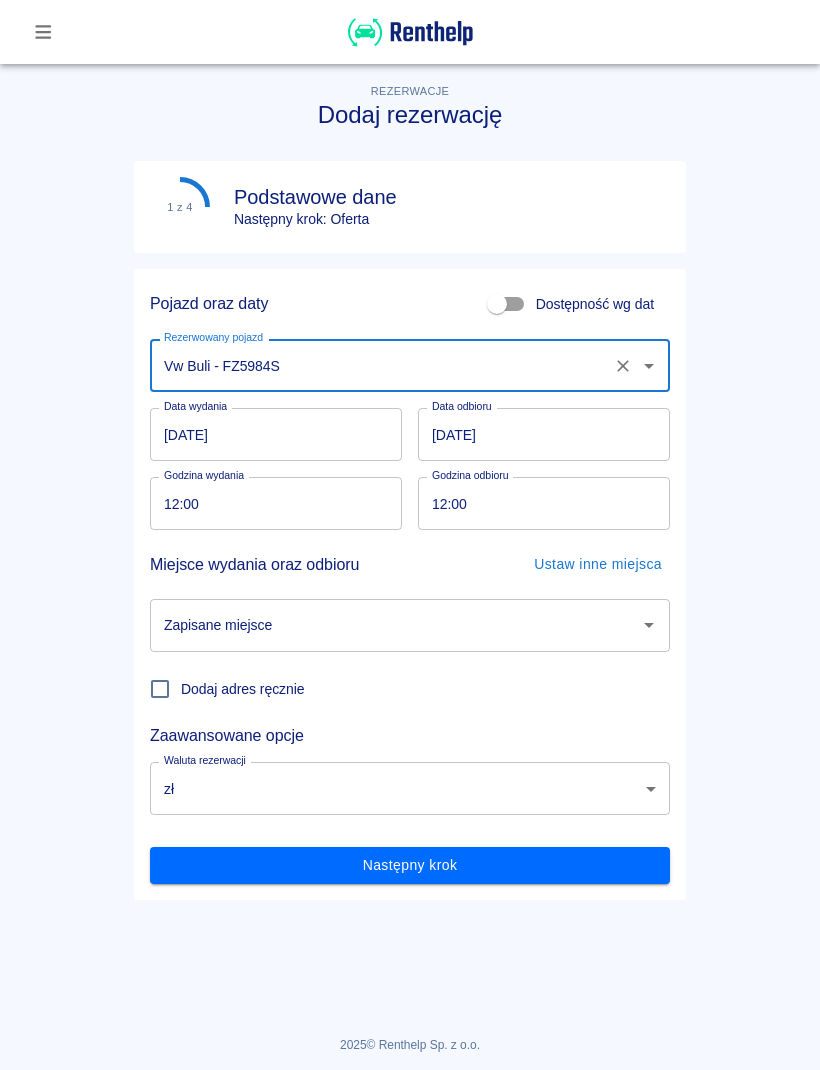 click on "[DATE]" at bounding box center (276, 434) 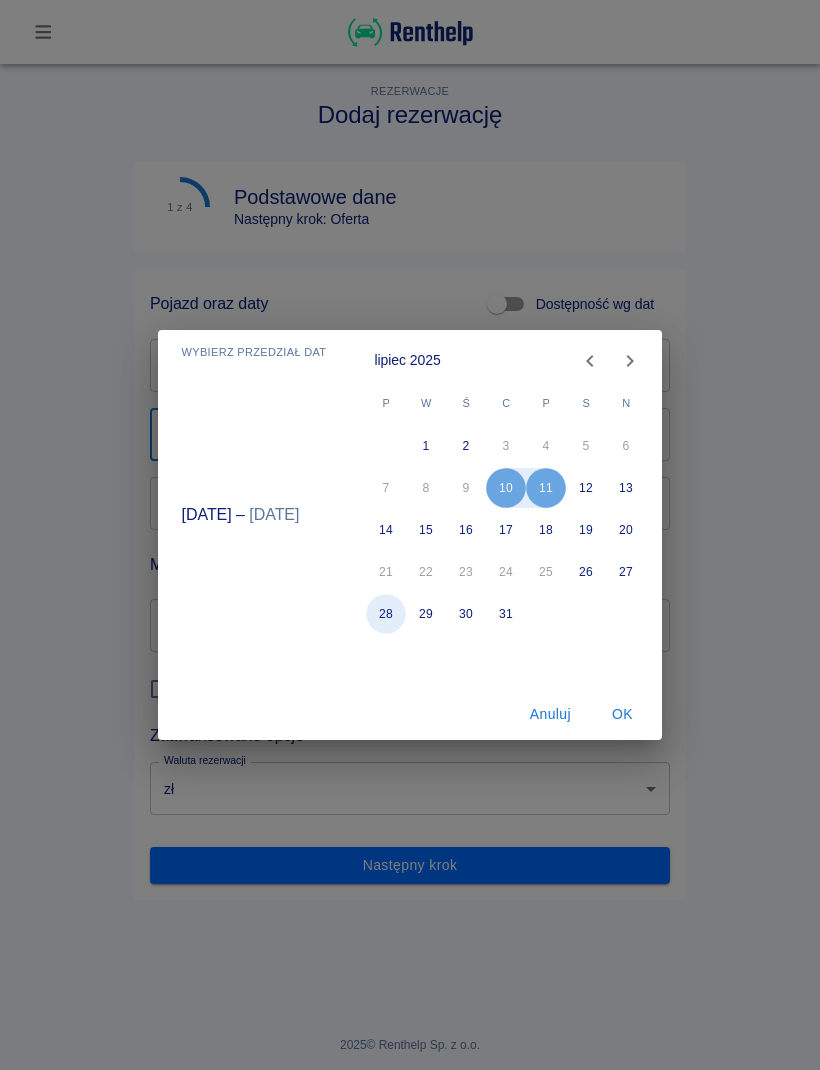 click on "28" at bounding box center (387, 614) 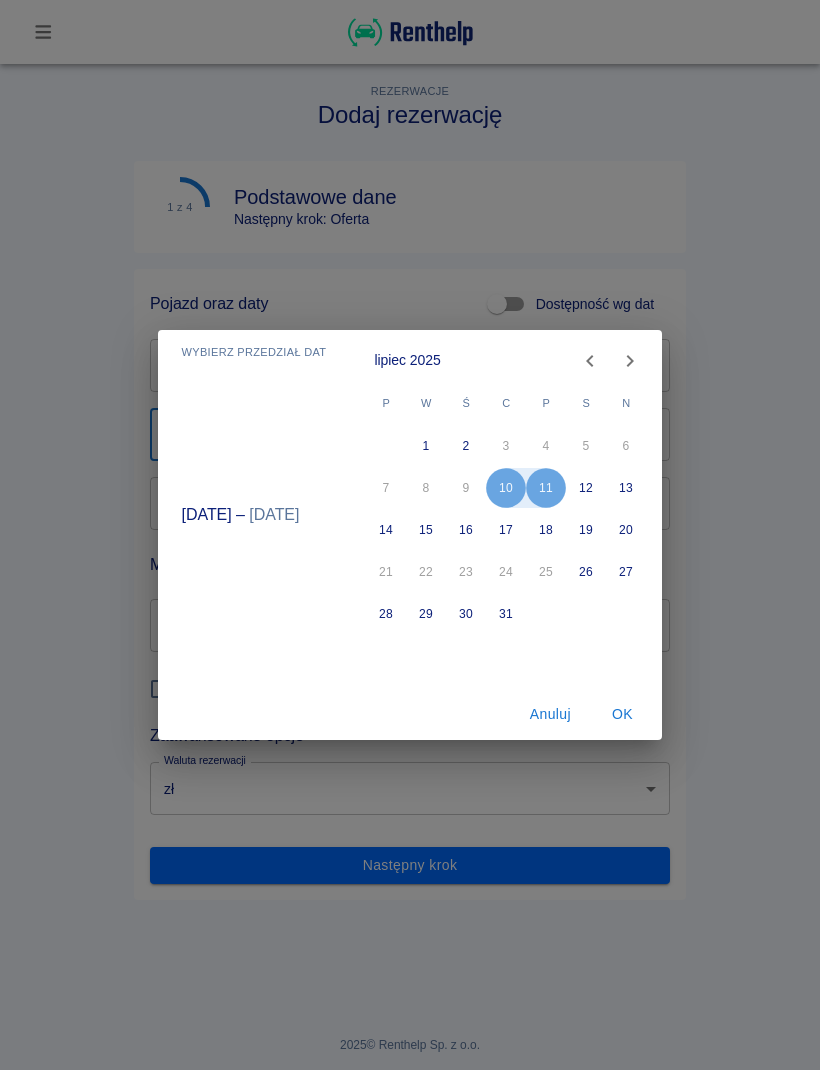 type on "[DATE]" 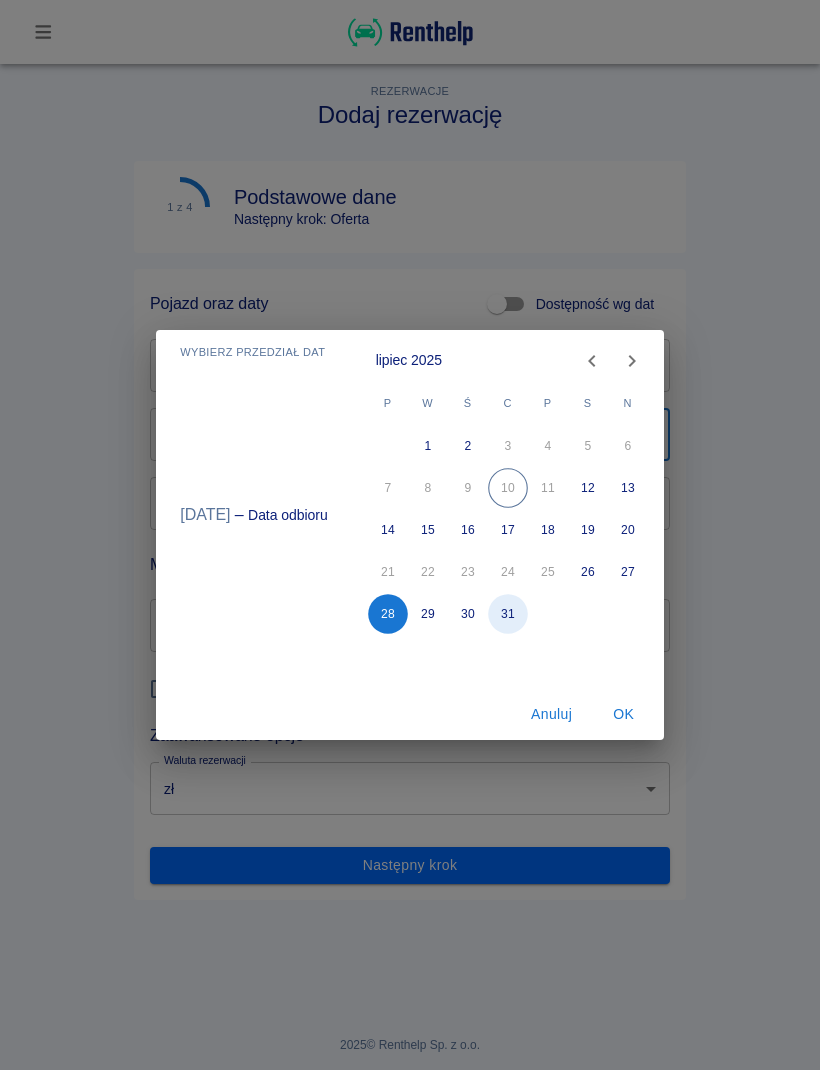 click on "31" at bounding box center (508, 614) 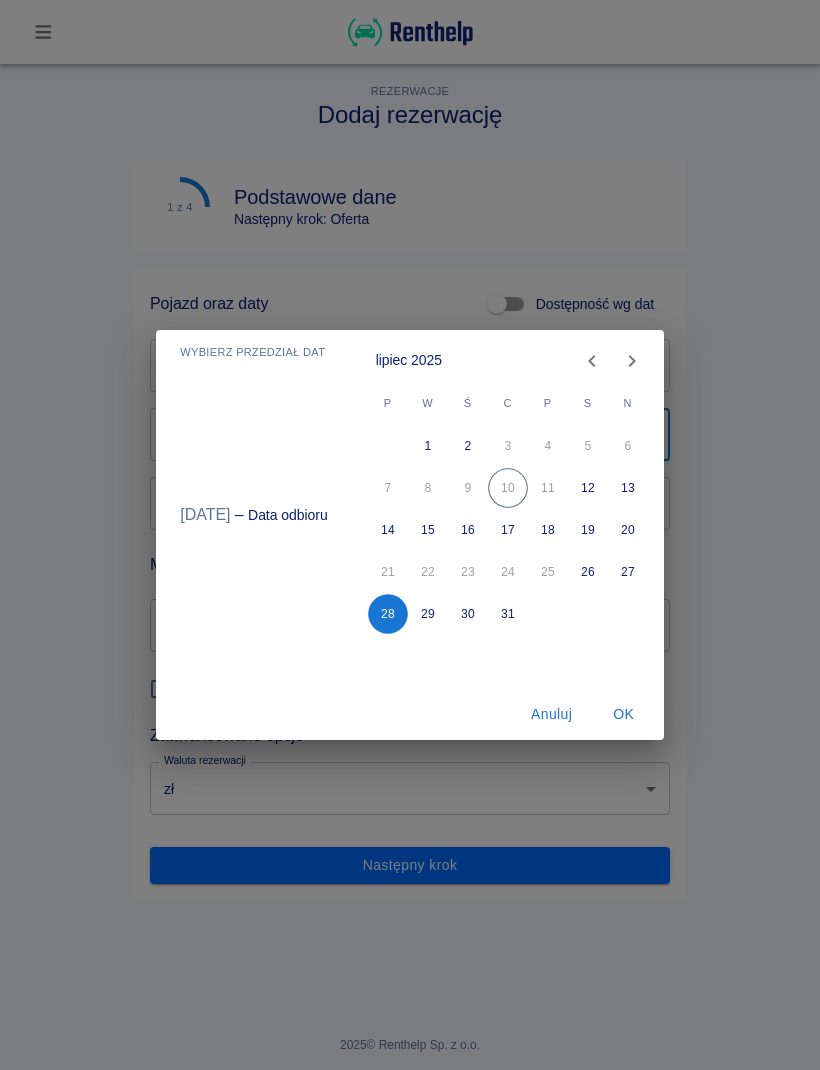 type on "[DATE]" 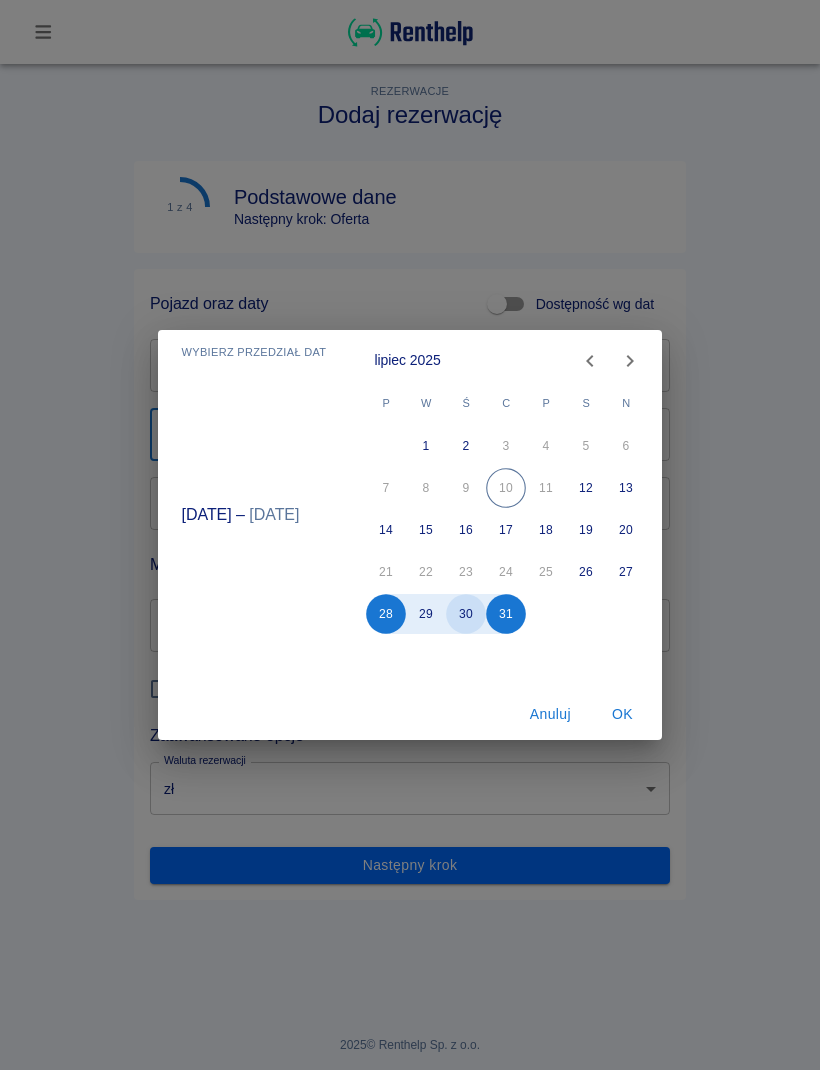 click on "30" at bounding box center (467, 614) 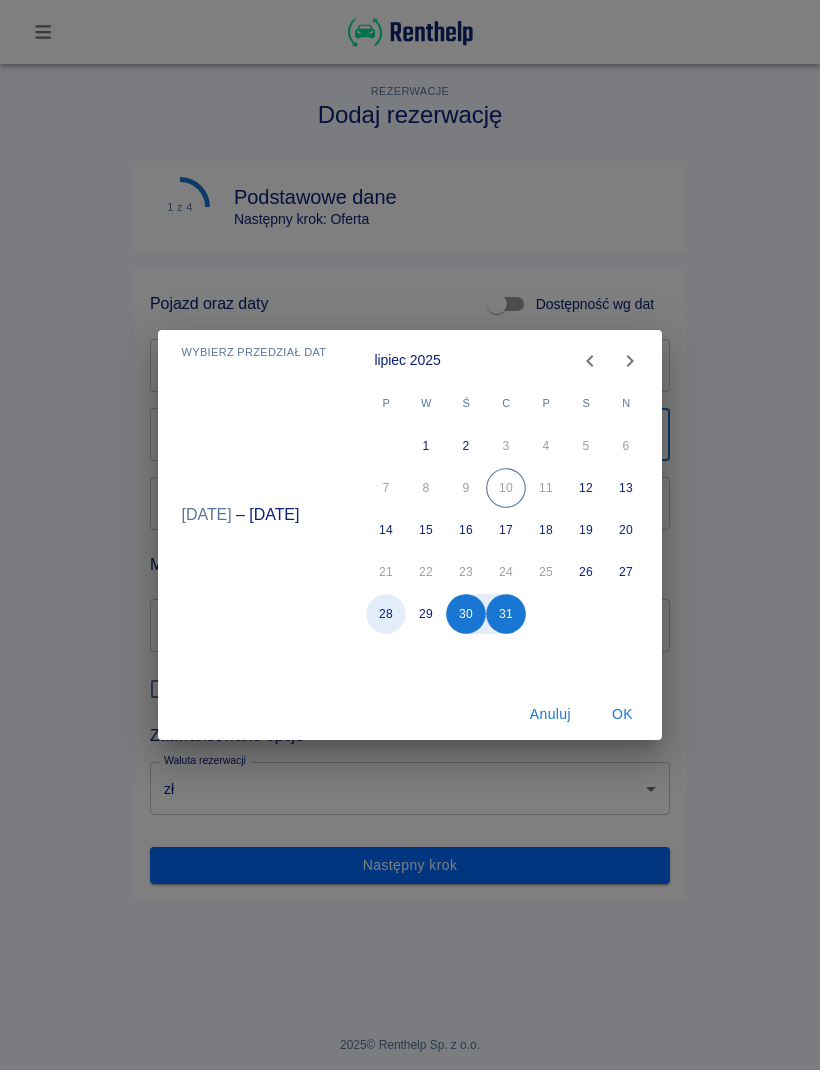 click on "28" at bounding box center [387, 614] 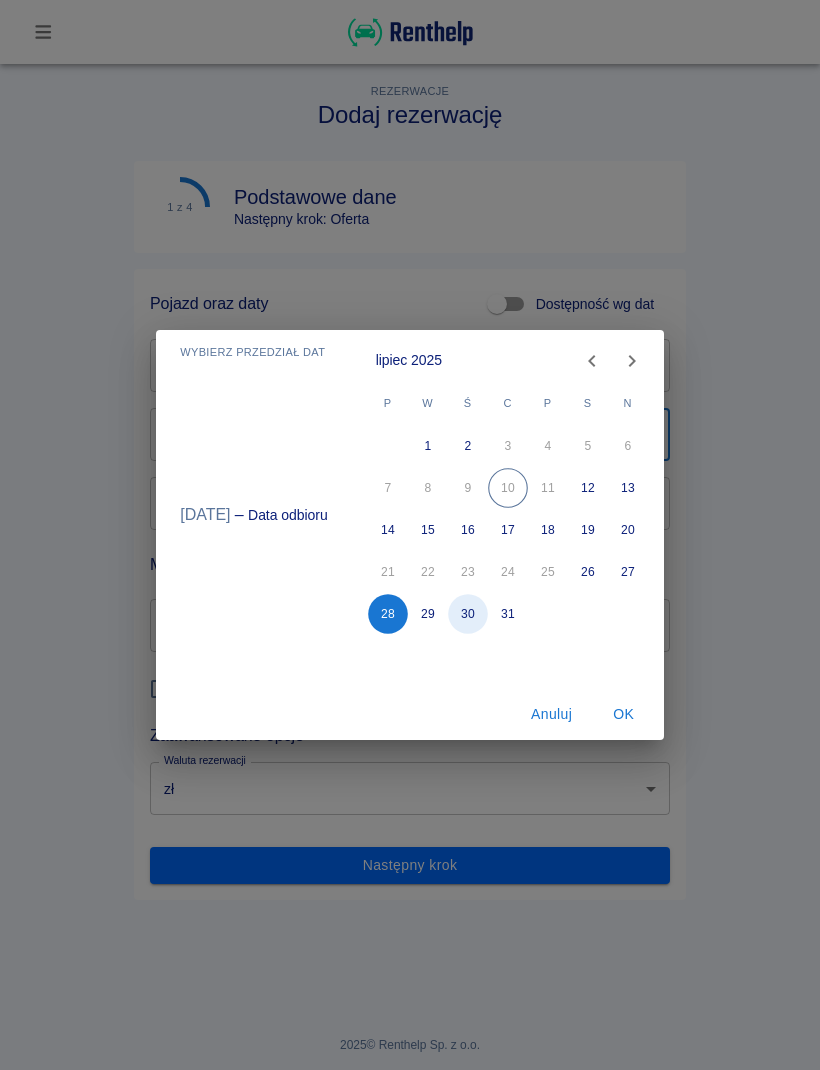 click on "30" at bounding box center [468, 614] 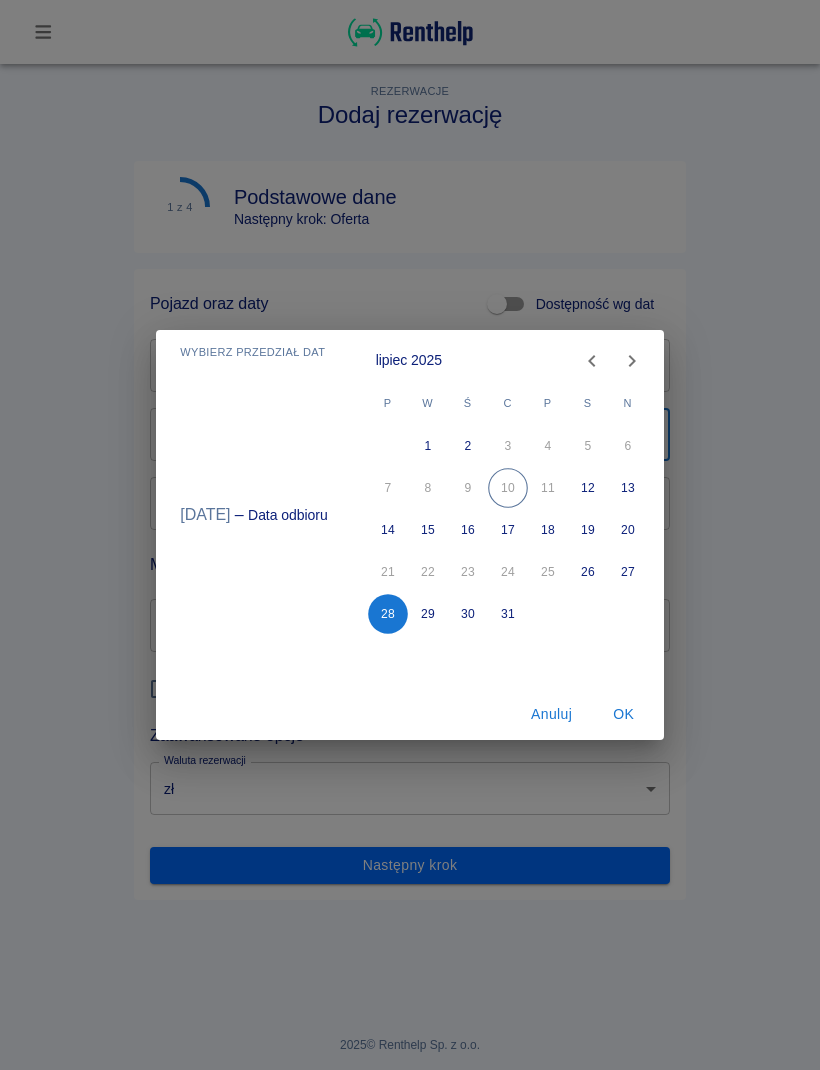 type on "[DATE]" 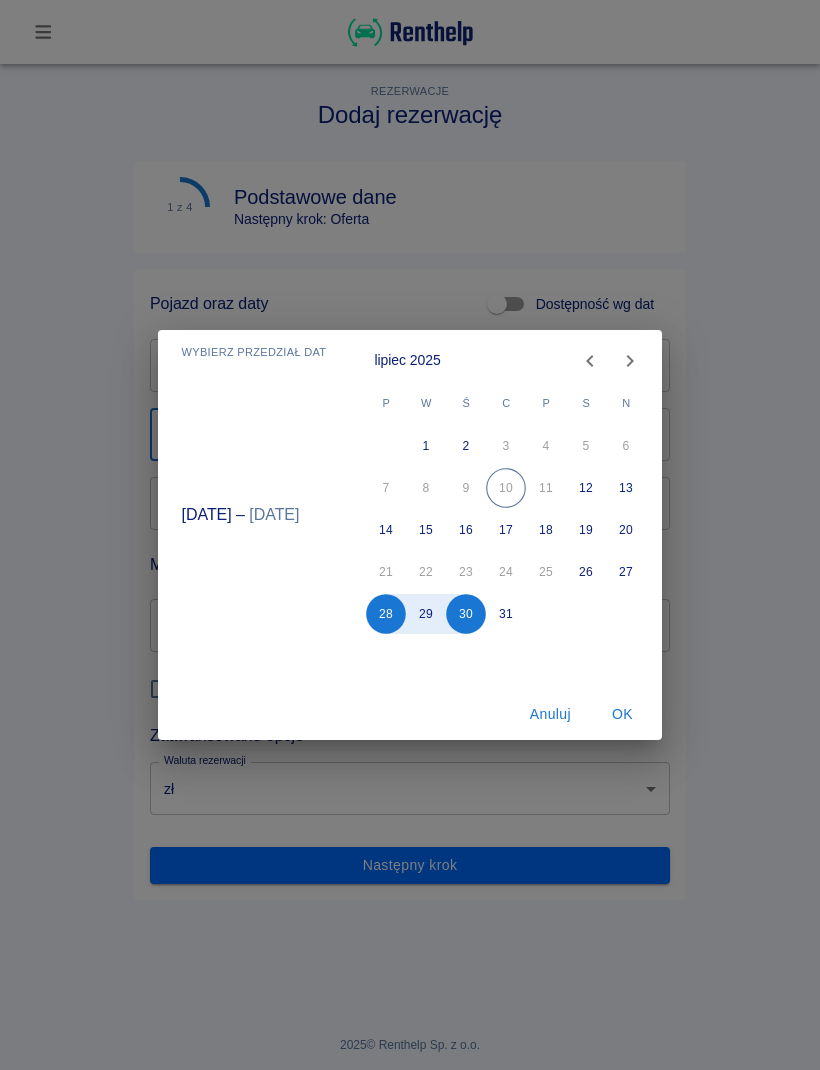 click on "OK" at bounding box center [622, 714] 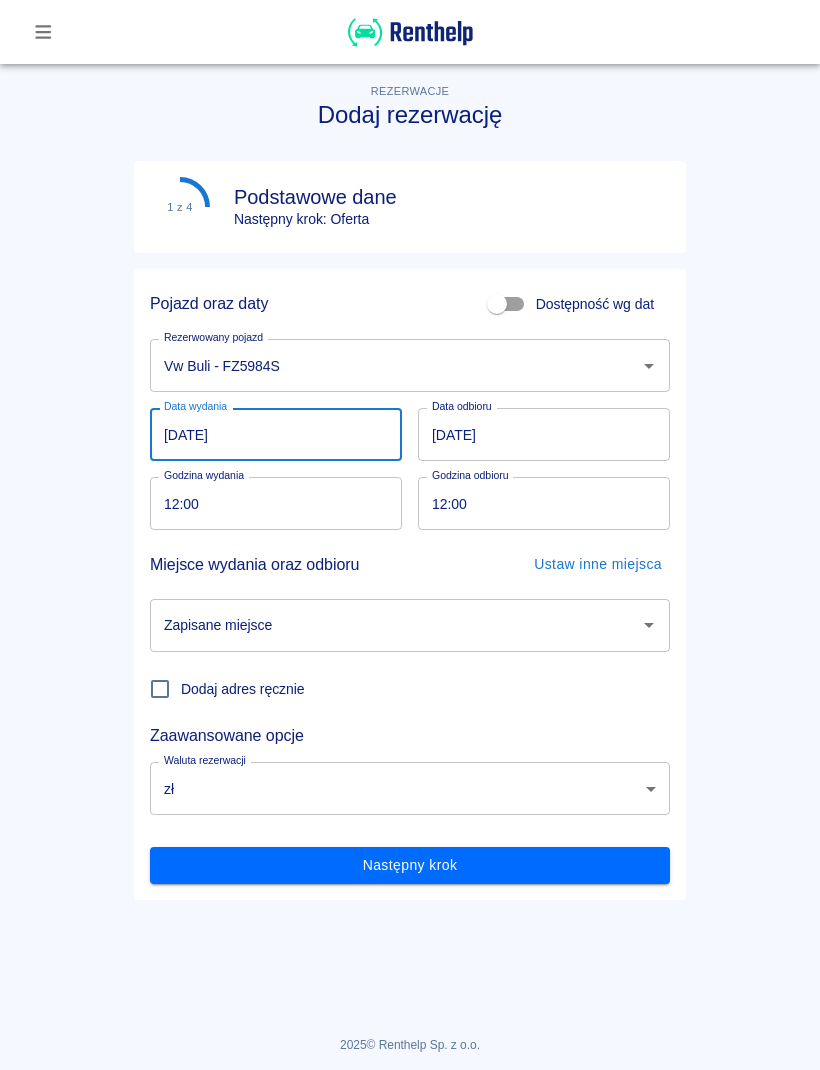 click on "Zapisane miejsce" at bounding box center (395, 625) 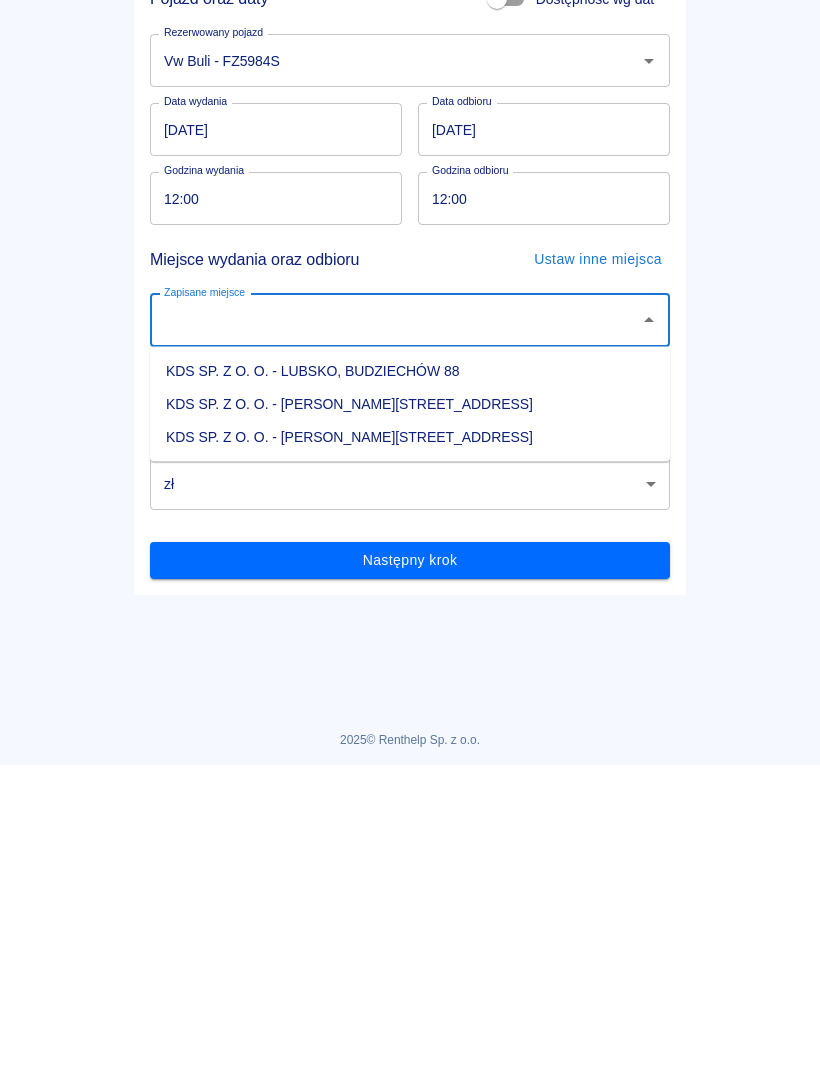 click on "KDS SP. Z O. O. - [PERSON_NAME][STREET_ADDRESS]" at bounding box center [410, 742] 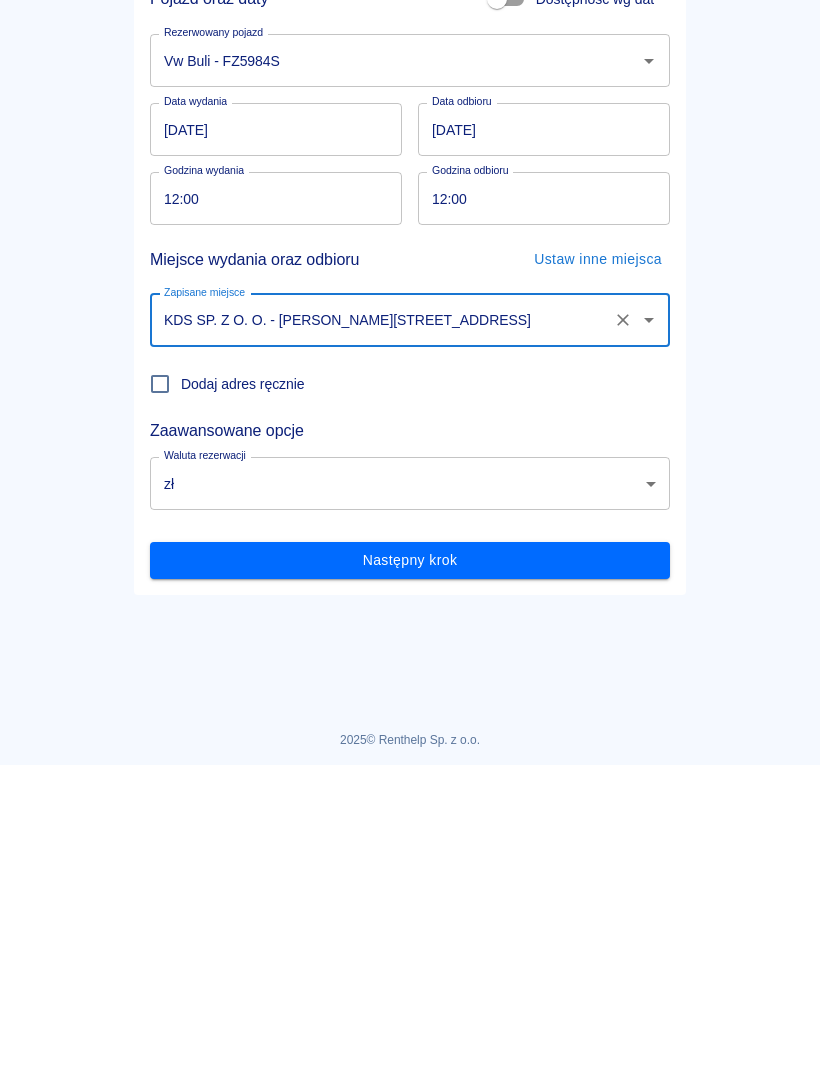 click on "Następny krok" at bounding box center [410, 865] 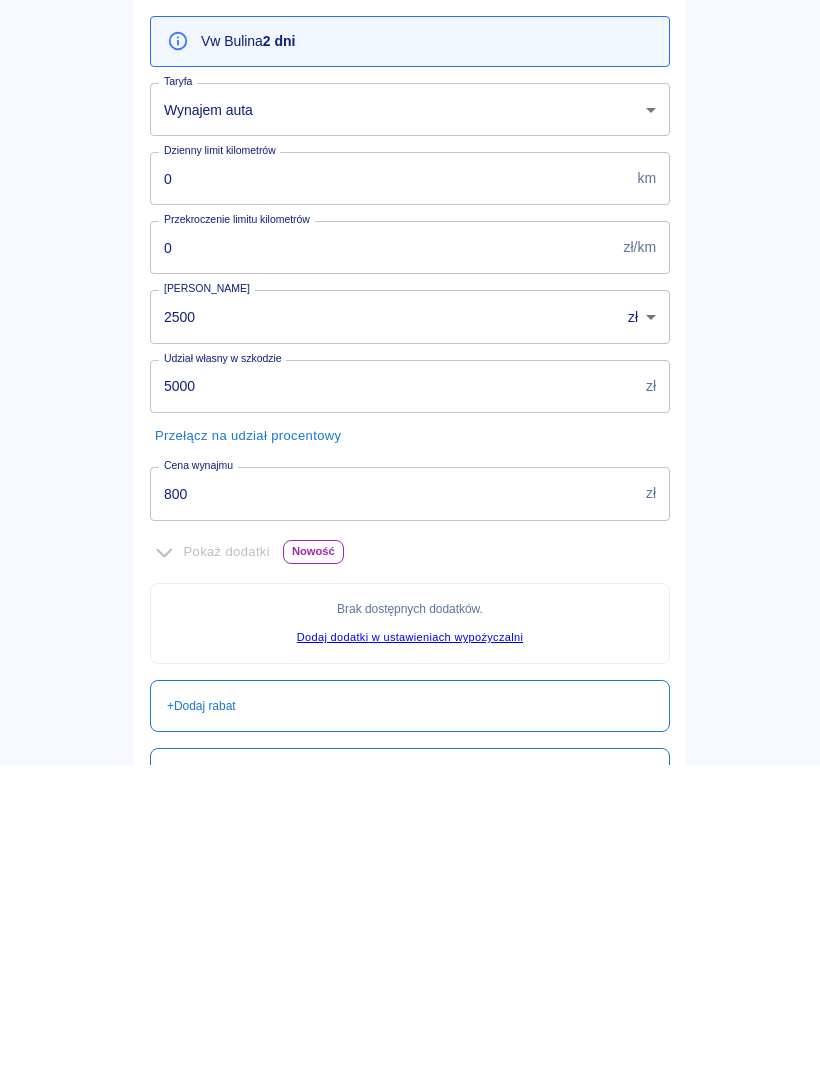 click on "800" at bounding box center [394, 798] 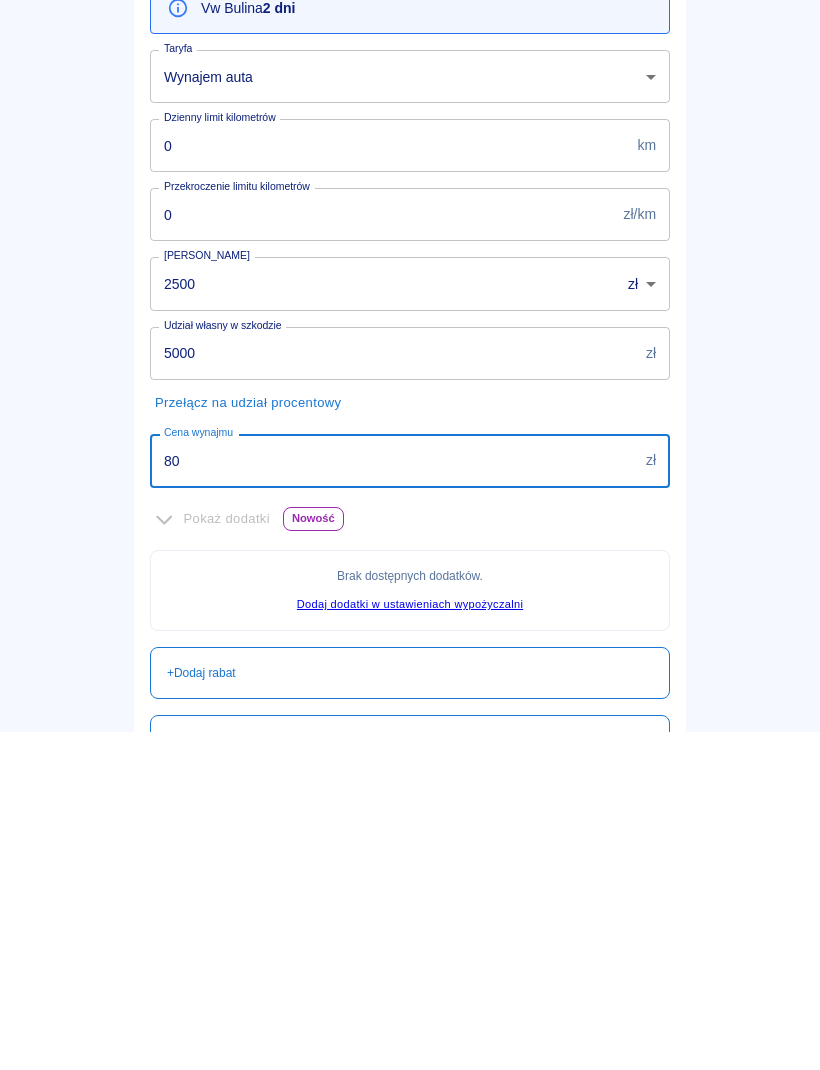 type on "8" 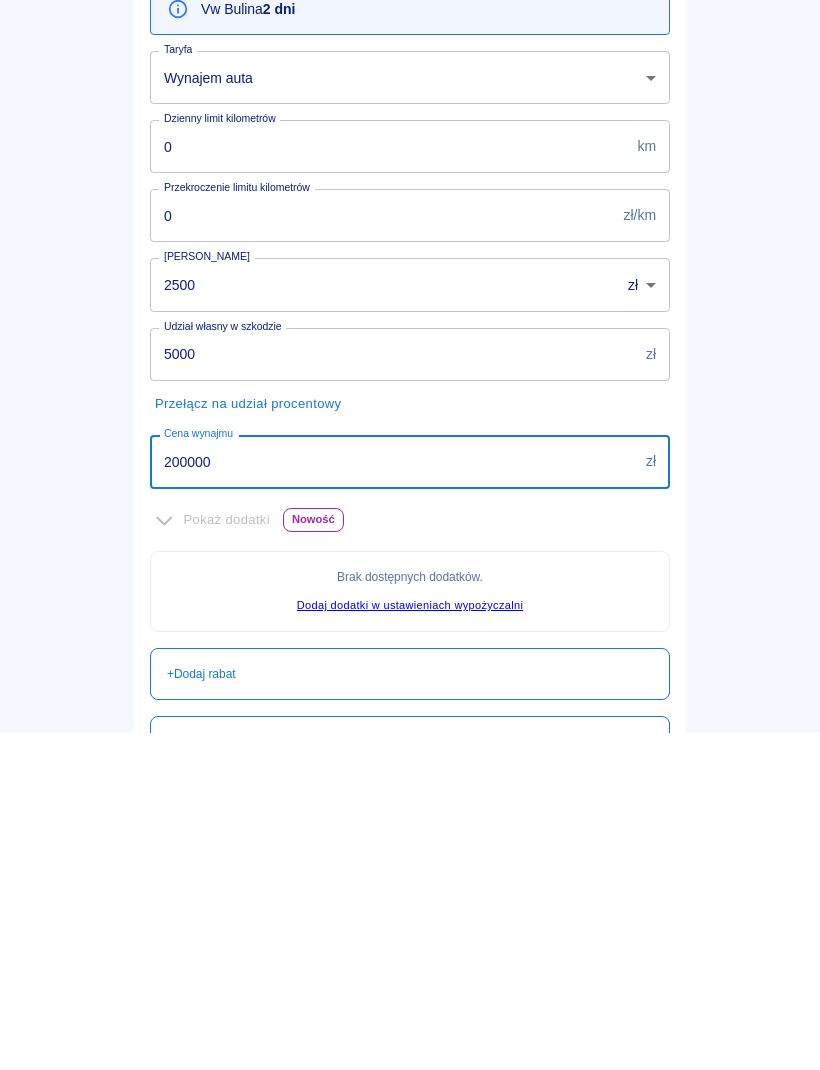 type on "2000000" 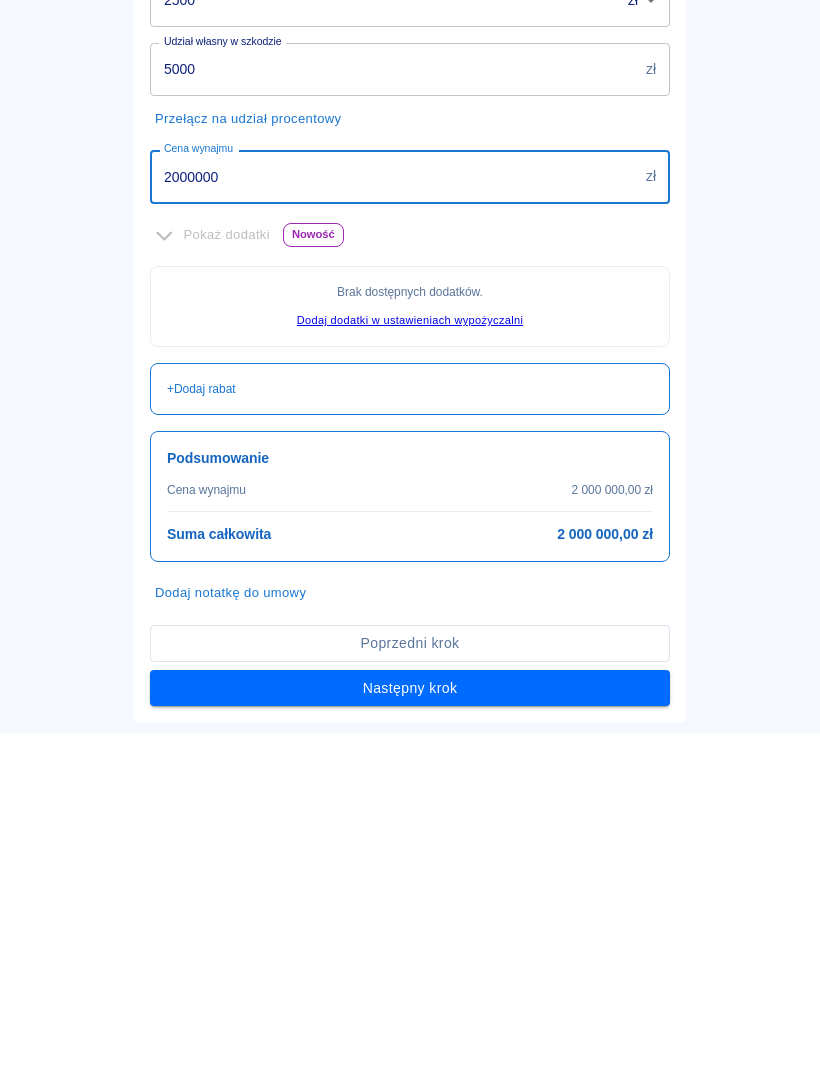 click on "Następny krok" at bounding box center (410, 1025) 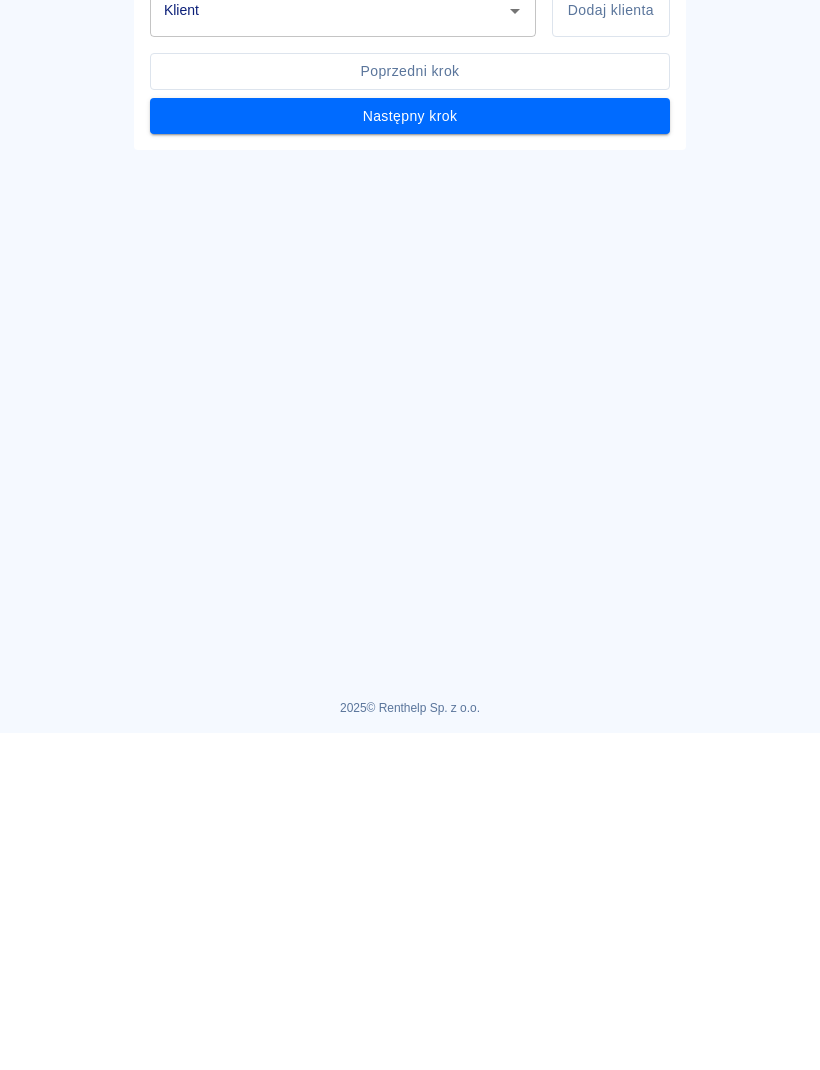click at bounding box center (515, 348) 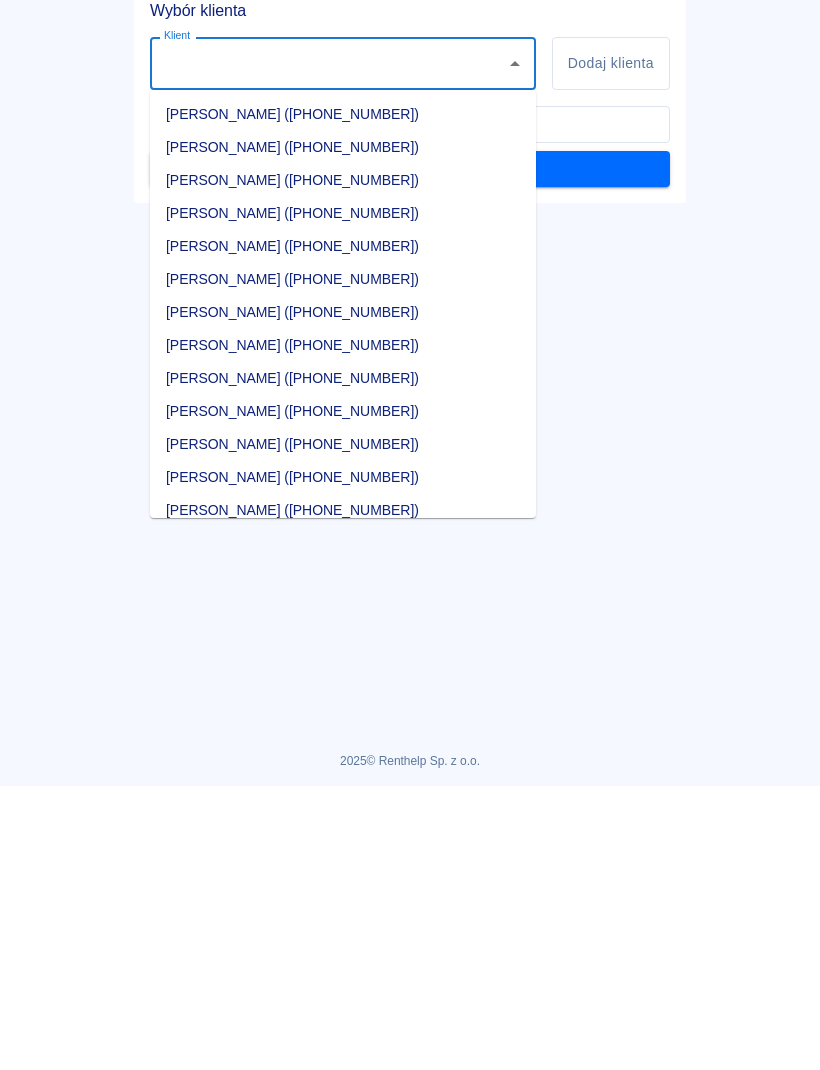 click on "Rezerwacje Dodaj rezerwację 3 z 4 Klient Następny krok: Podsumowanie Wybór klienta Klient Klient Dodaj klienta Poprzedni krok Następny krok" at bounding box center (410, 526) 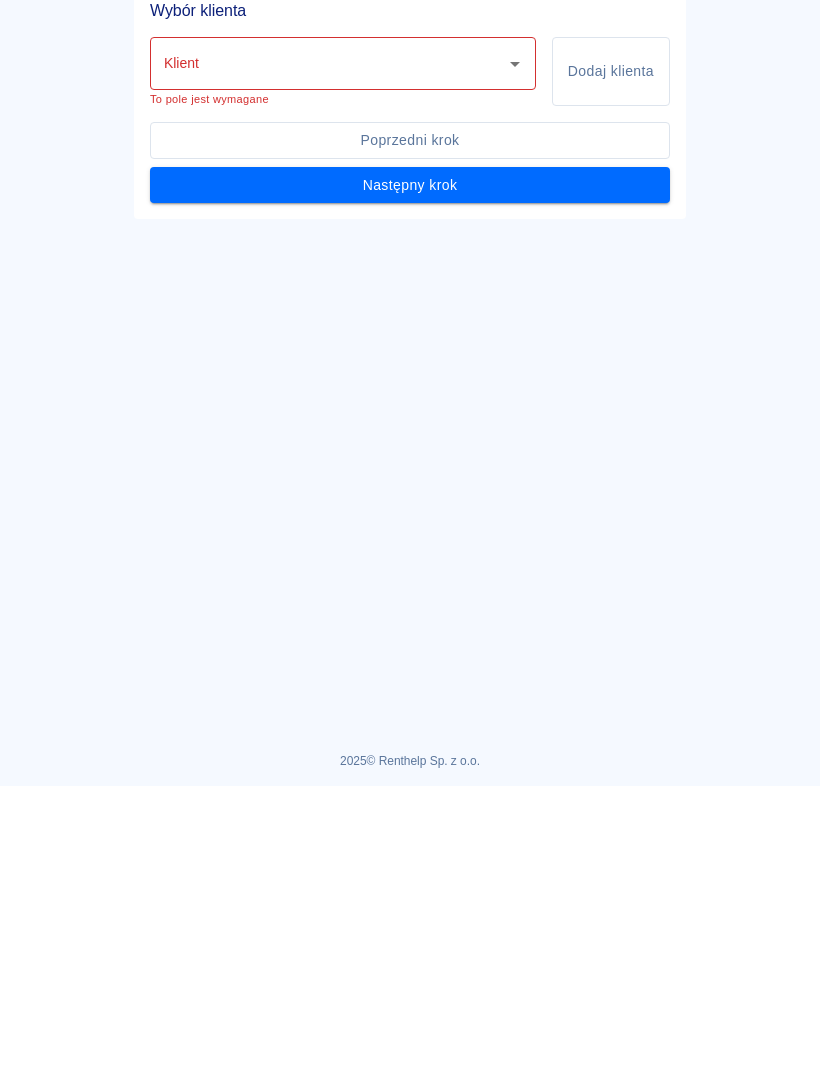 click on "Poprzedni krok" at bounding box center [410, 424] 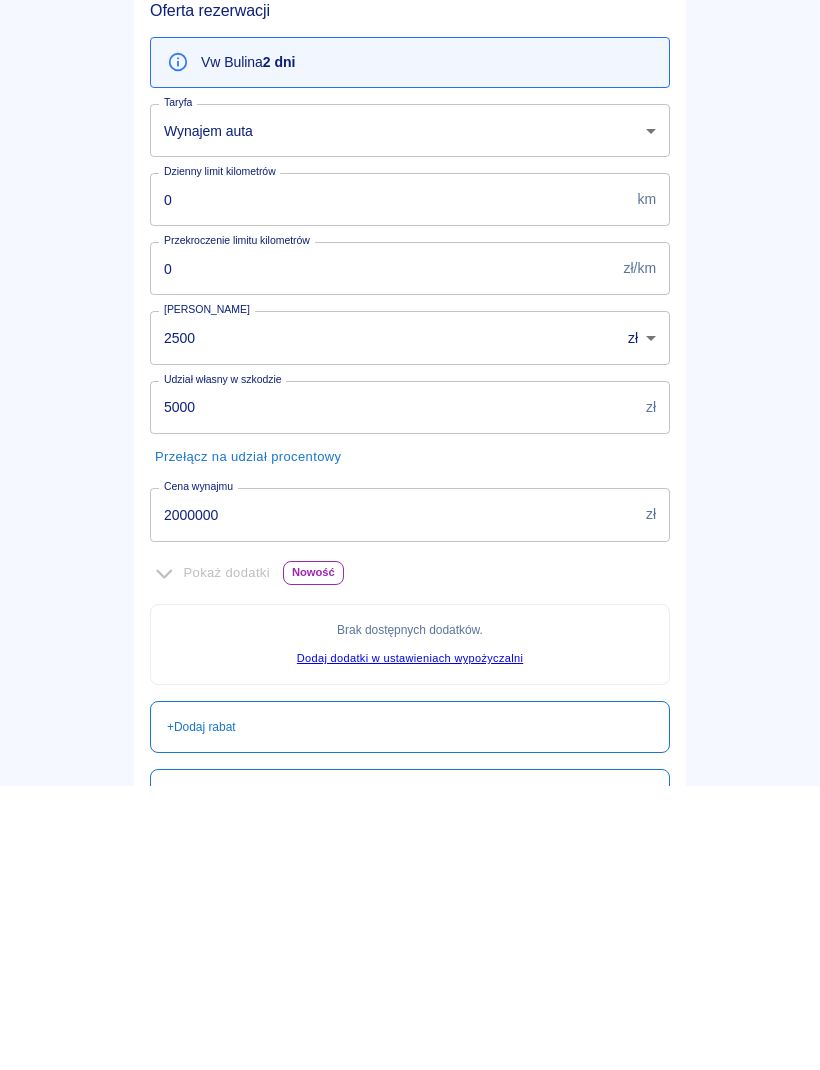 click on "2000000" at bounding box center (394, 798) 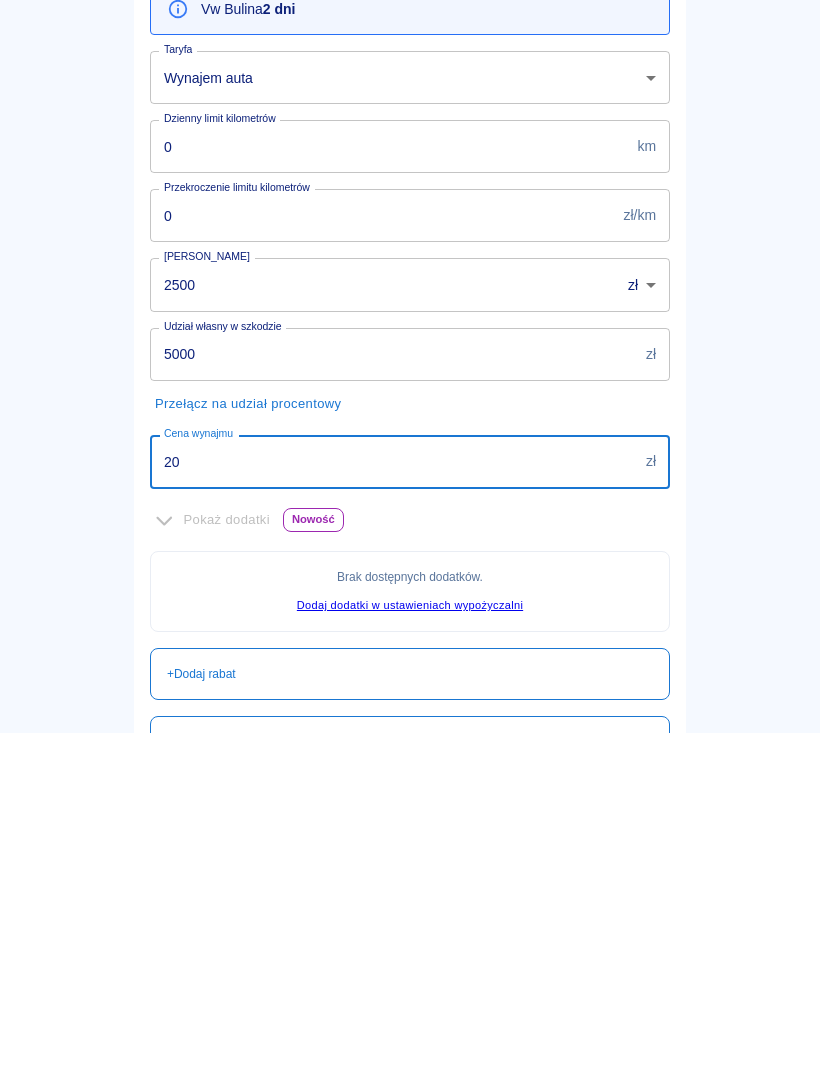 type on "2" 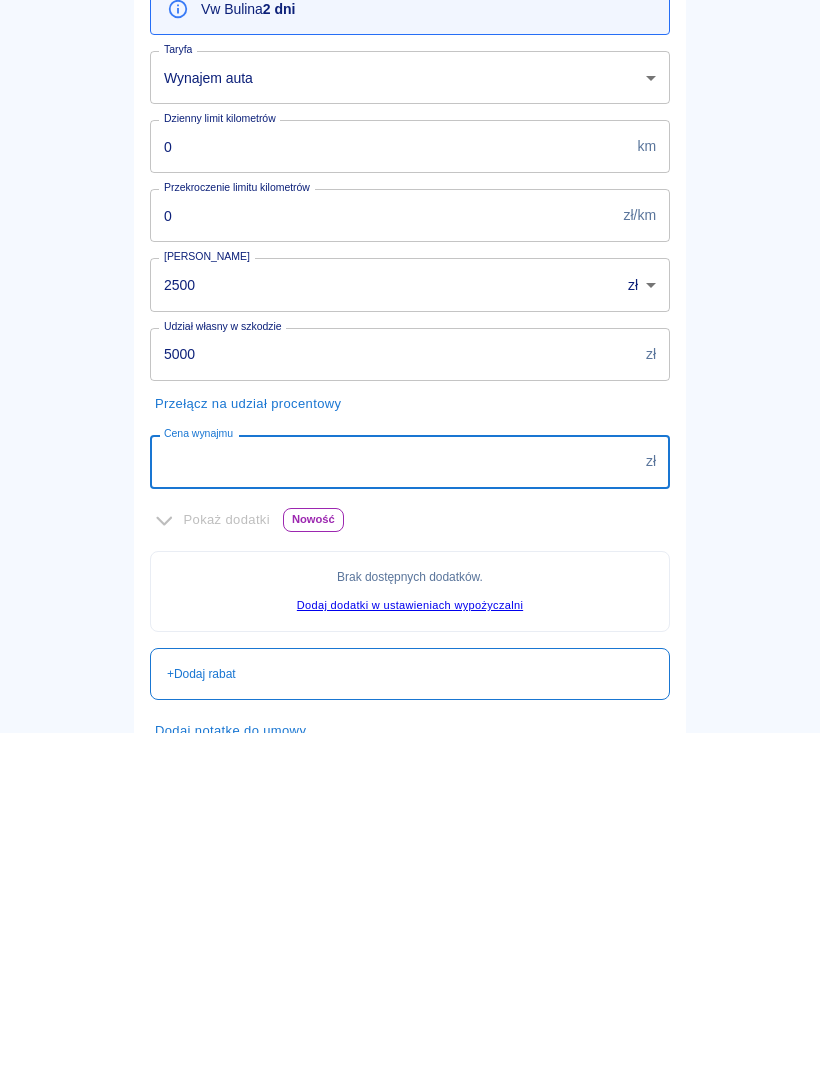 type on "0" 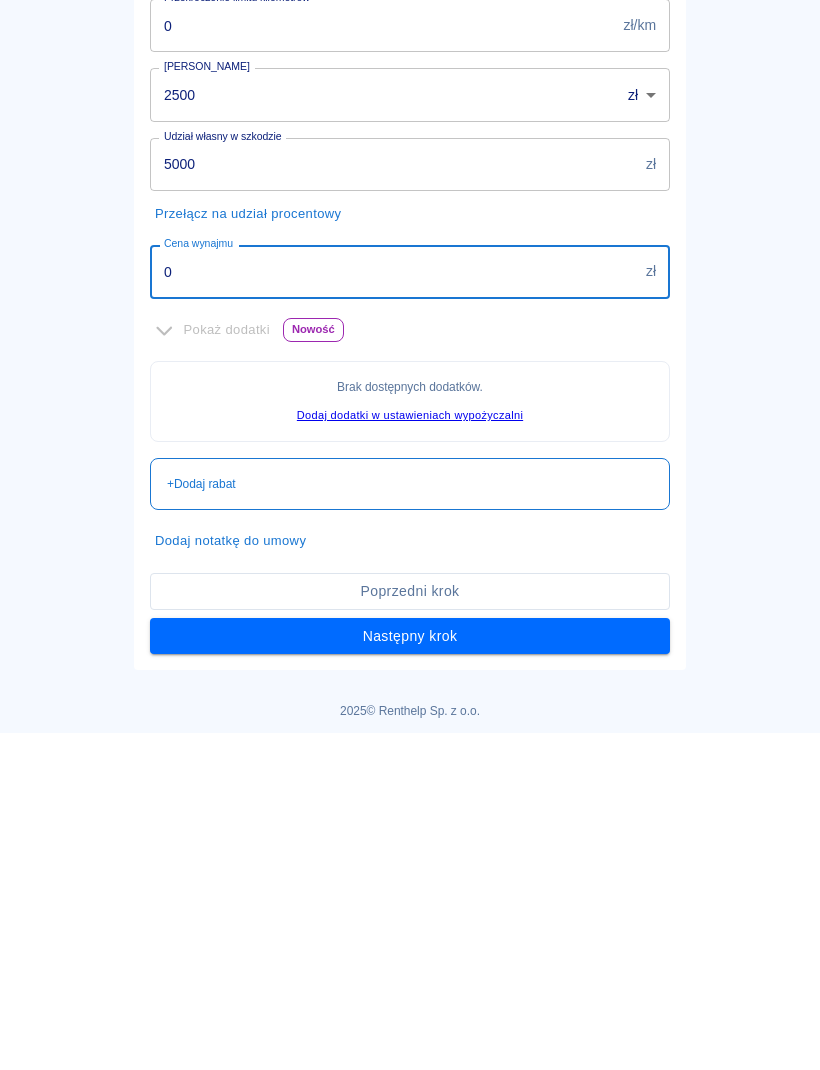 click on "Następny krok" at bounding box center (410, 973) 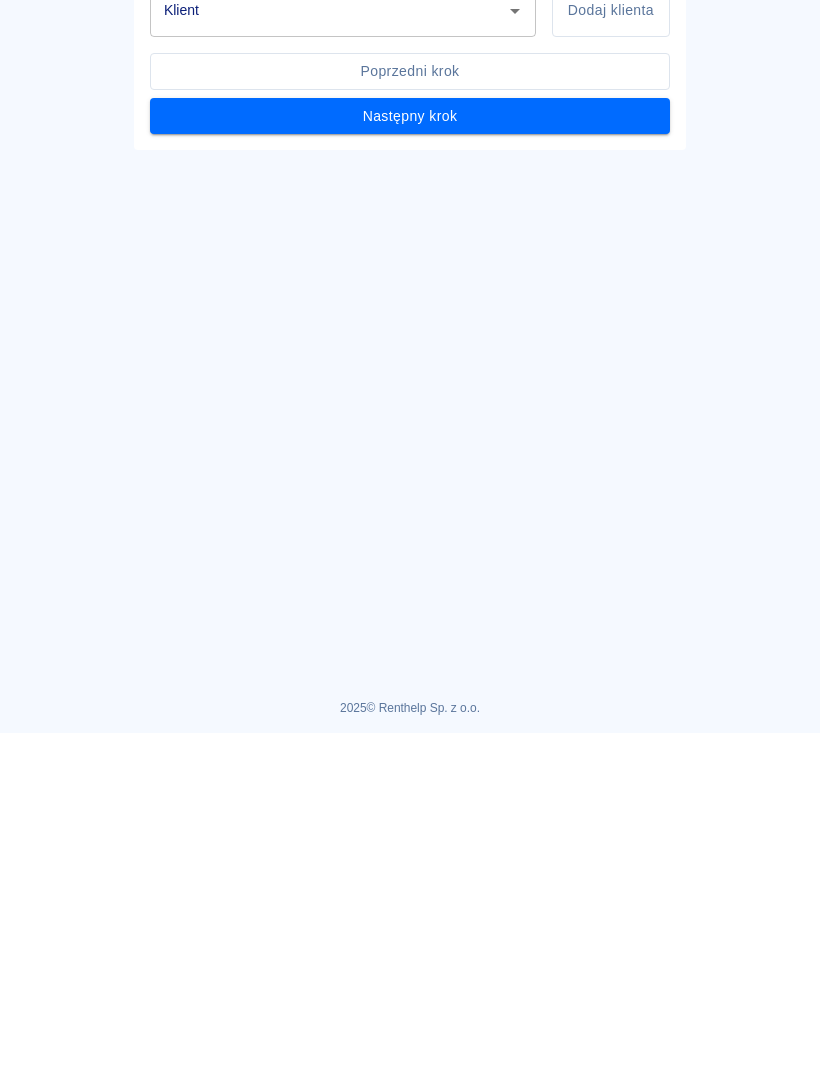 click 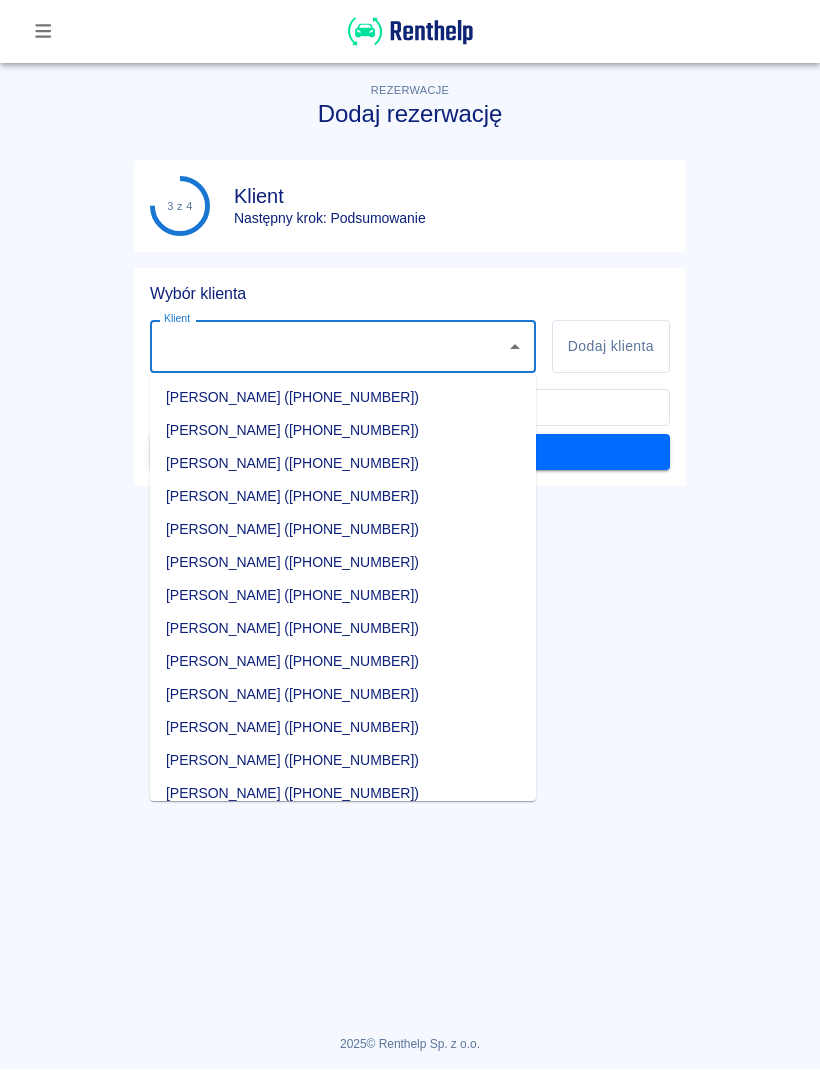 click on "Dodaj klienta" at bounding box center [611, 347] 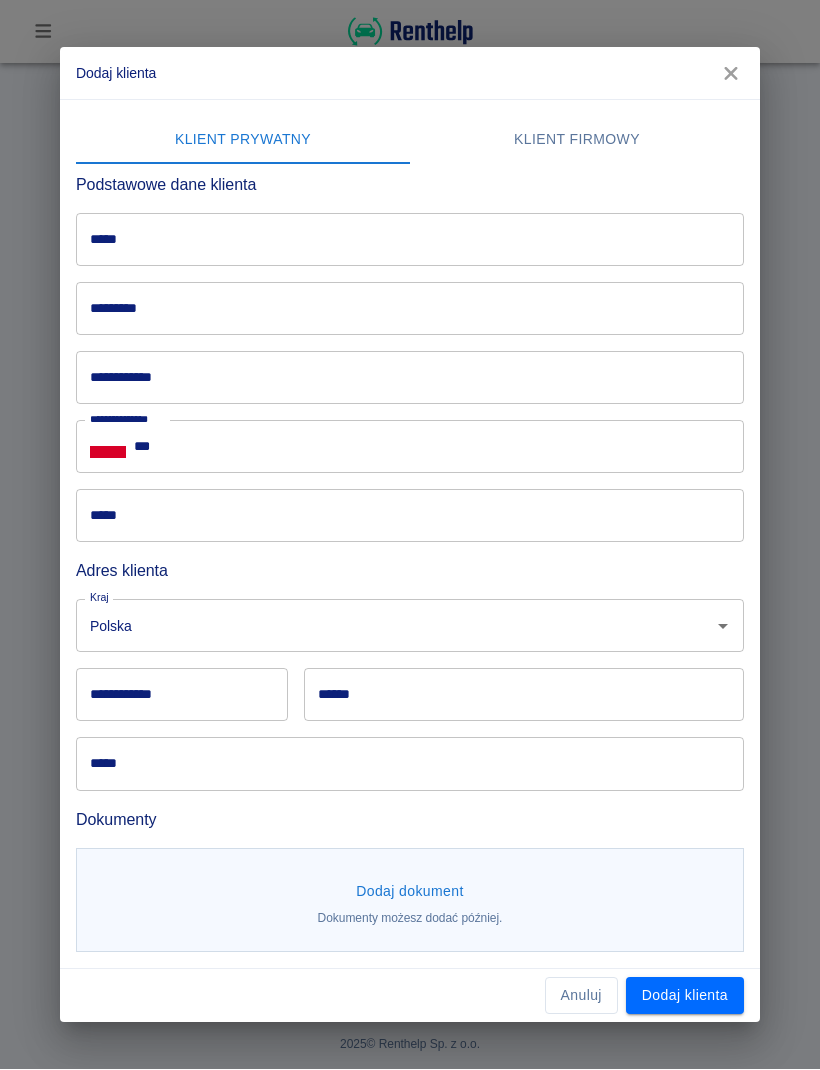 click on "*****" at bounding box center [410, 240] 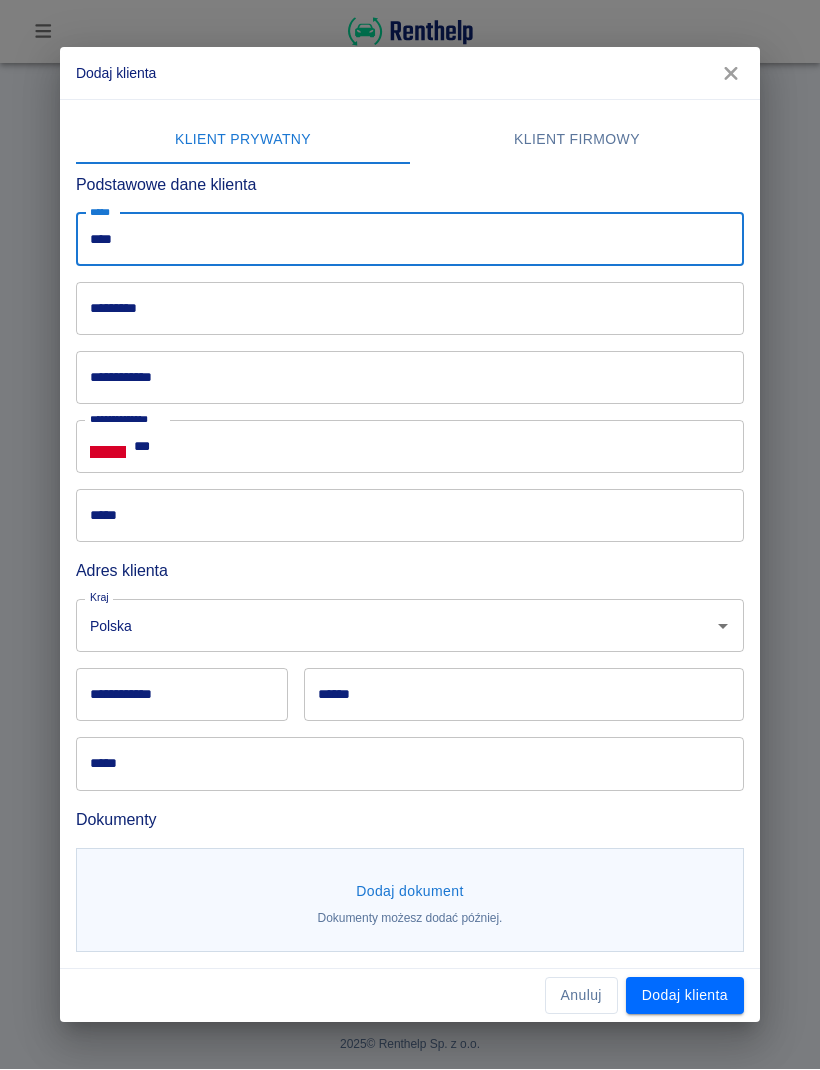 type on "****" 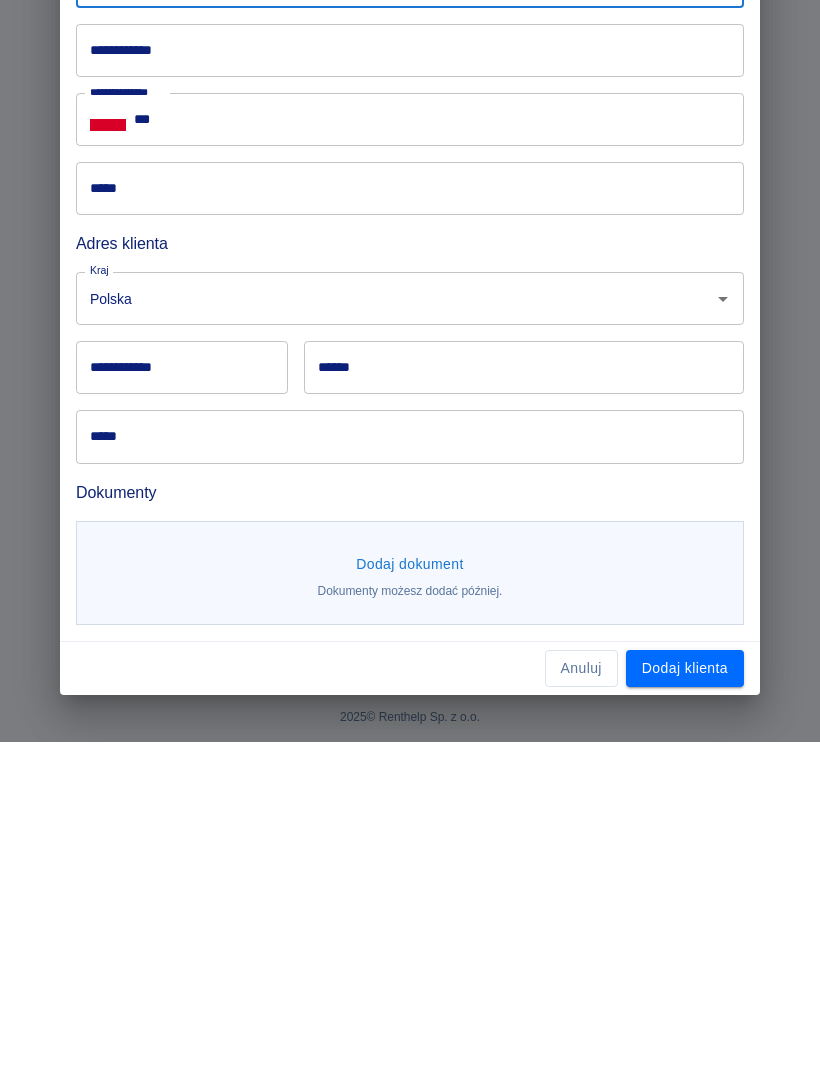 type on "********" 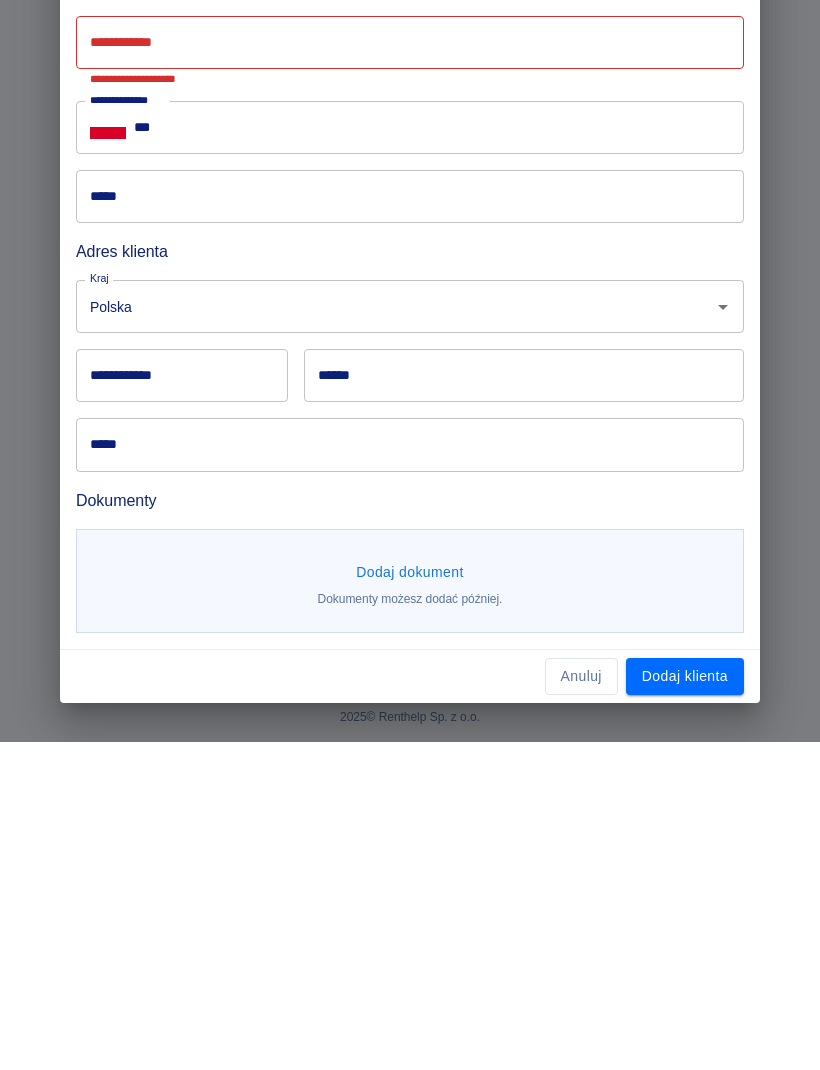 click on "******" at bounding box center (524, 703) 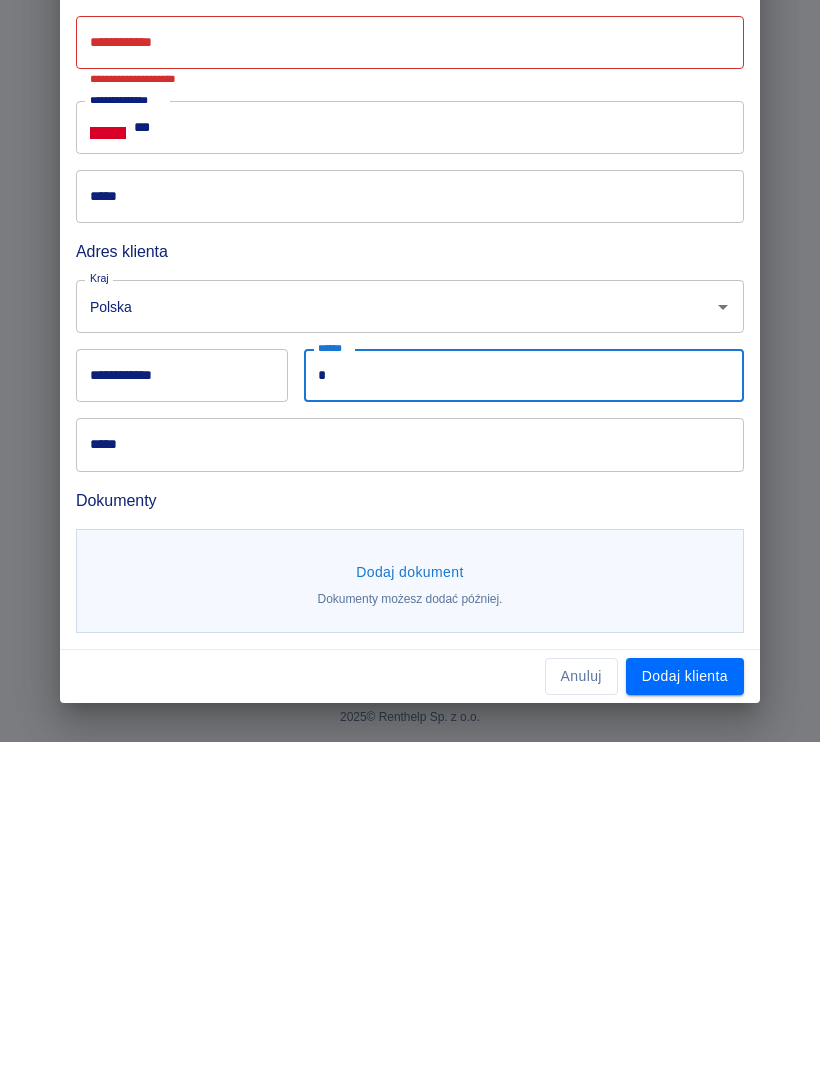 type on "*" 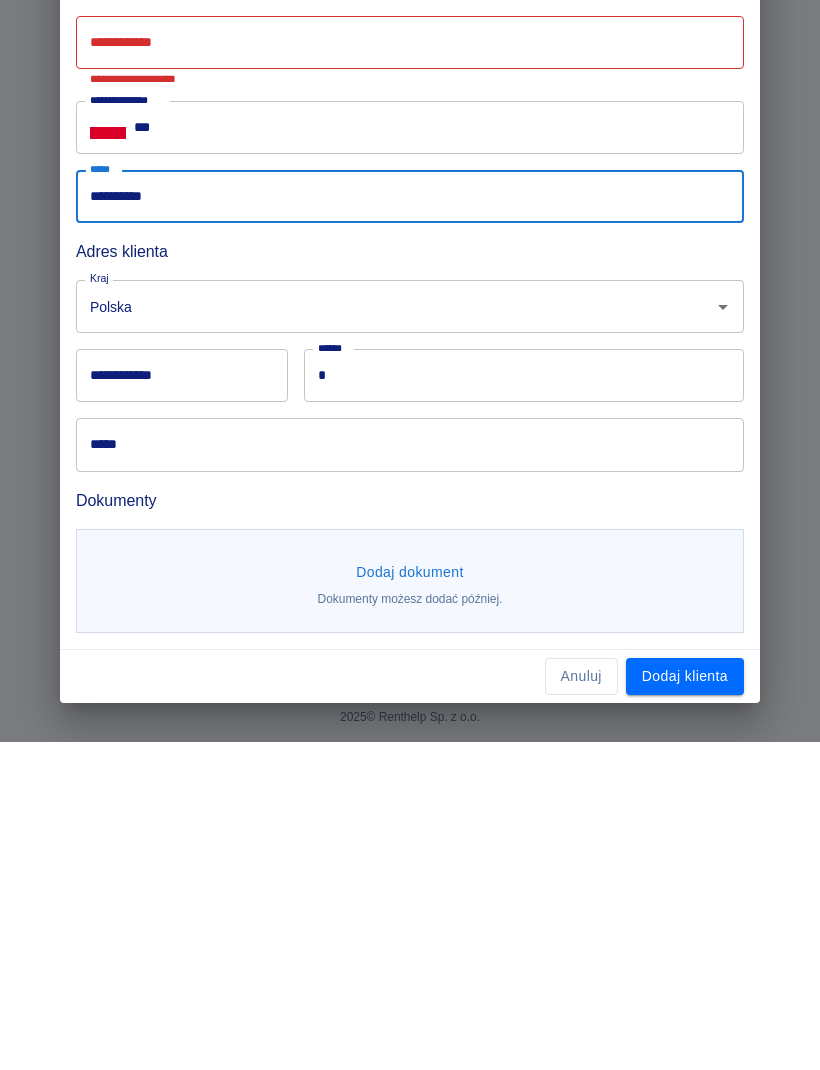 type on "**********" 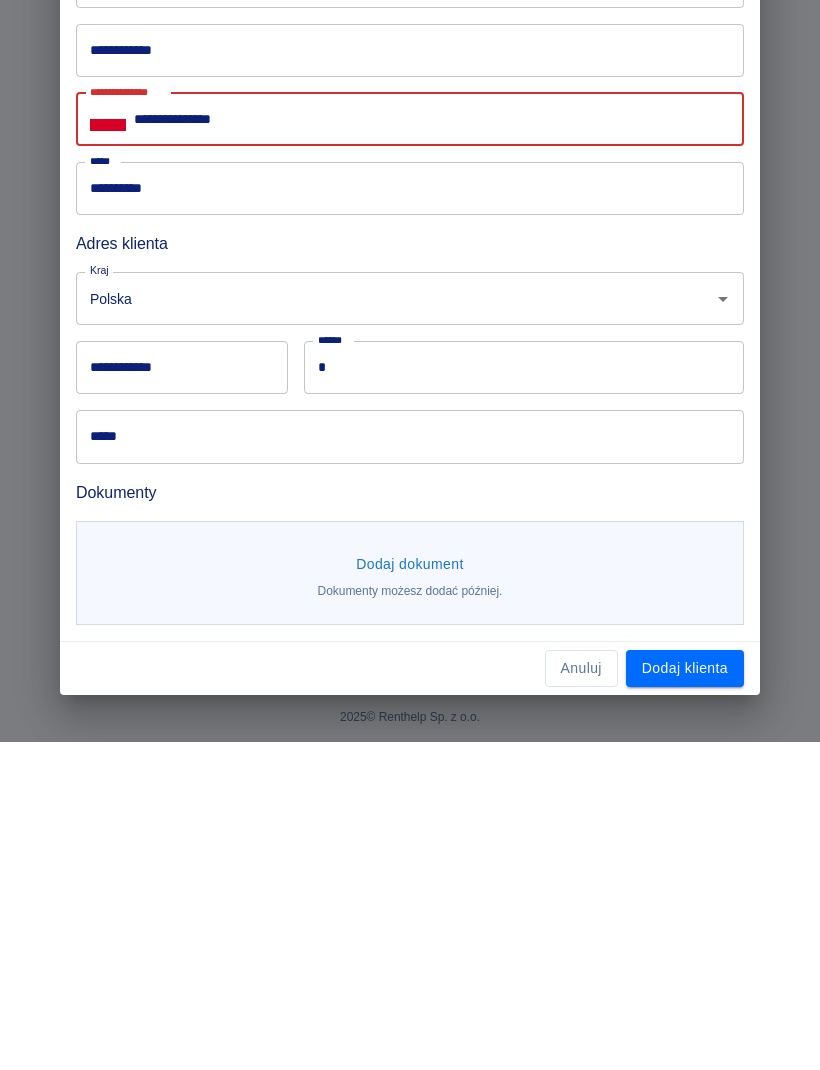 type on "**********" 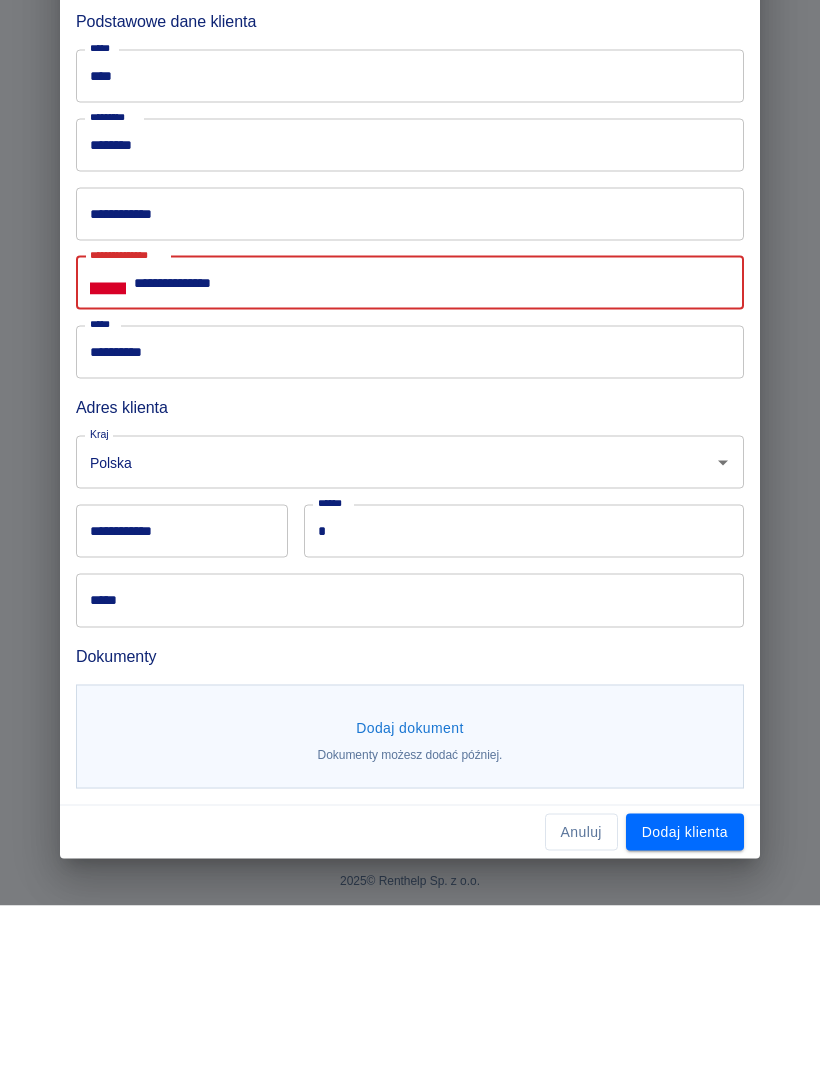 click on "**********" at bounding box center [410, 378] 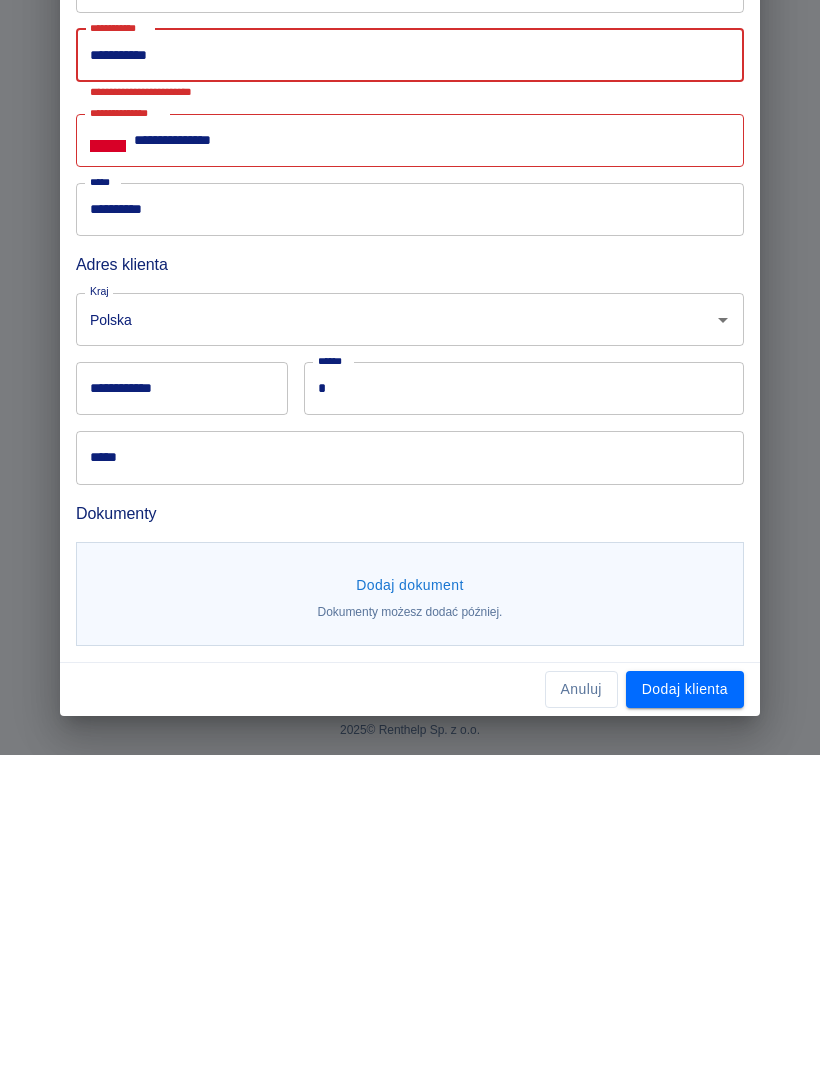 click on "Dodaj klienta" at bounding box center [685, 1004] 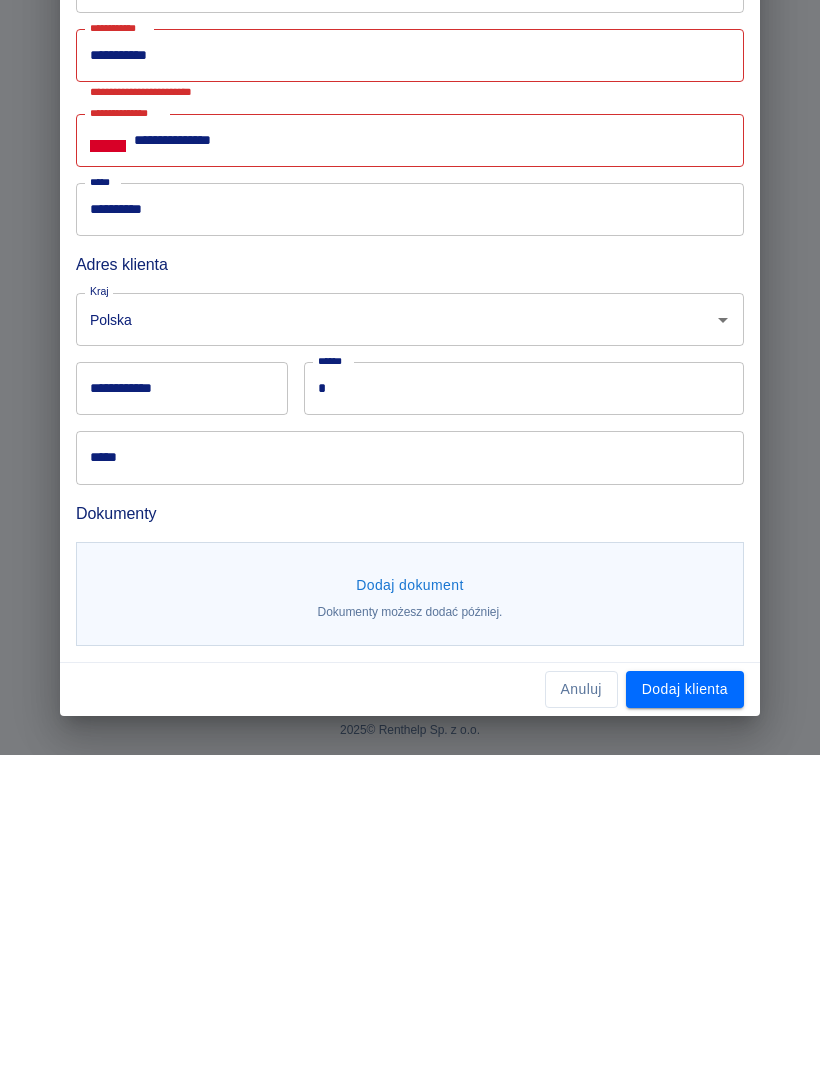 click on "Dodaj klienta" at bounding box center (685, 1004) 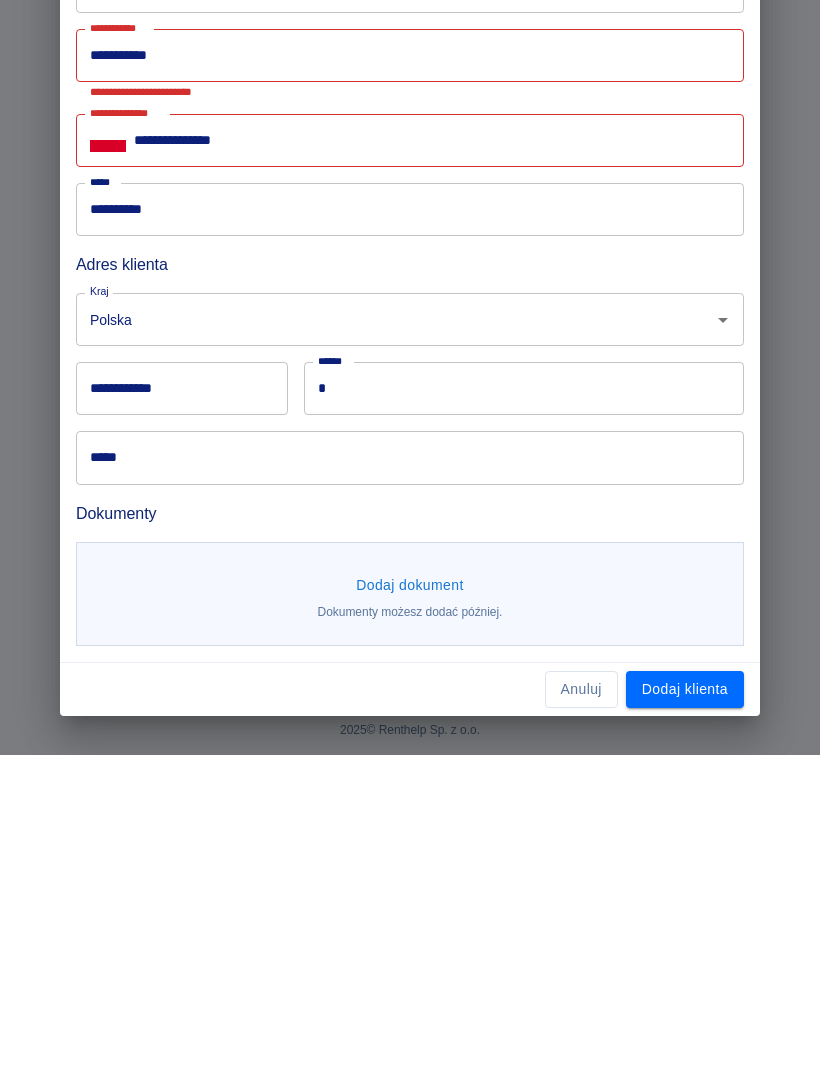 click on "**********" at bounding box center [410, 370] 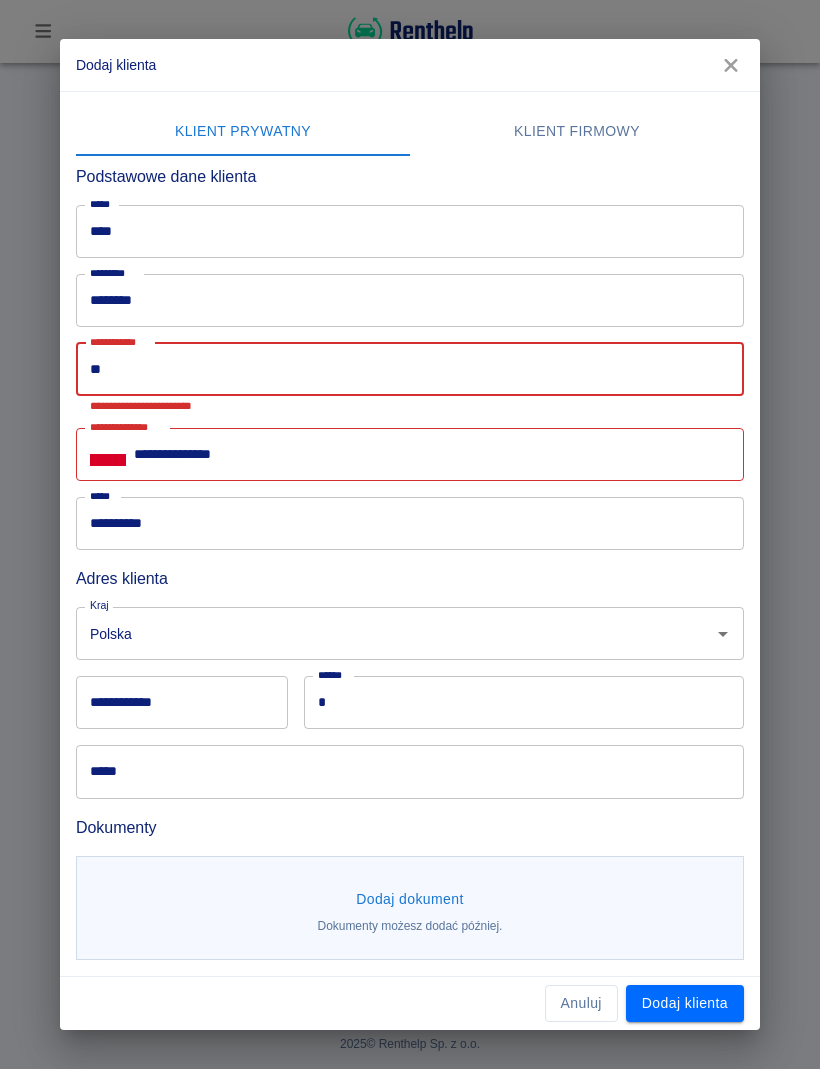 type on "*" 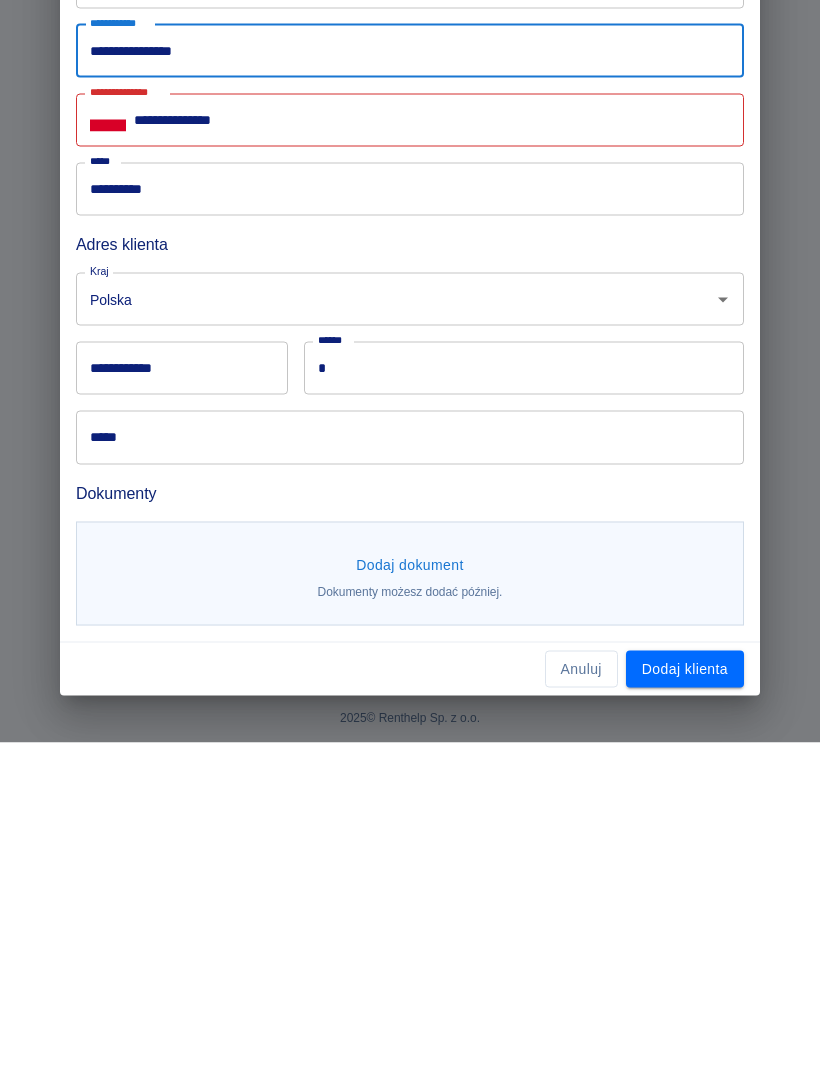 type on "**********" 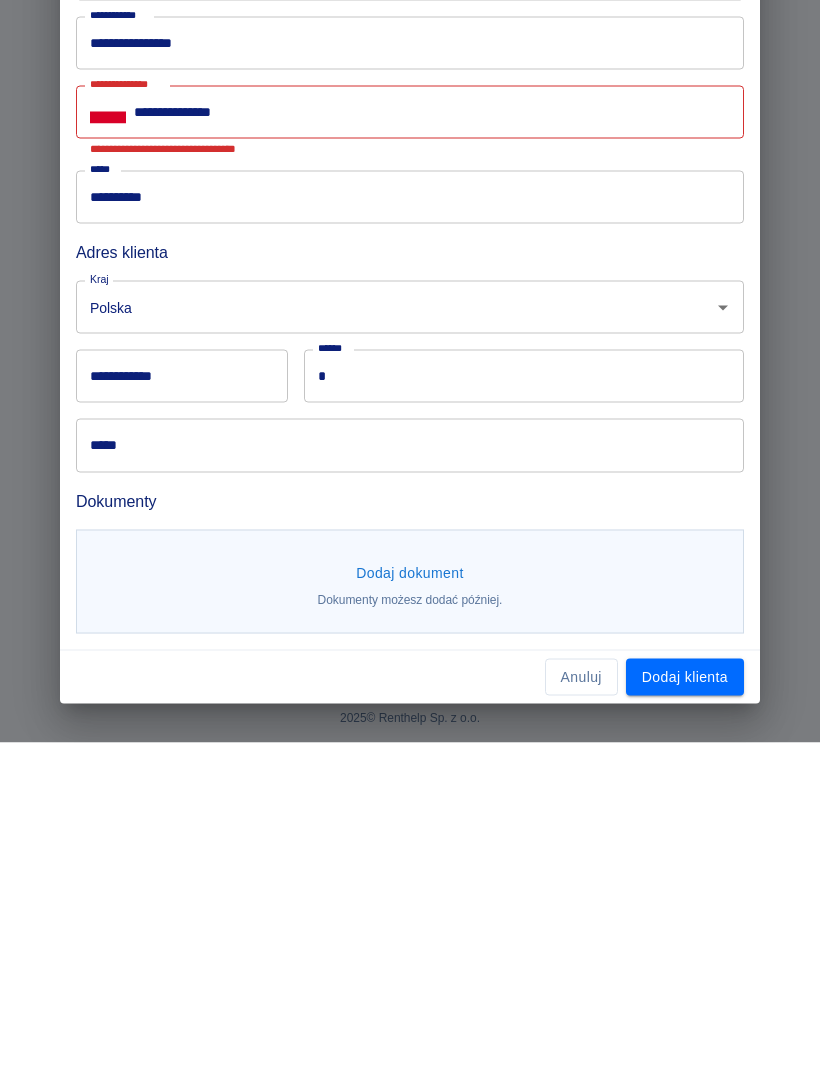 click on "*****" at bounding box center (410, 772) 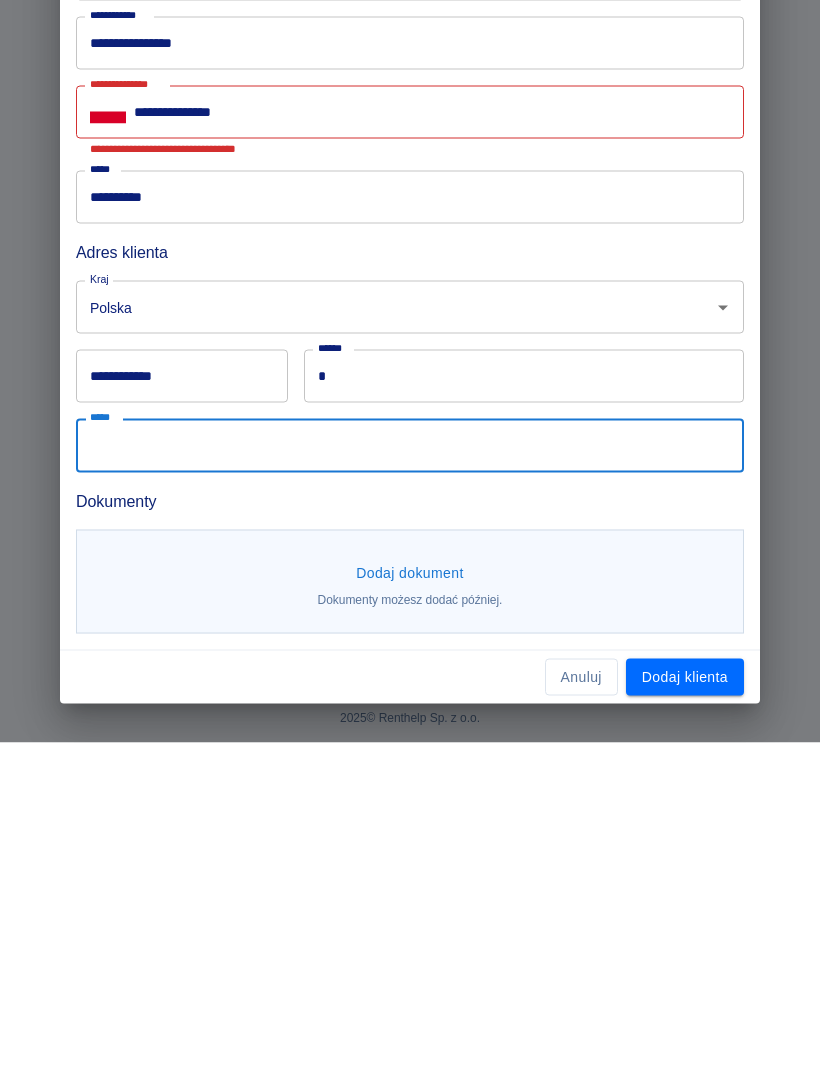 click on "**********" at bounding box center [439, 439] 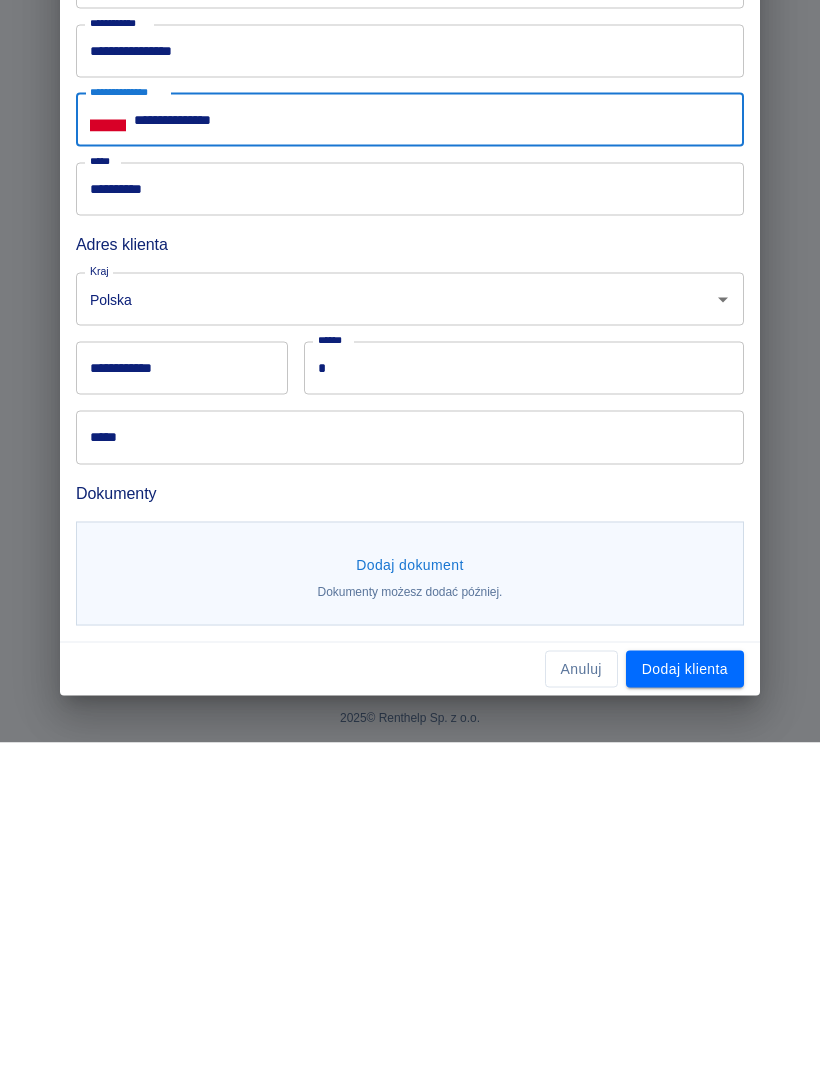 click on "Dodaj klienta" at bounding box center (685, 996) 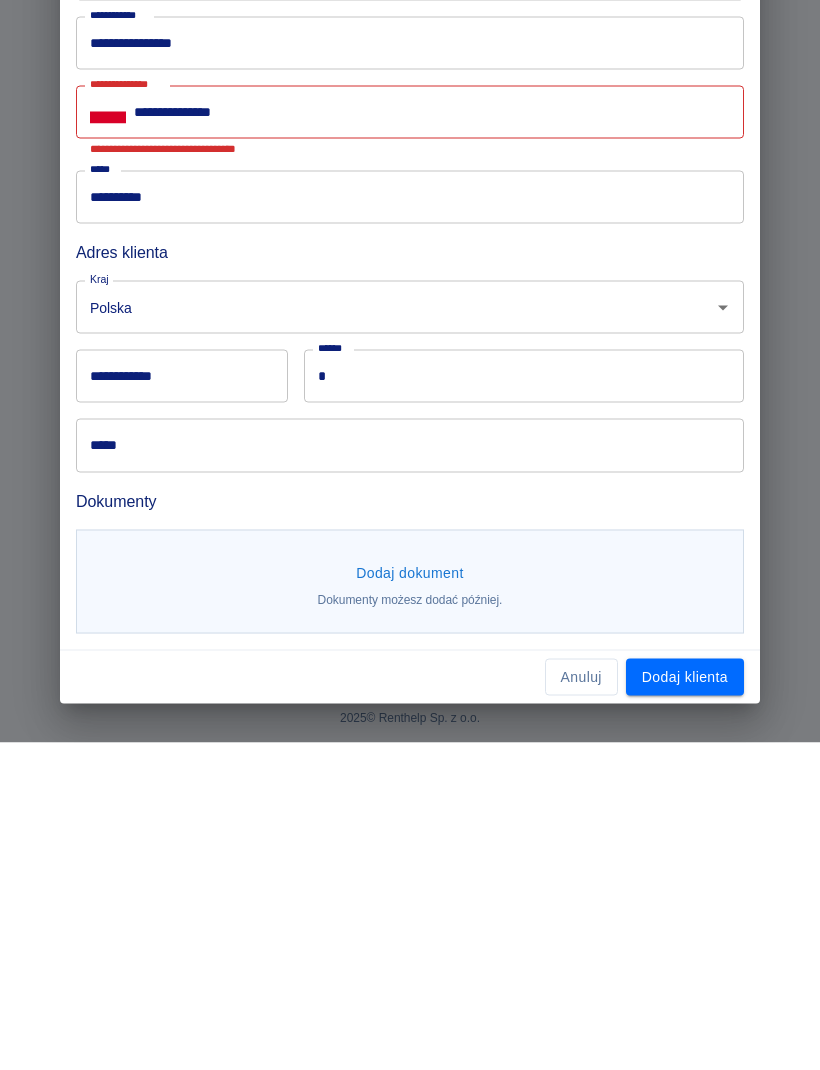 click on "*****" at bounding box center [410, 772] 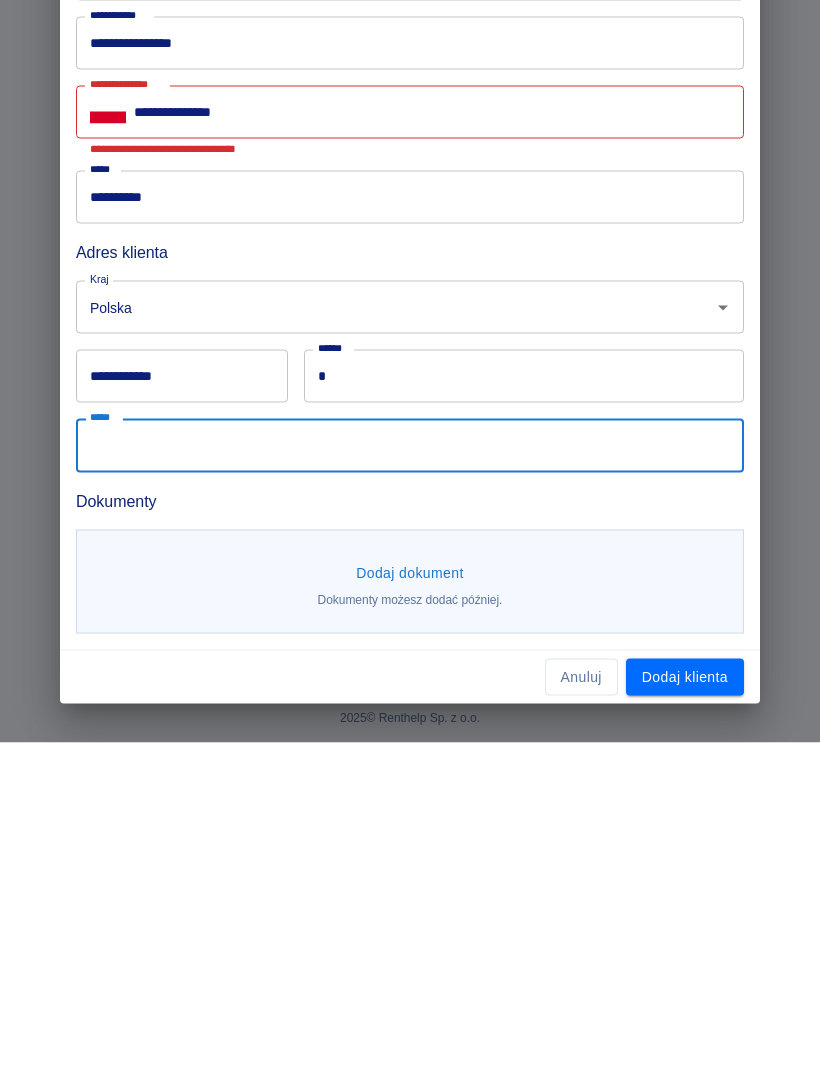 click on "**********" at bounding box center [439, 439] 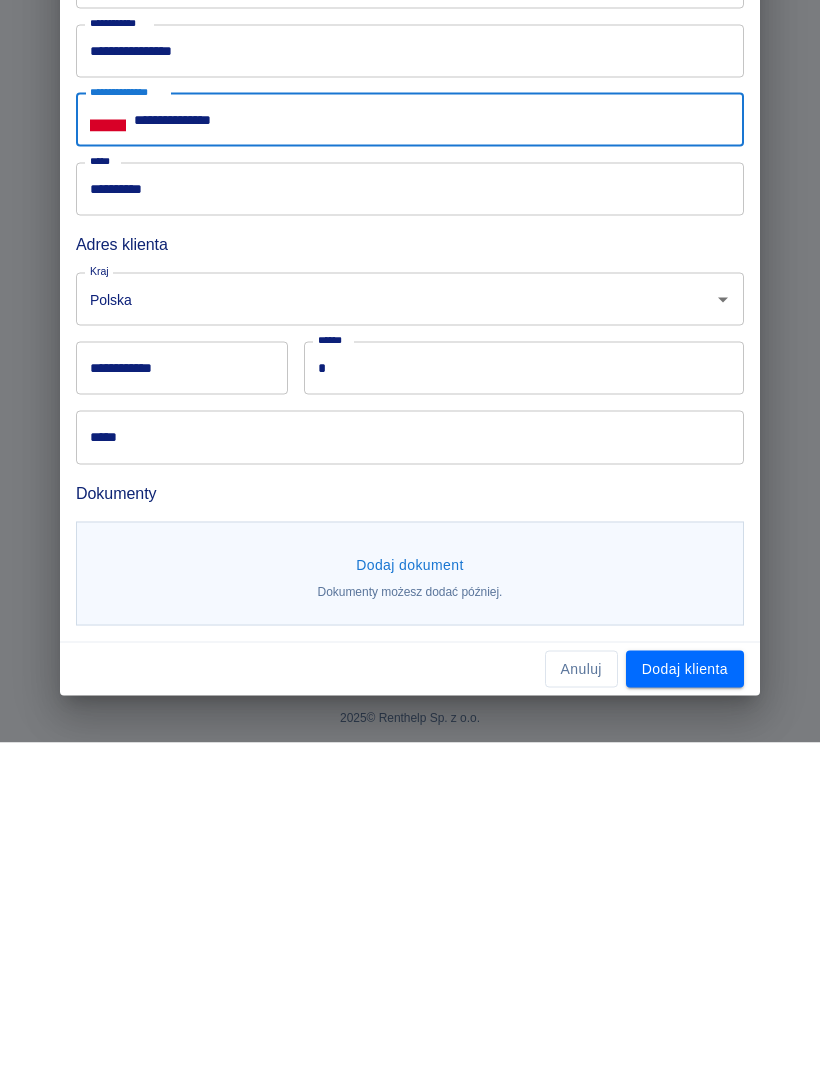 type on "**********" 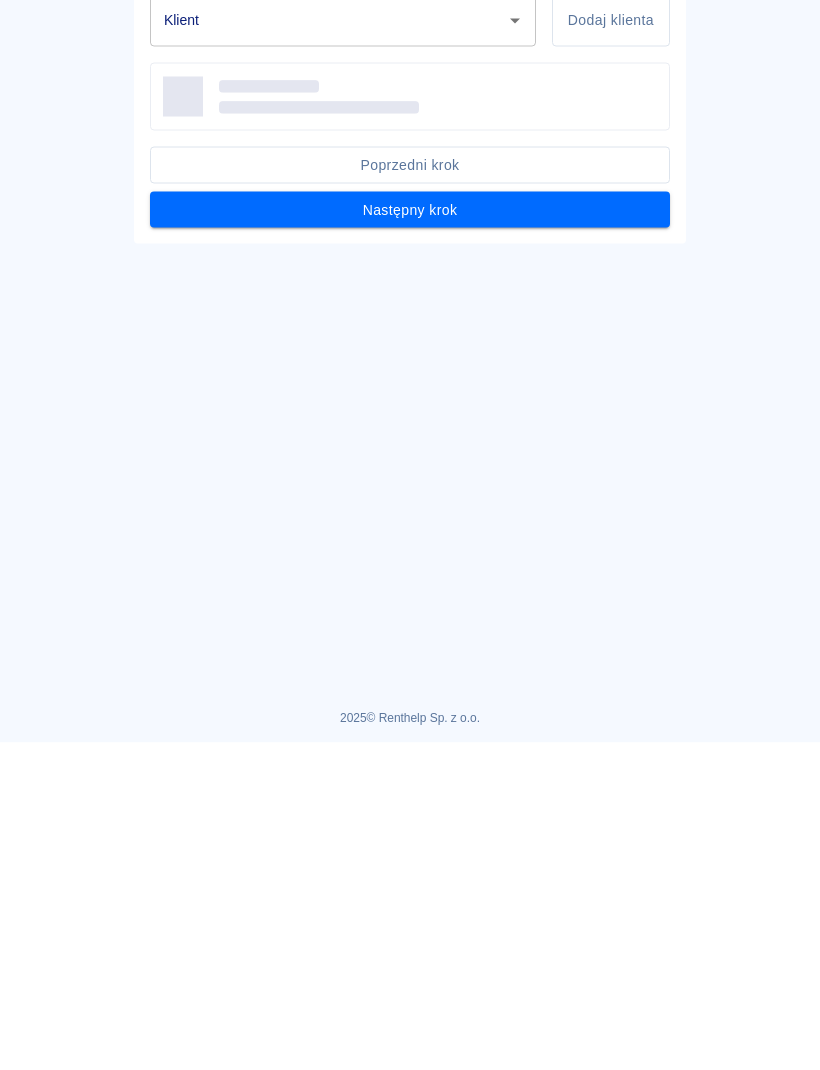 type on "[PERSON_NAME] ([PHONE_NUMBER])" 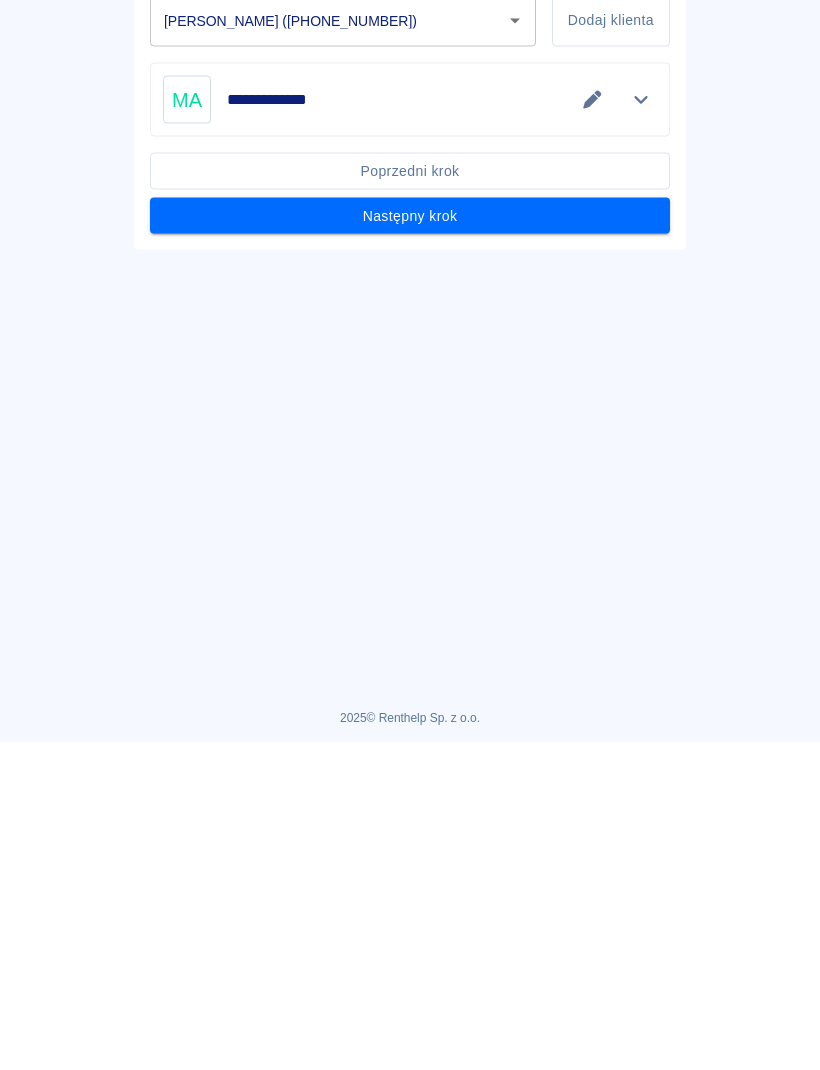 click on "Następny krok" at bounding box center [410, 543] 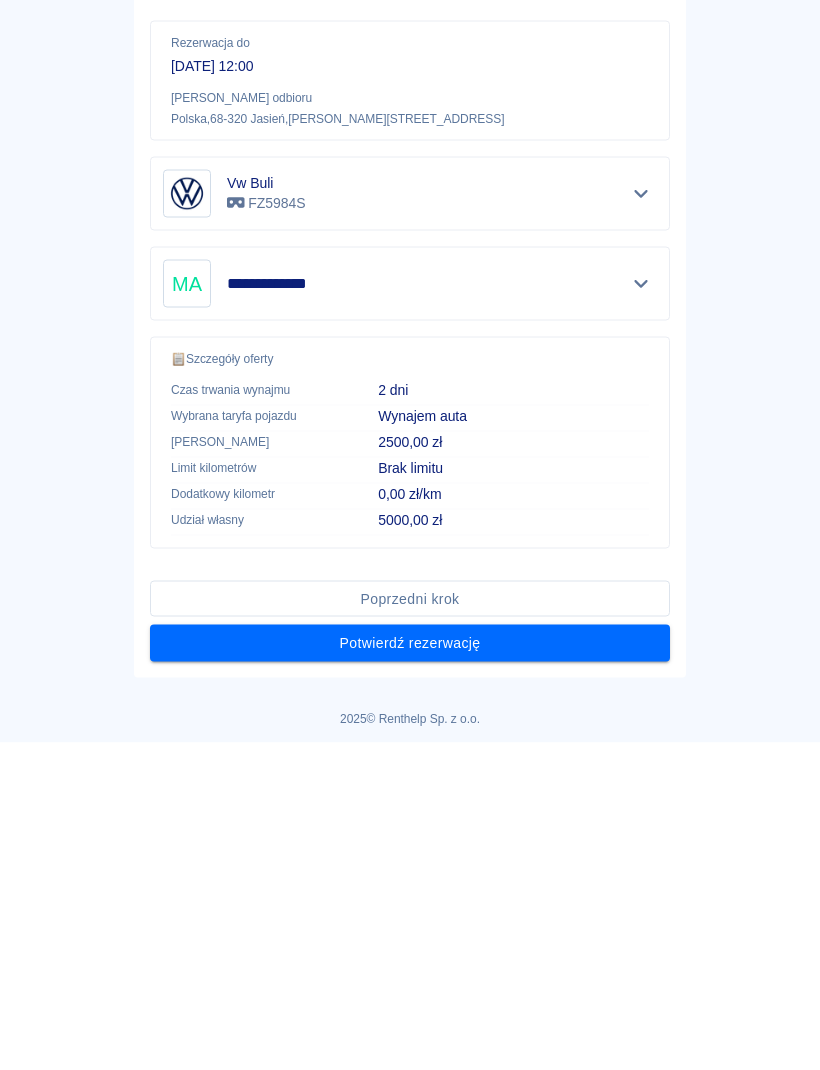 scroll, scrollTop: 144, scrollLeft: 0, axis: vertical 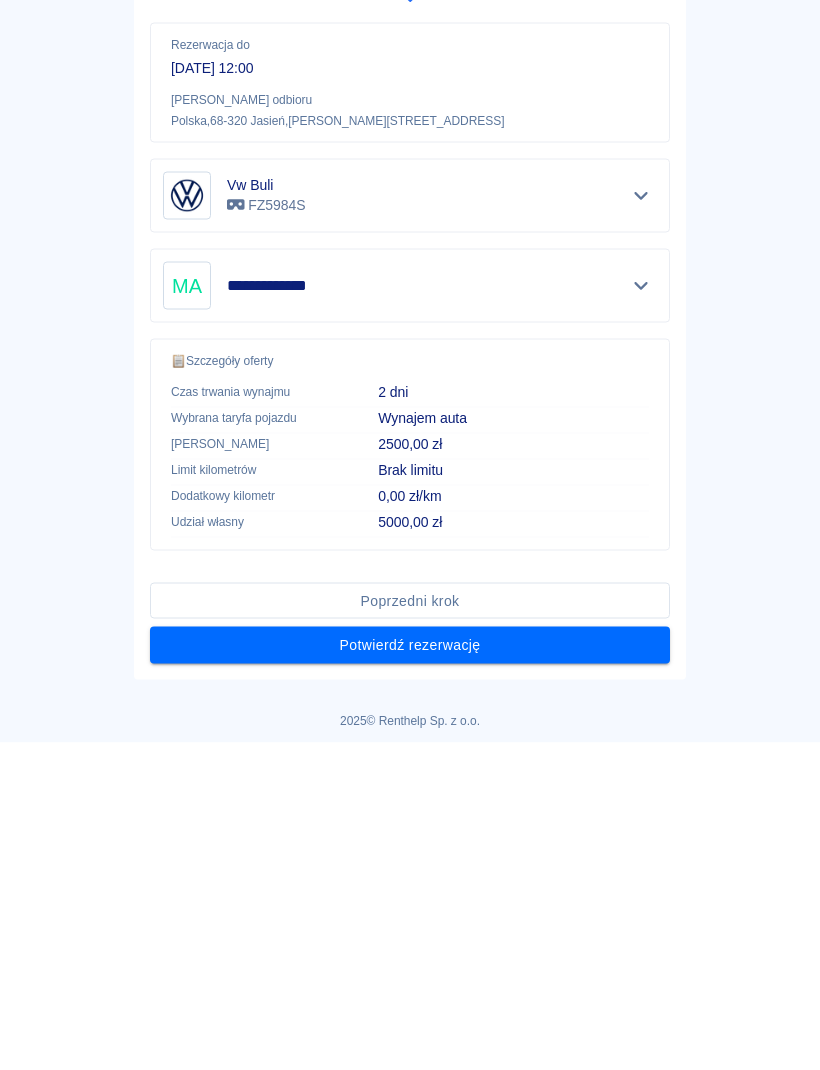click on "Potwierdź rezerwację" at bounding box center (410, 972) 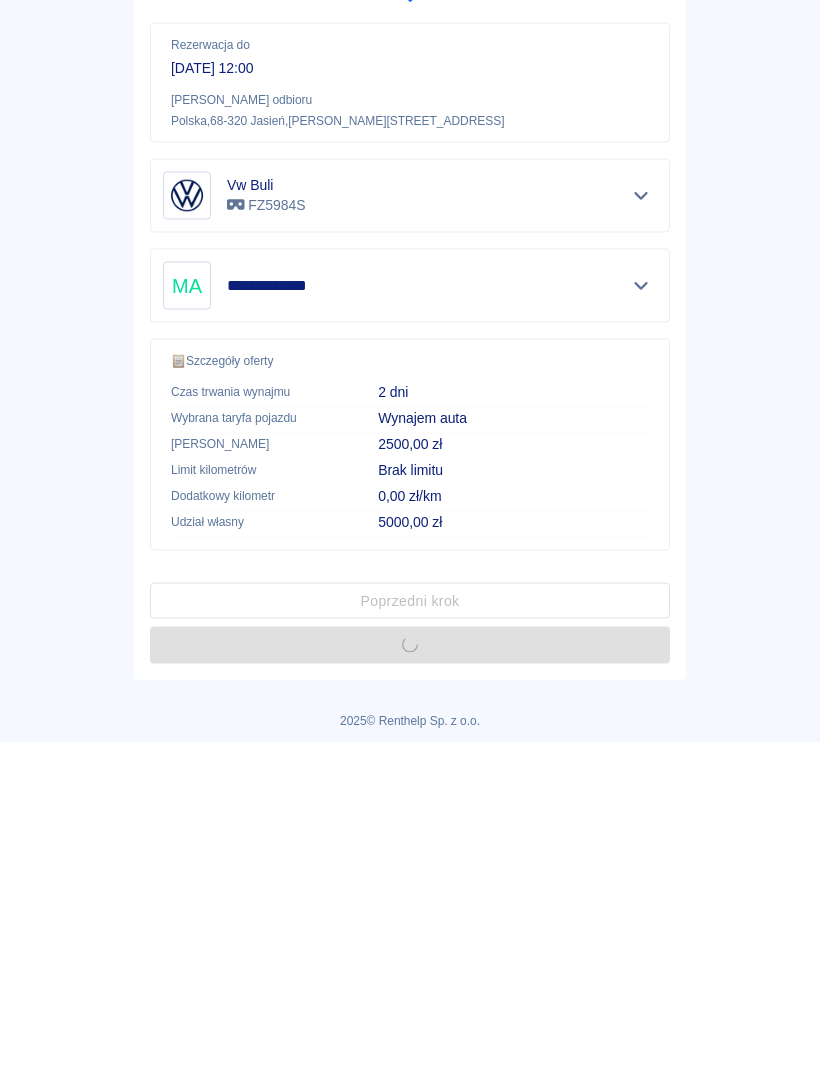 scroll, scrollTop: 0, scrollLeft: 0, axis: both 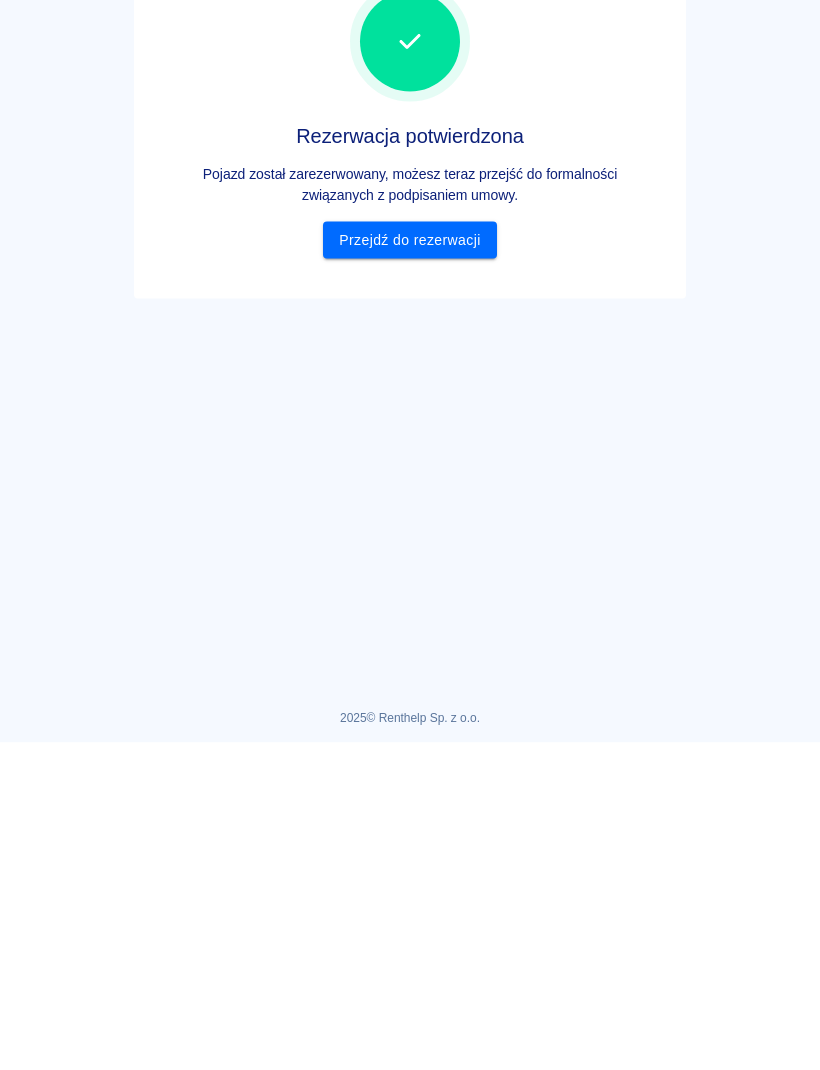 click on "Przejdź do rezerwacji" at bounding box center (409, 567) 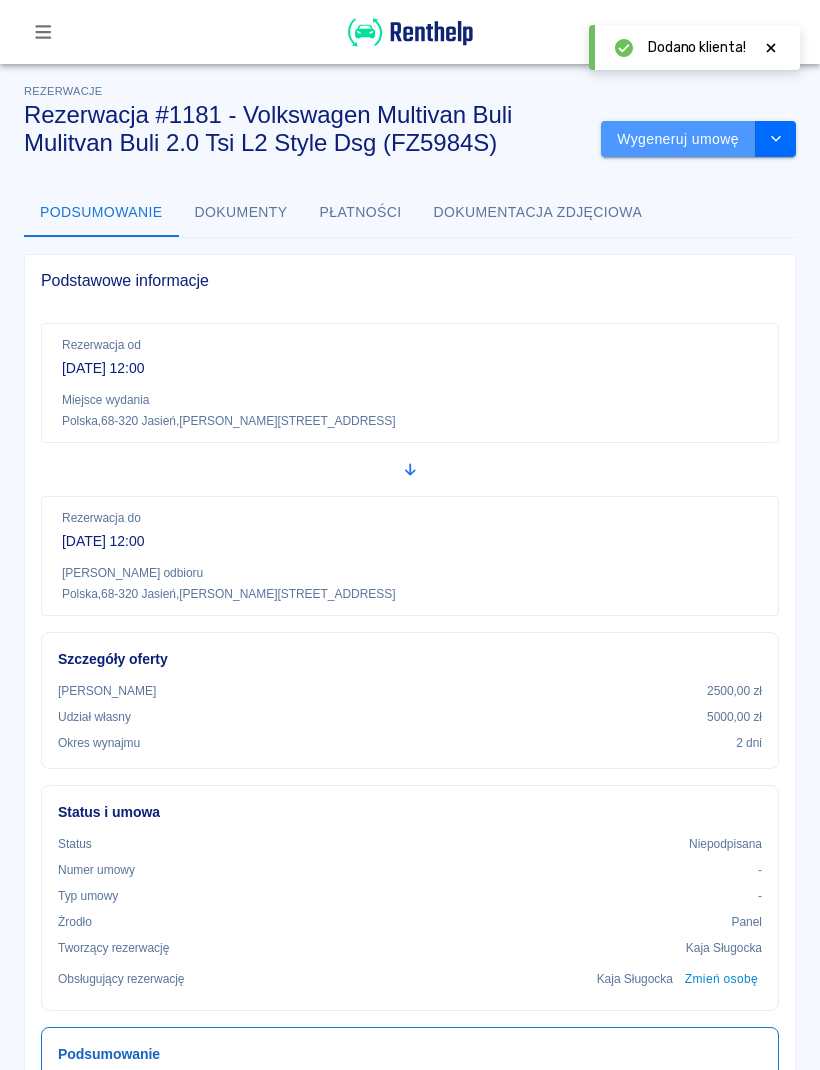 click on "Wygeneruj umowę" at bounding box center [678, 139] 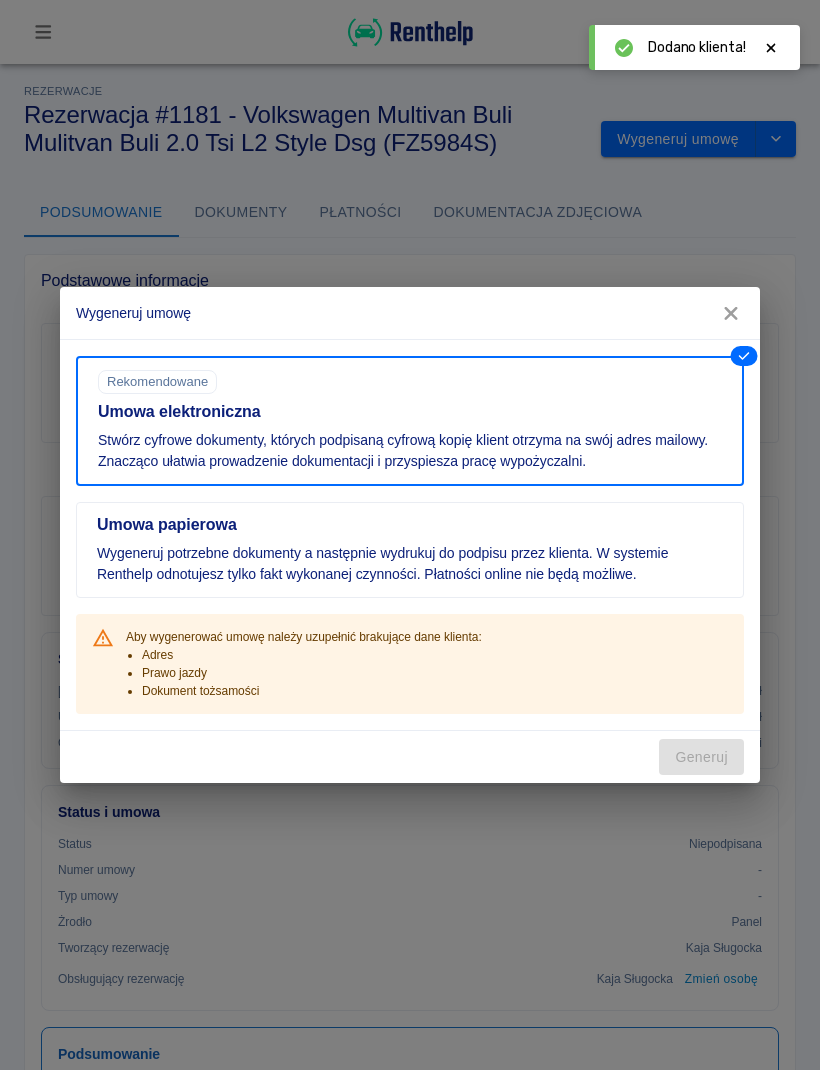 click at bounding box center [731, 313] 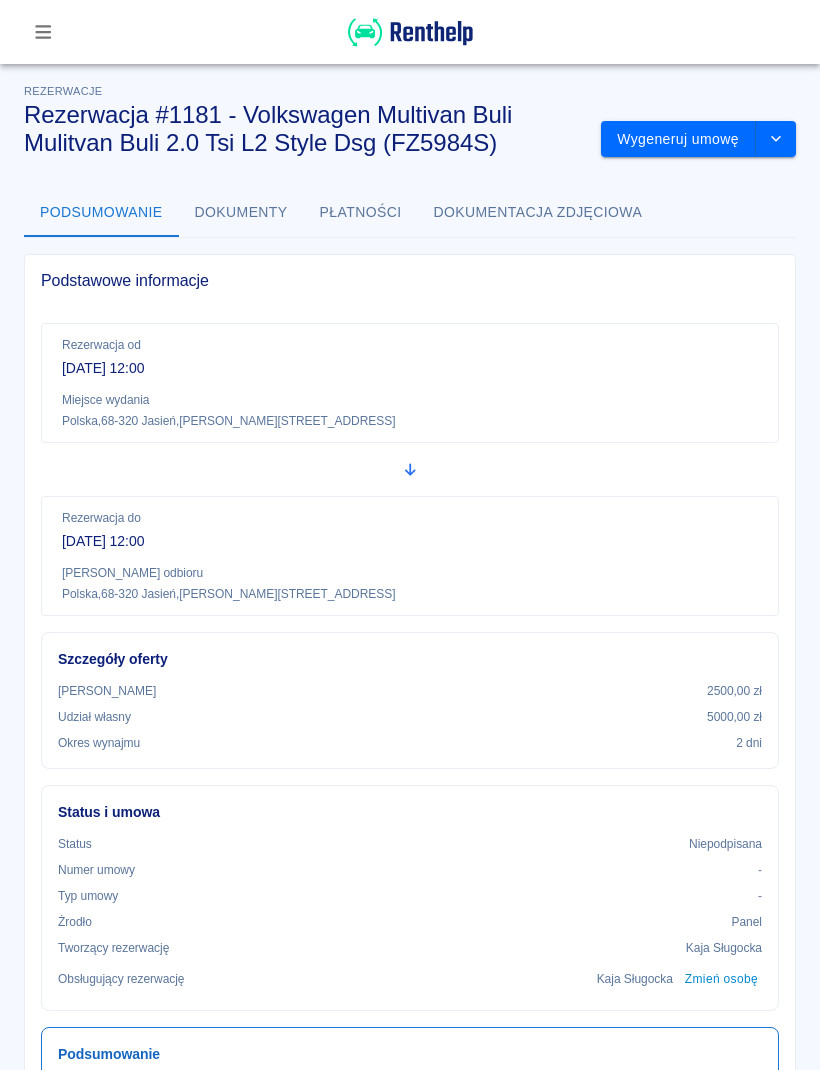click at bounding box center (410, 32) 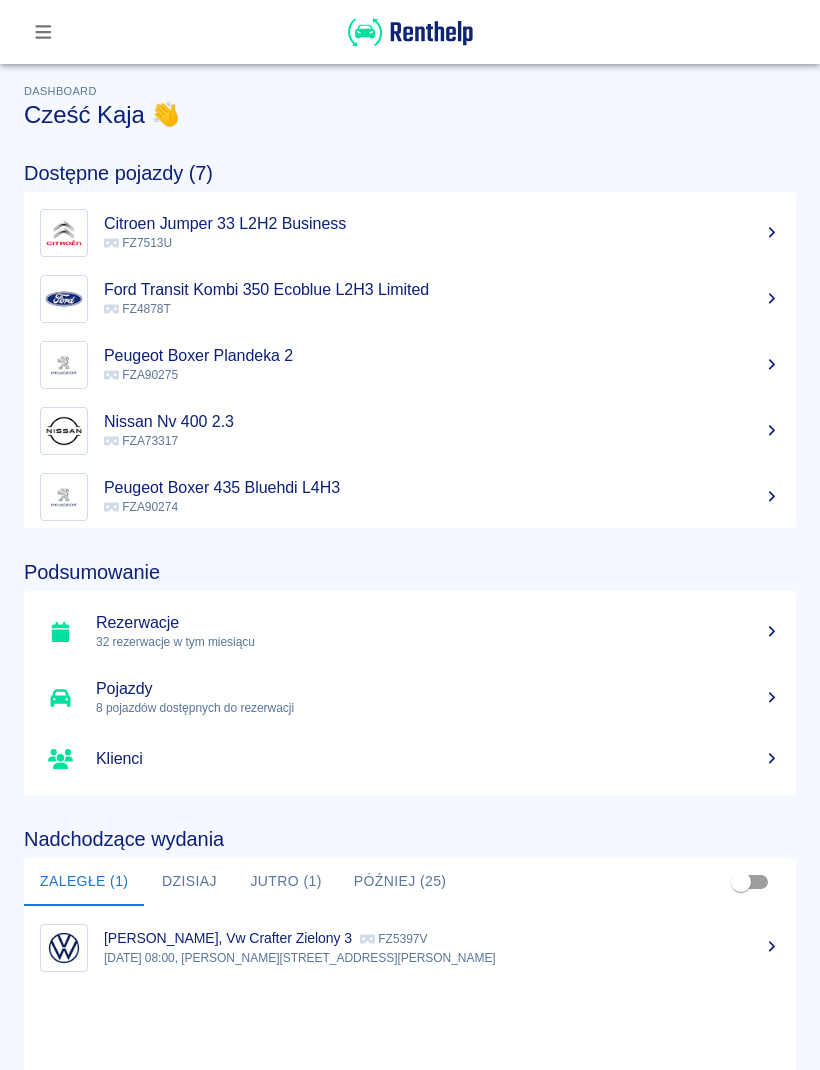 click at bounding box center (410, 32) 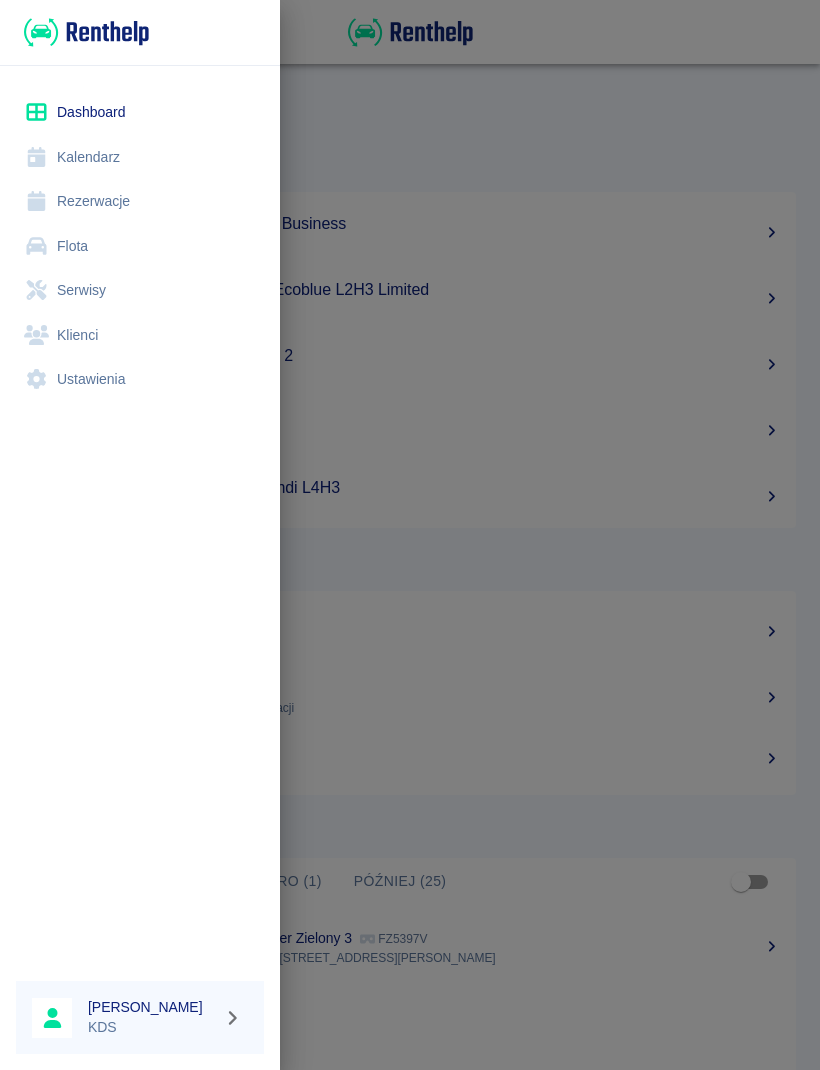 click at bounding box center [410, 535] 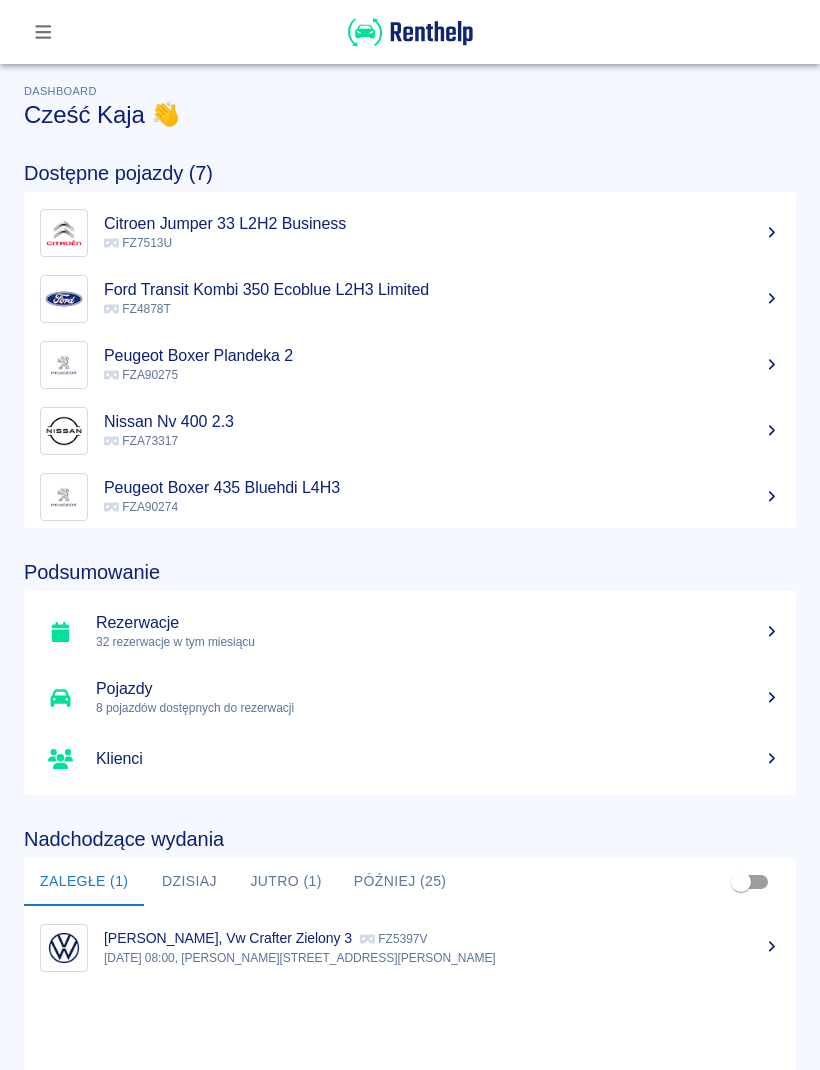 click at bounding box center [43, 32] 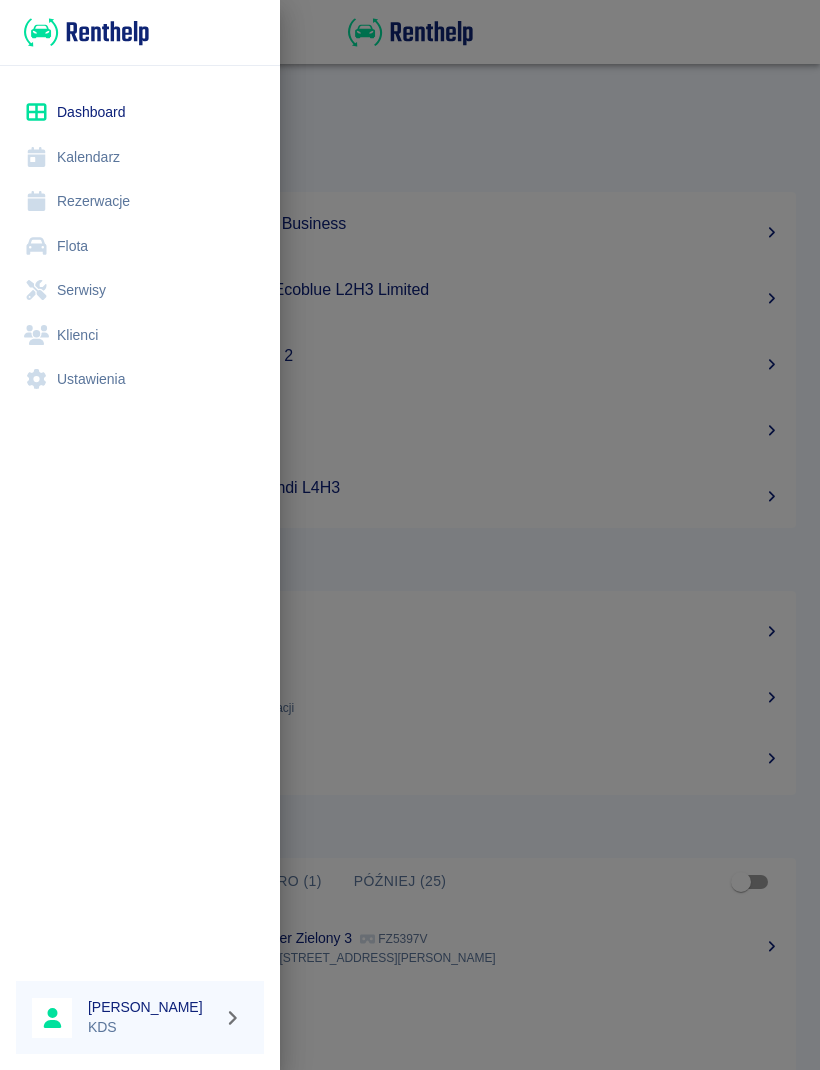 click on "Flota" at bounding box center [140, 246] 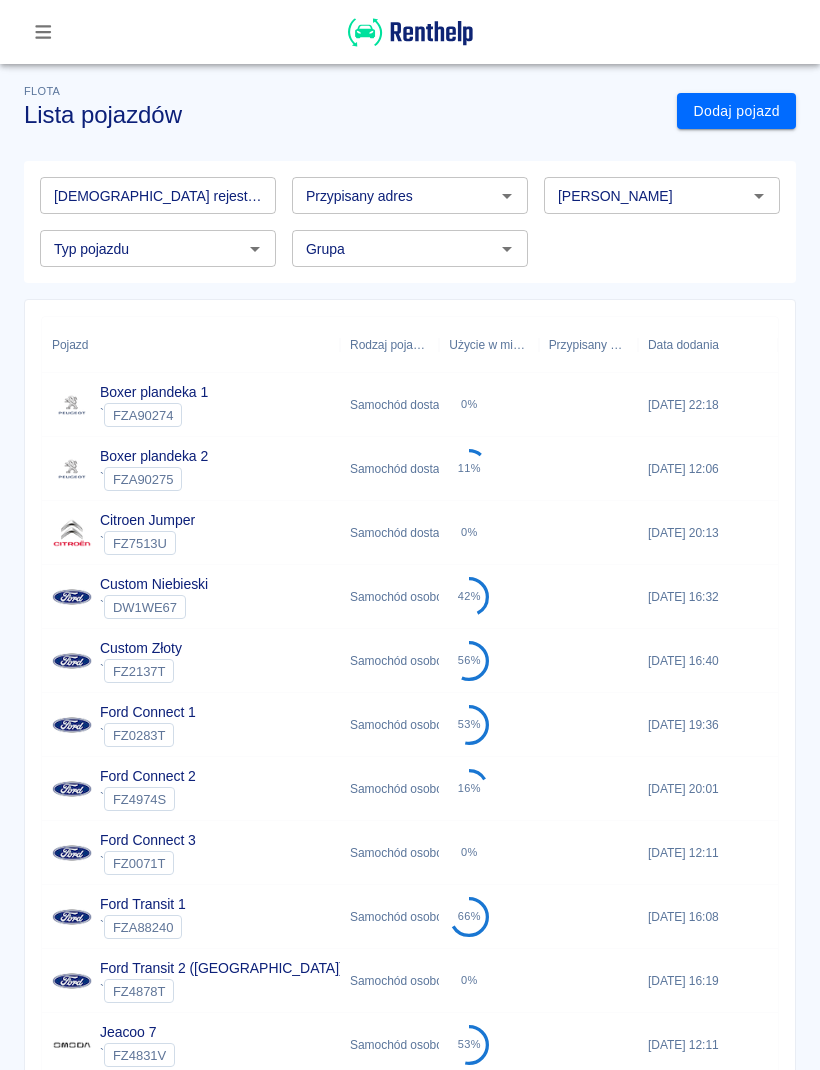 scroll, scrollTop: 117, scrollLeft: 0, axis: vertical 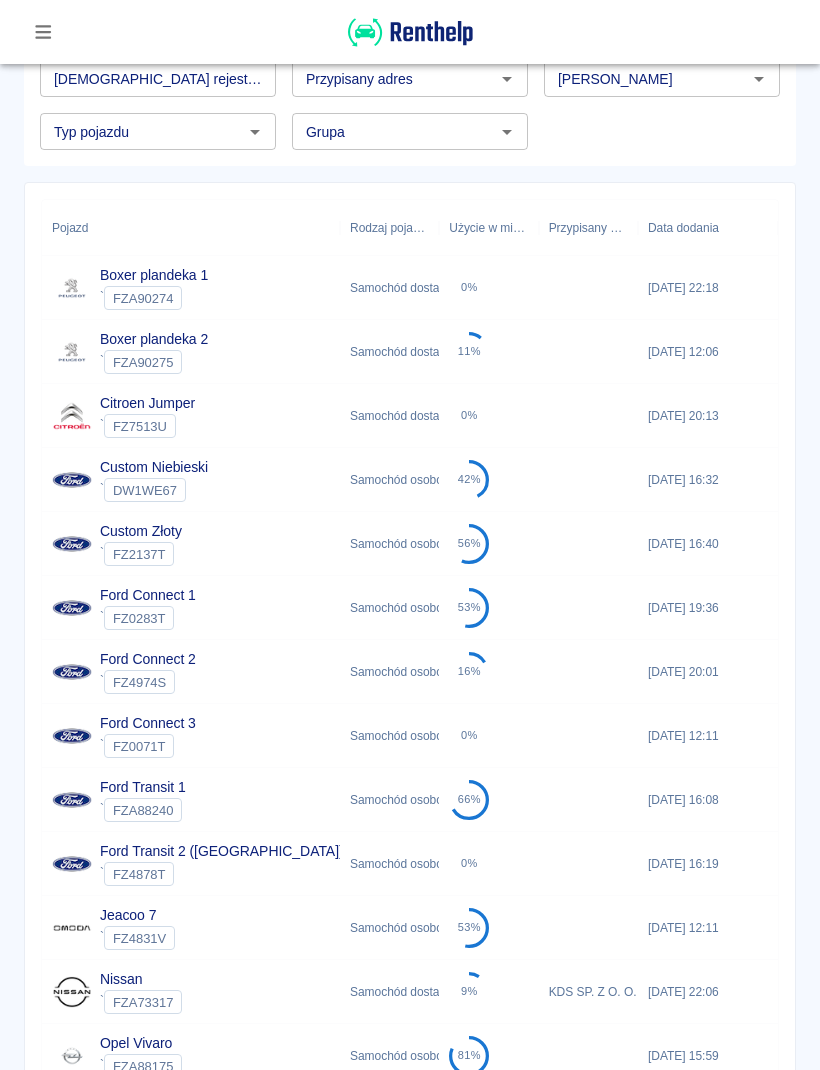 click 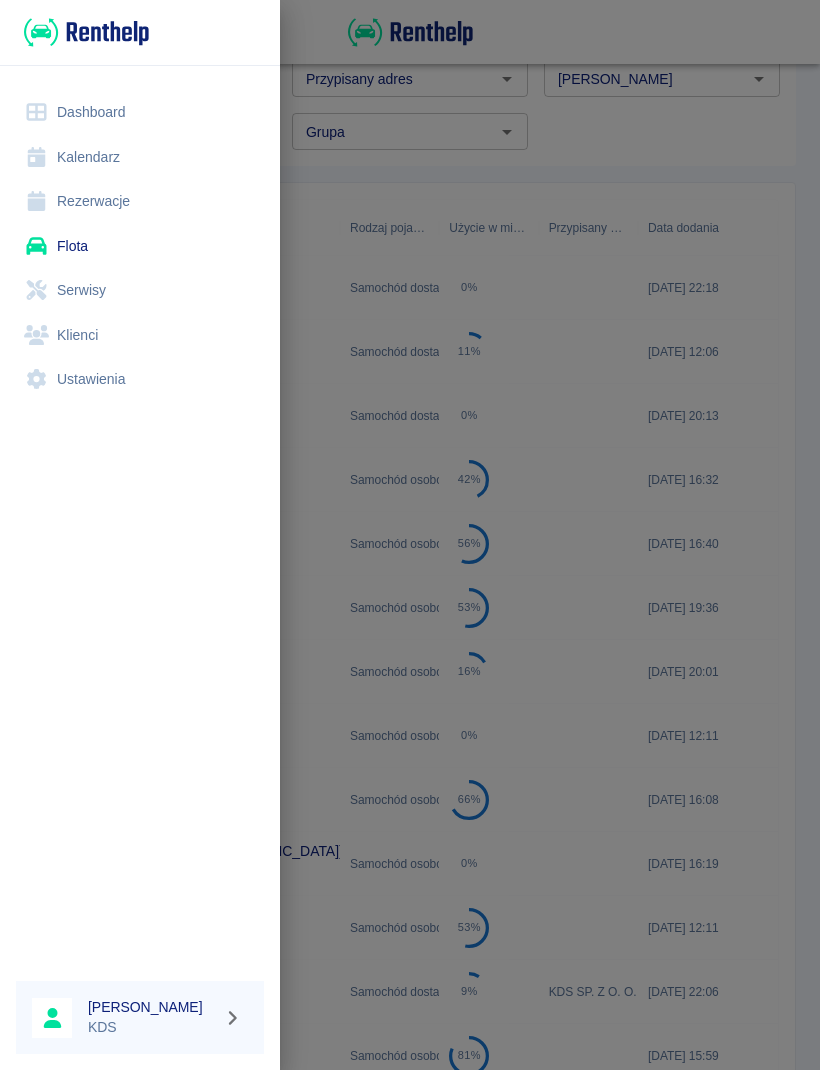 click on "Kalendarz" at bounding box center [140, 157] 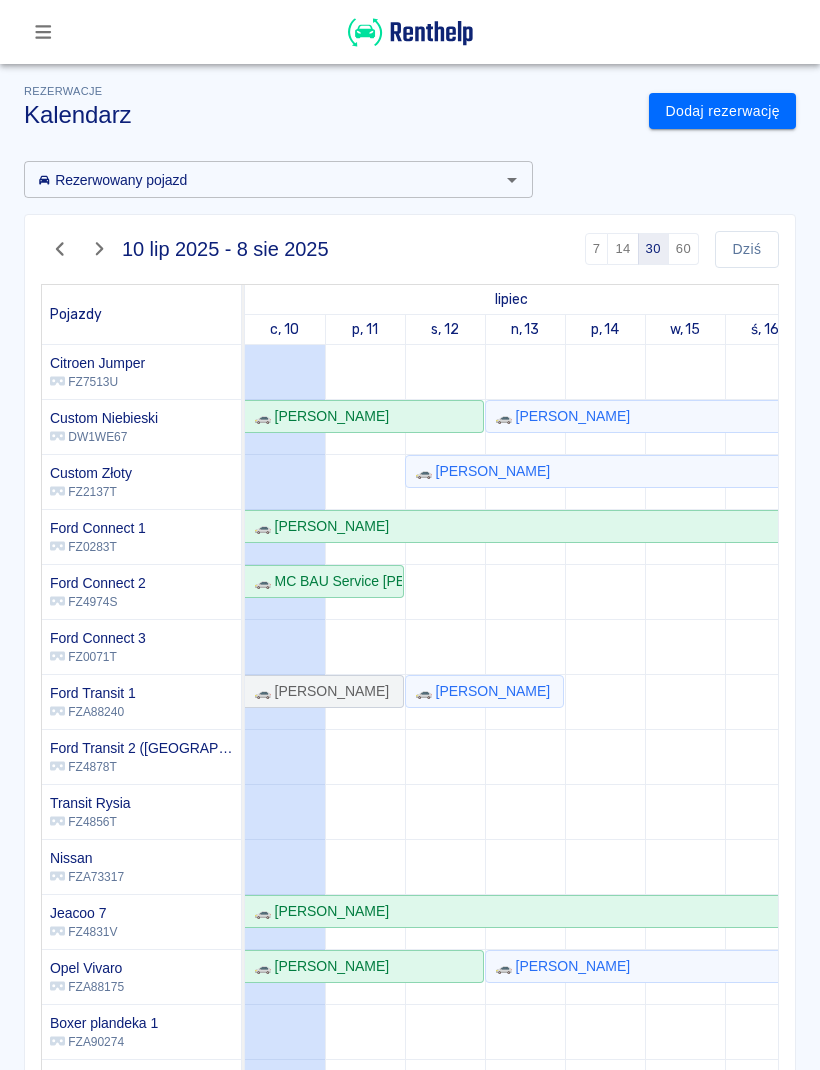 scroll, scrollTop: 133, scrollLeft: -5, axis: both 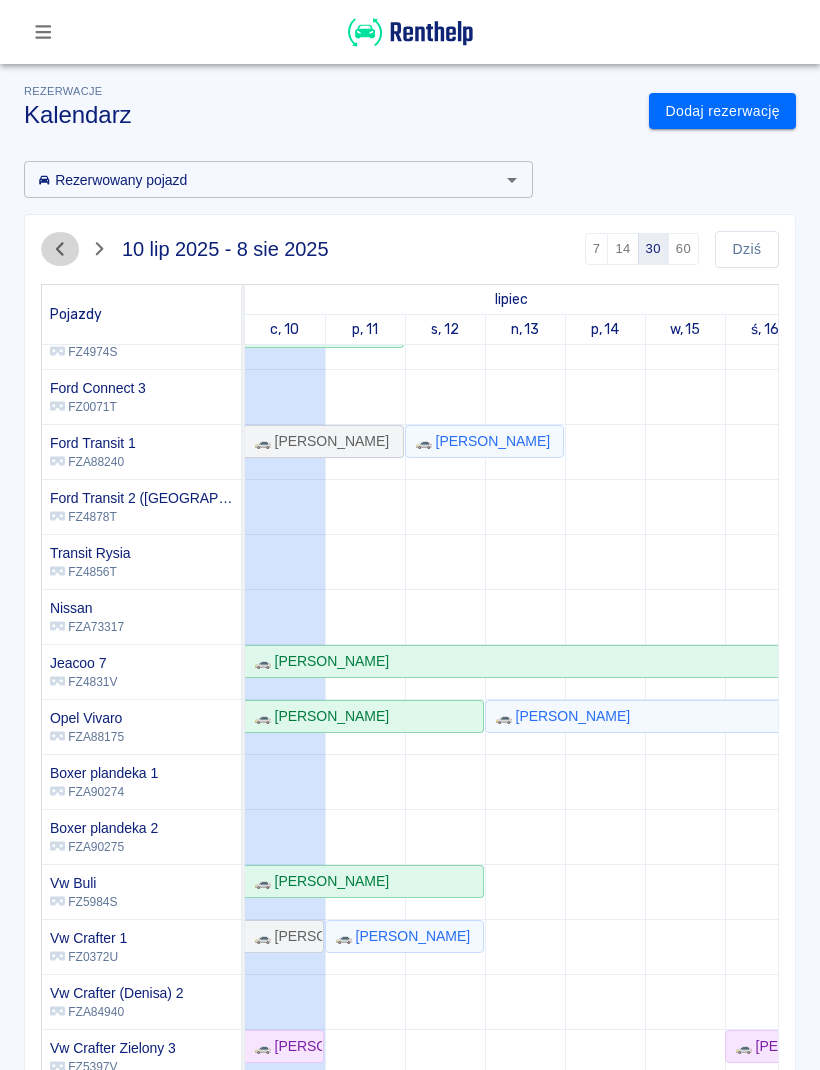 click 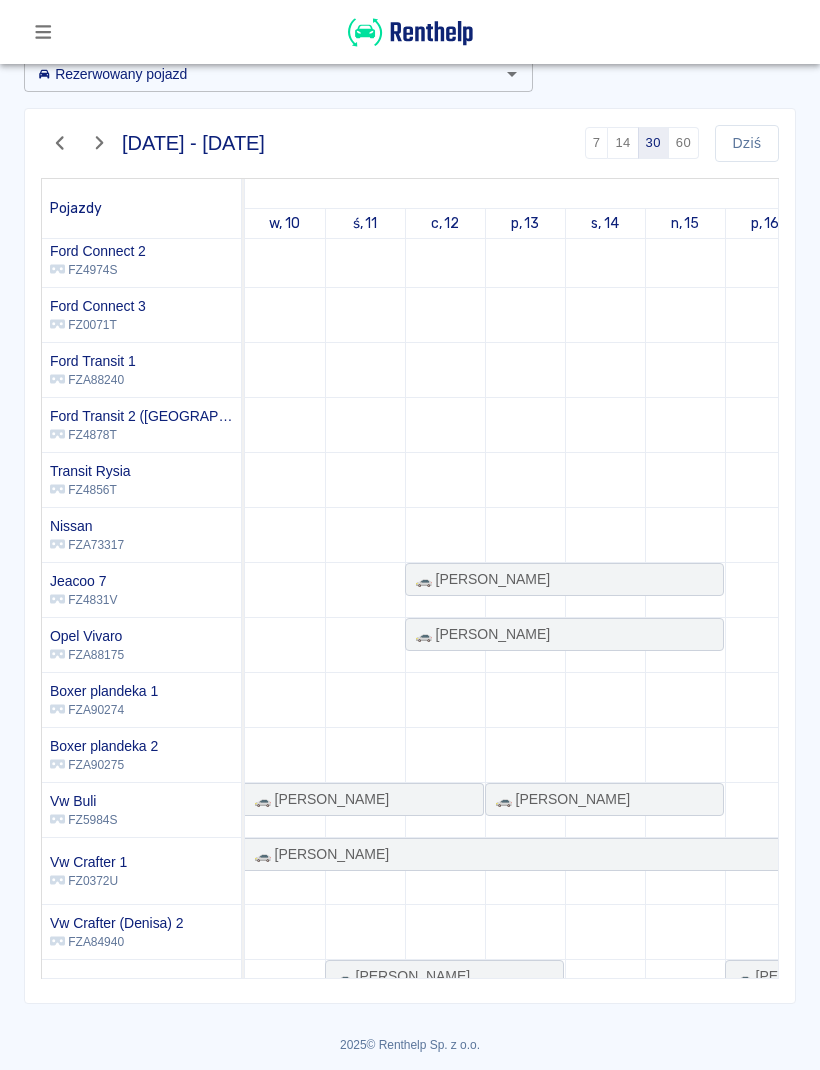 scroll, scrollTop: 105, scrollLeft: 0, axis: vertical 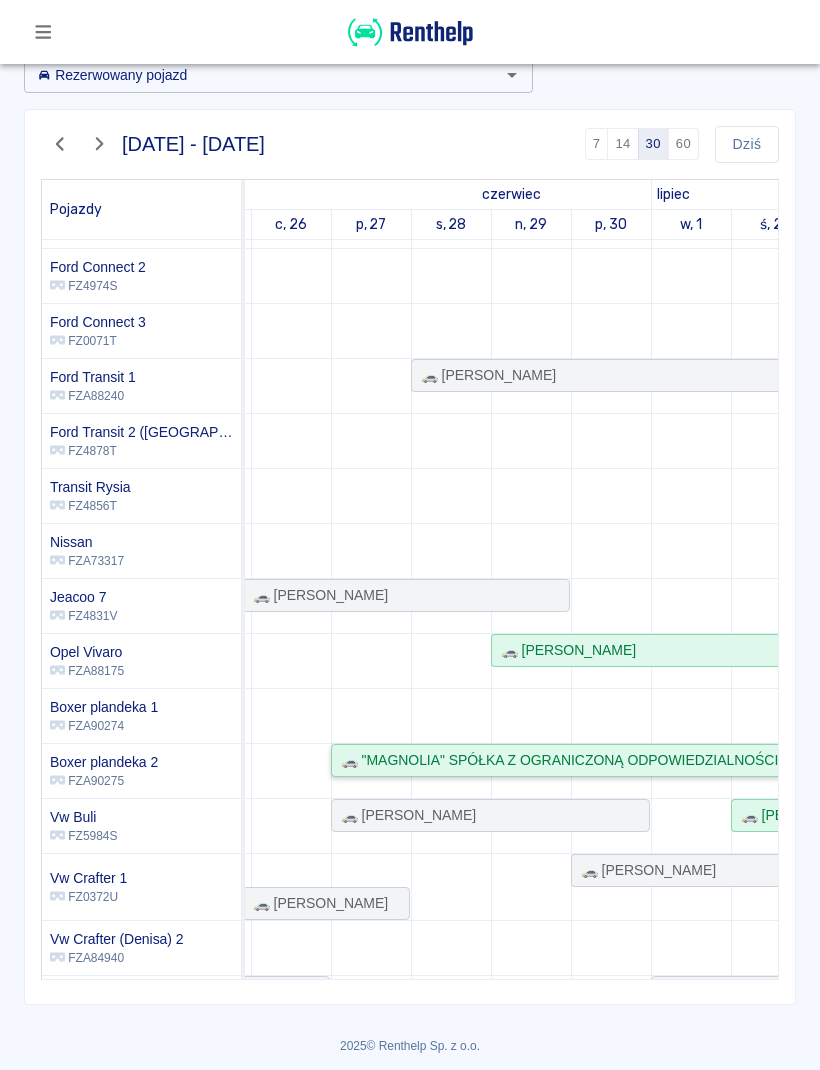 click on "🚗 "MAGNOLIA" SPÓŁKA Z OGRANICZONĄ ODPOWIEDZIALNOŚCIĄ - [PERSON_NAME]" at bounding box center (623, 760) 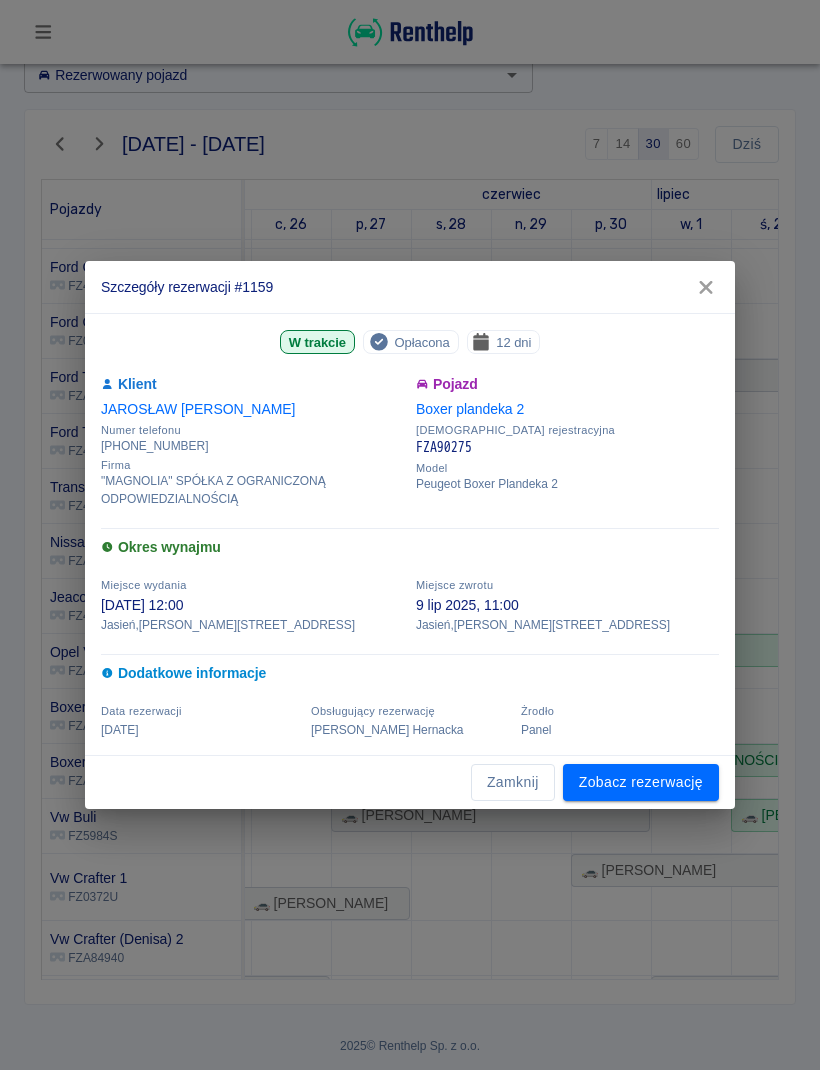 click on "Zobacz rezerwację" at bounding box center (641, 782) 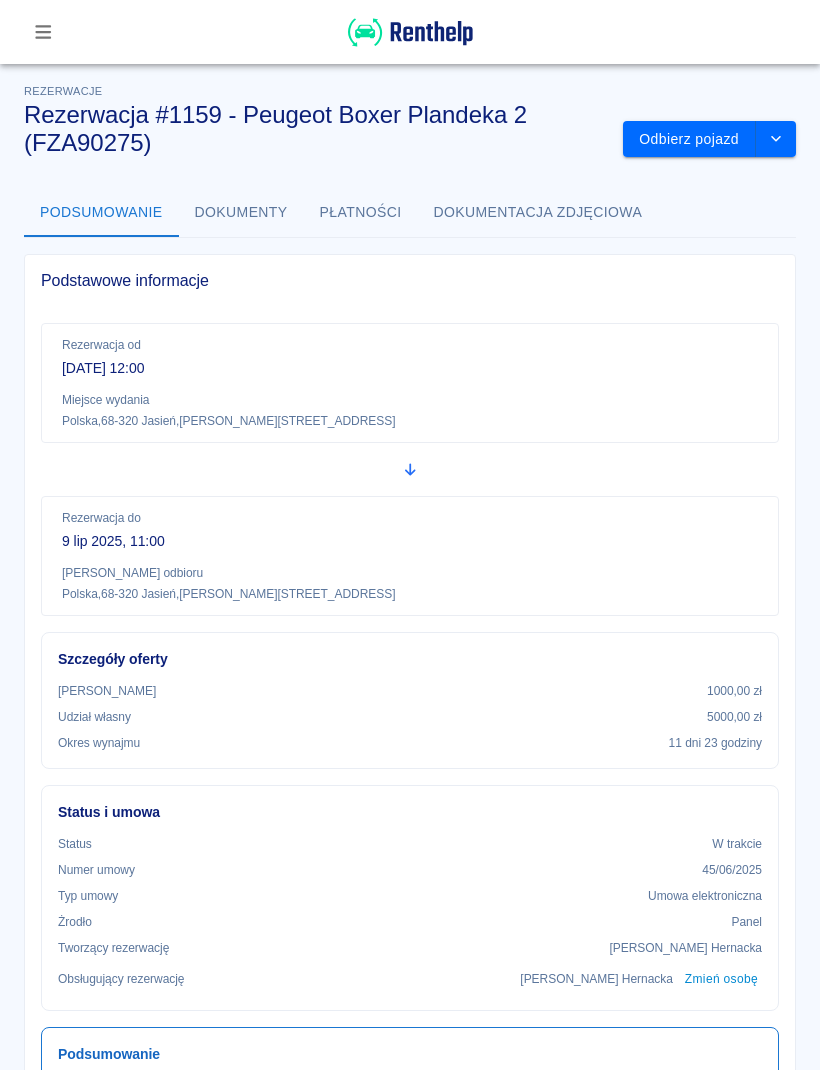 click at bounding box center [776, 139] 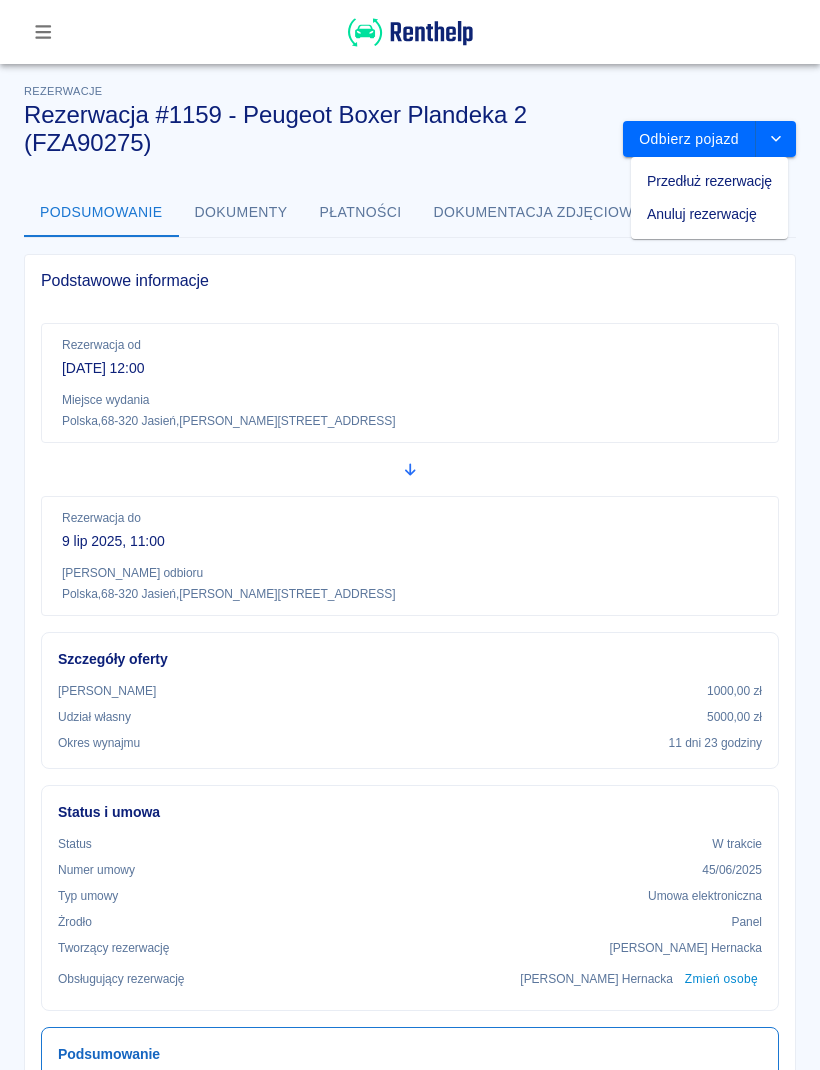 click on "Przedłuż rezerwację" at bounding box center (709, 181) 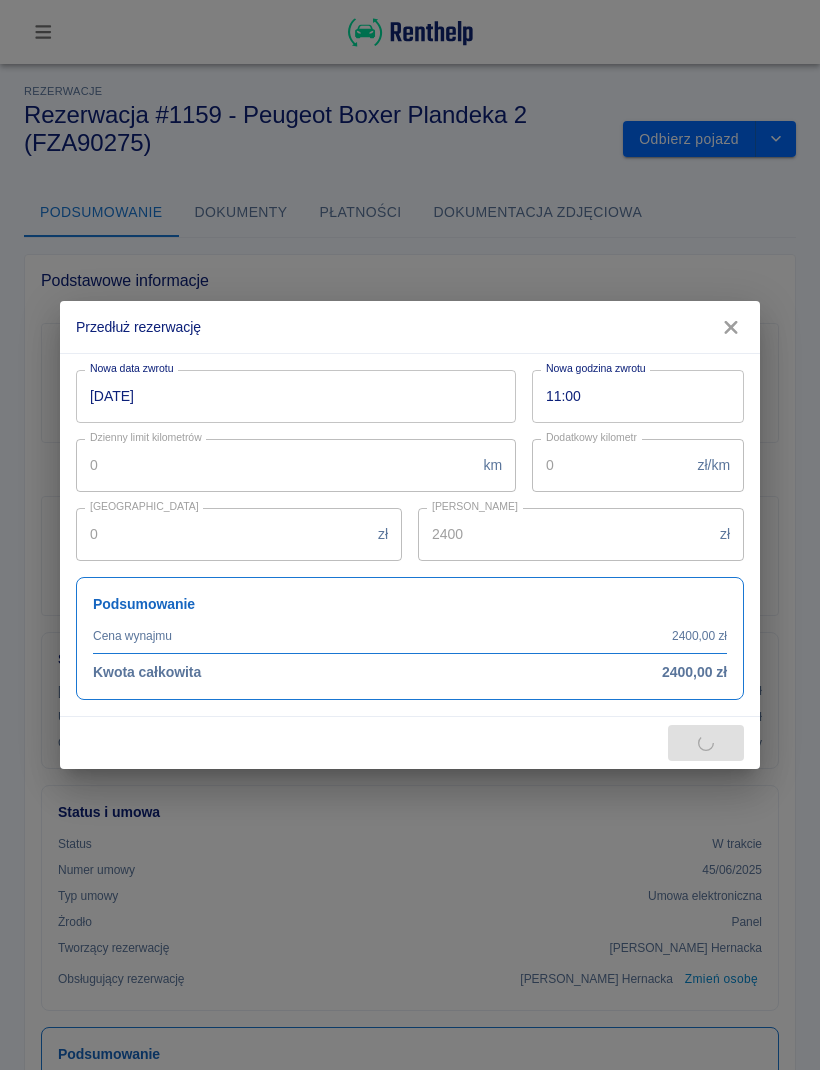 type on "4800" 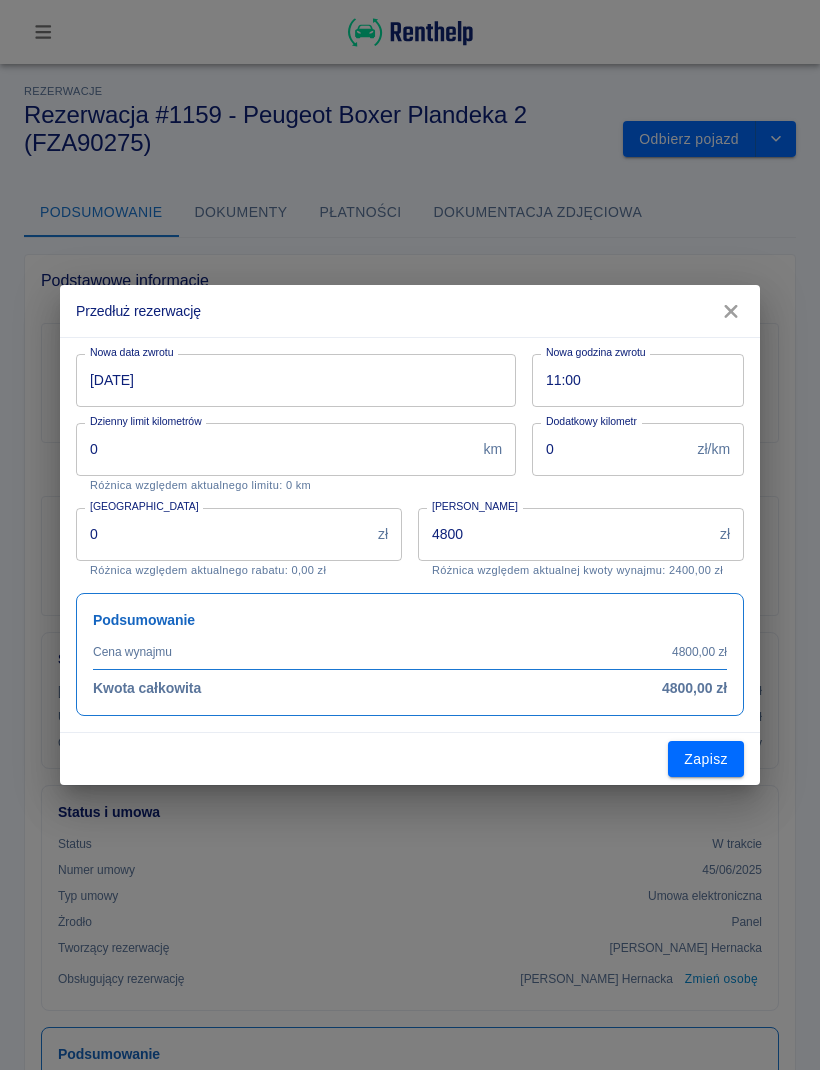 click on "[DATE]" at bounding box center [289, 380] 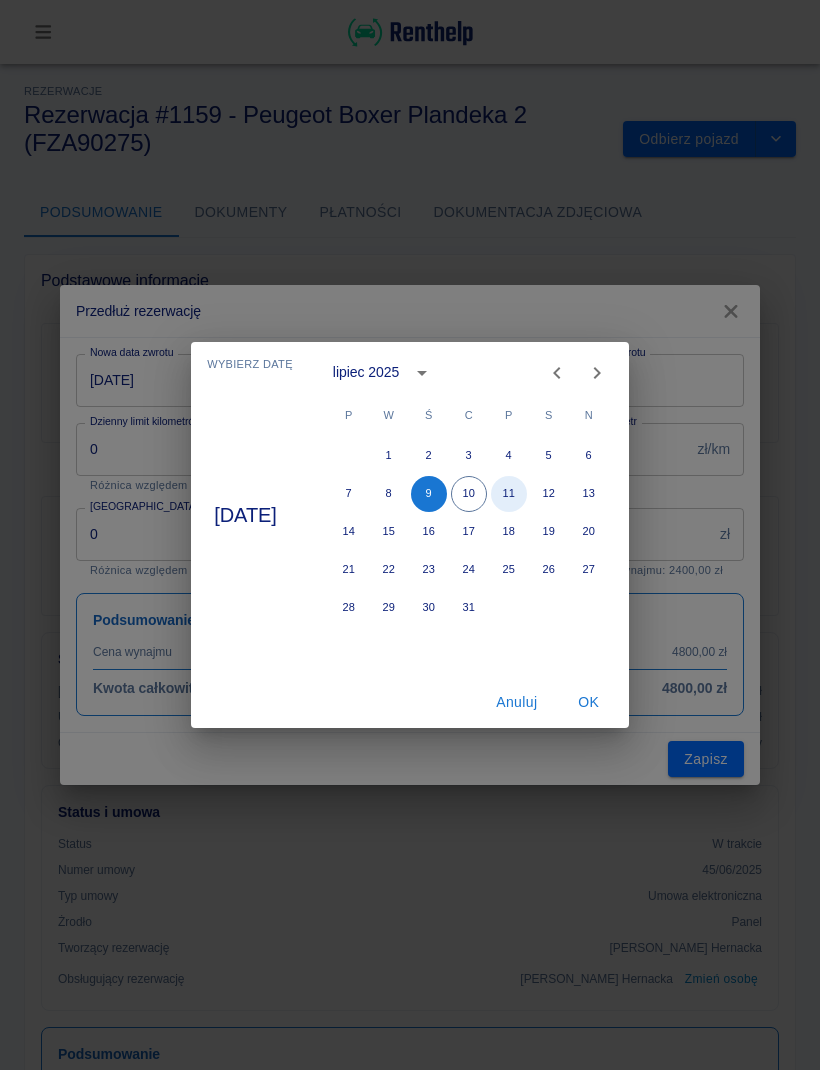 click on "11" at bounding box center (509, 494) 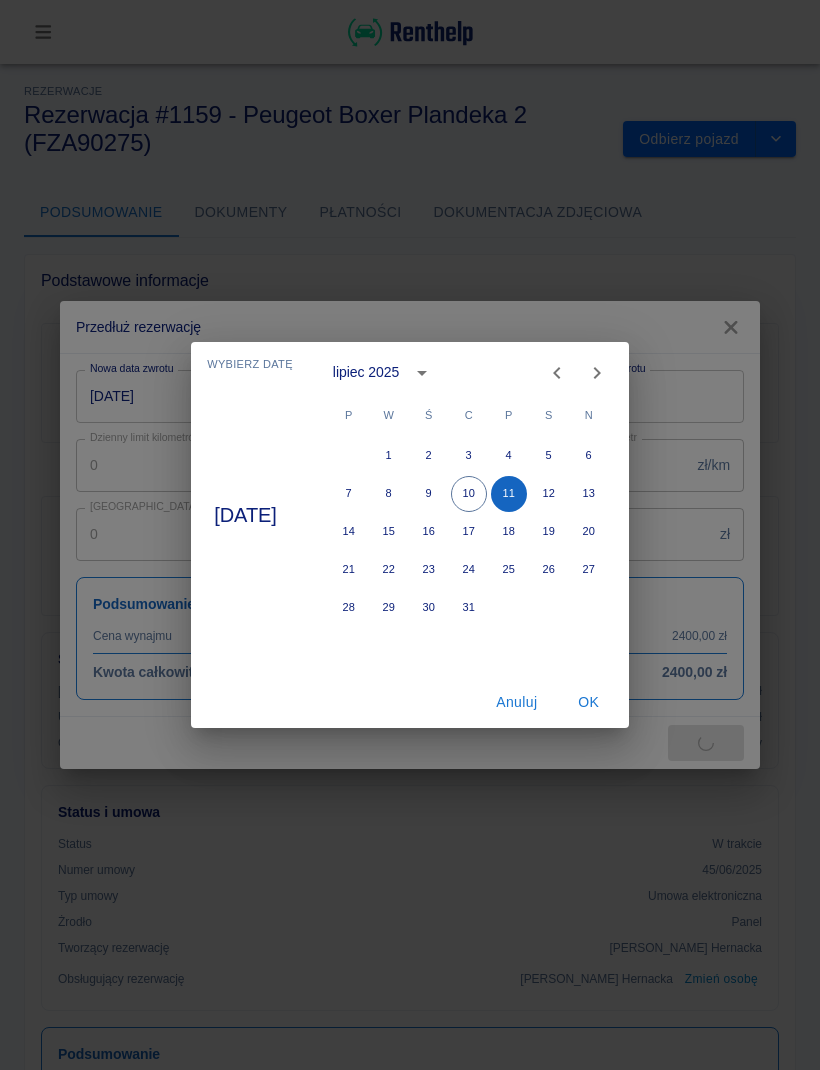 type on "5600" 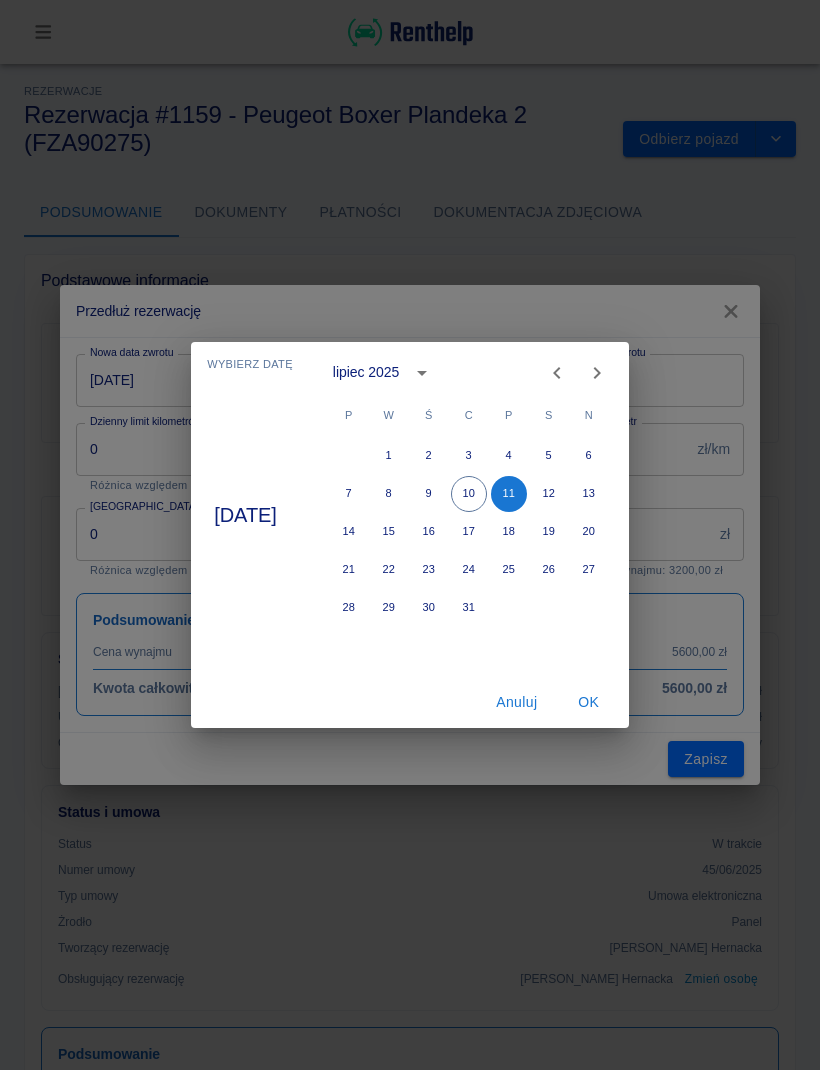 click on "OK" at bounding box center [589, 702] 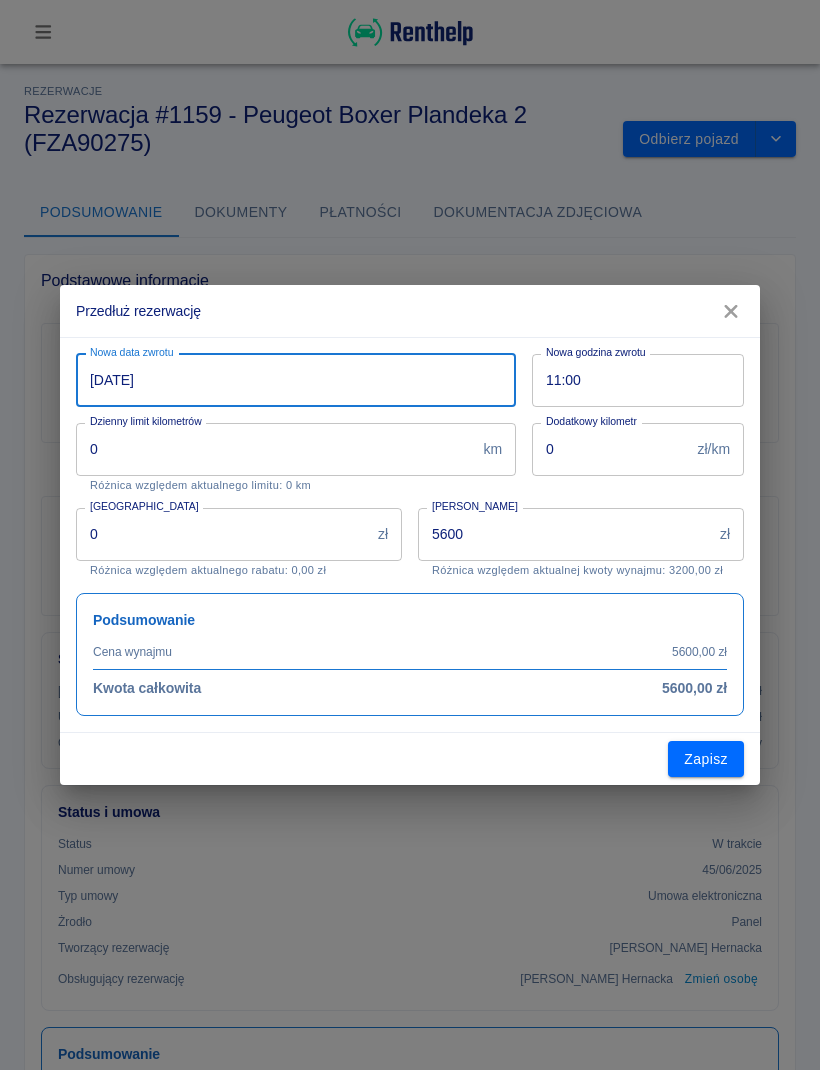 click on "5600" at bounding box center [565, 534] 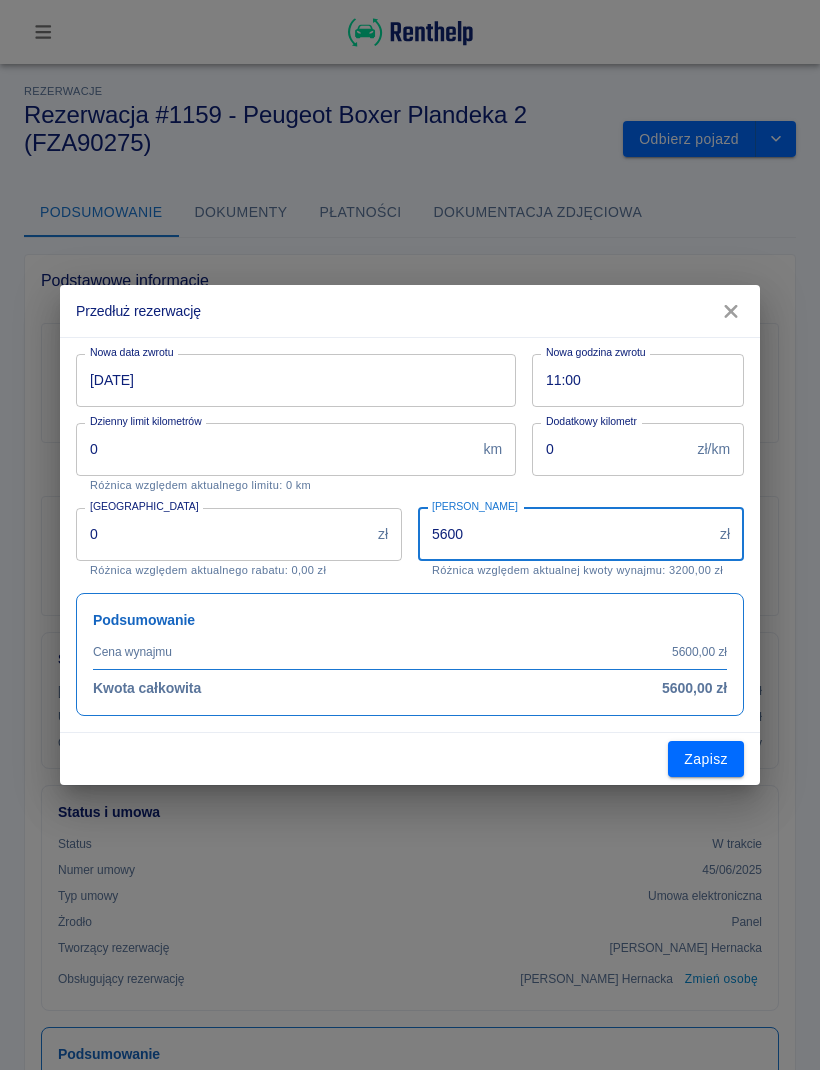 click at bounding box center [731, 311] 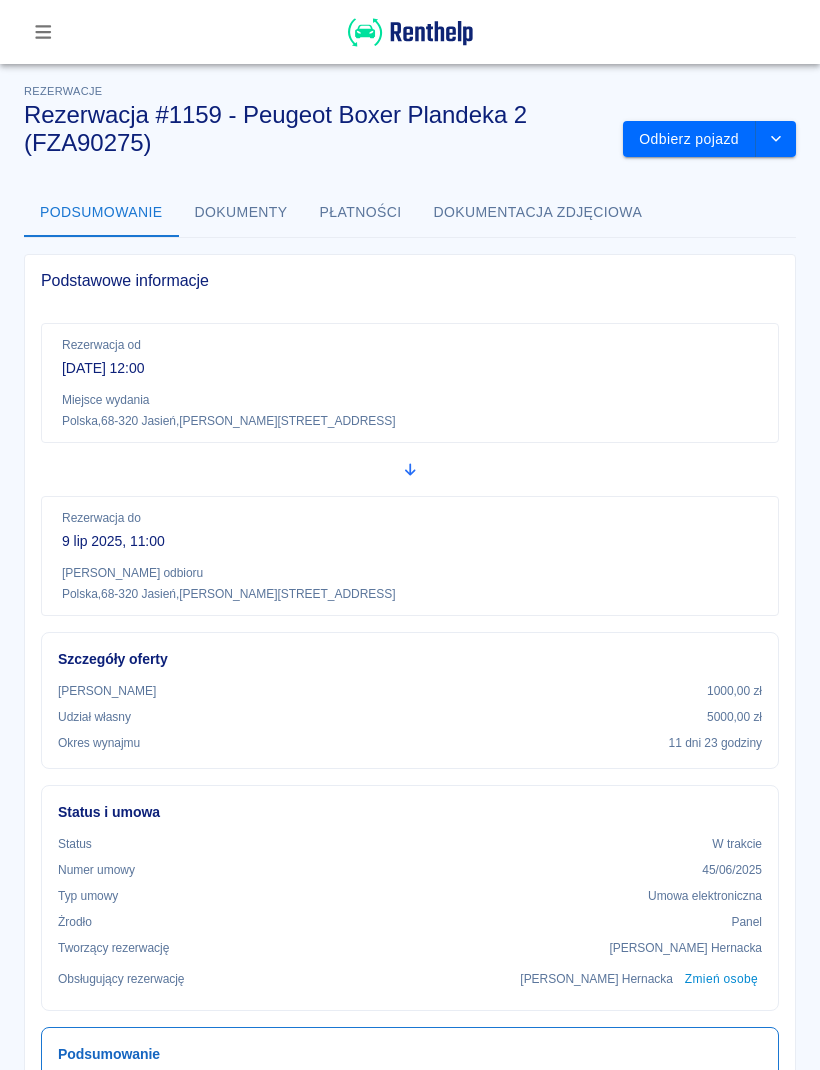 scroll, scrollTop: 0, scrollLeft: 0, axis: both 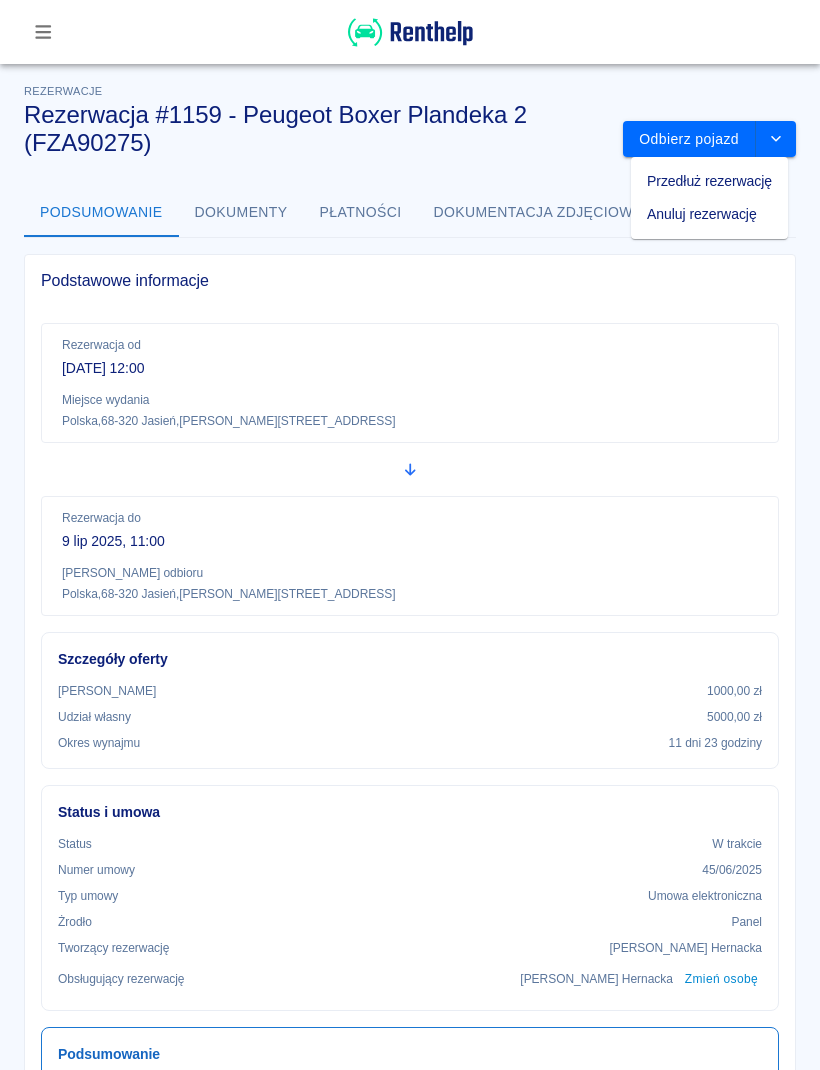 click on "Przedłuż rezerwację" at bounding box center [709, 181] 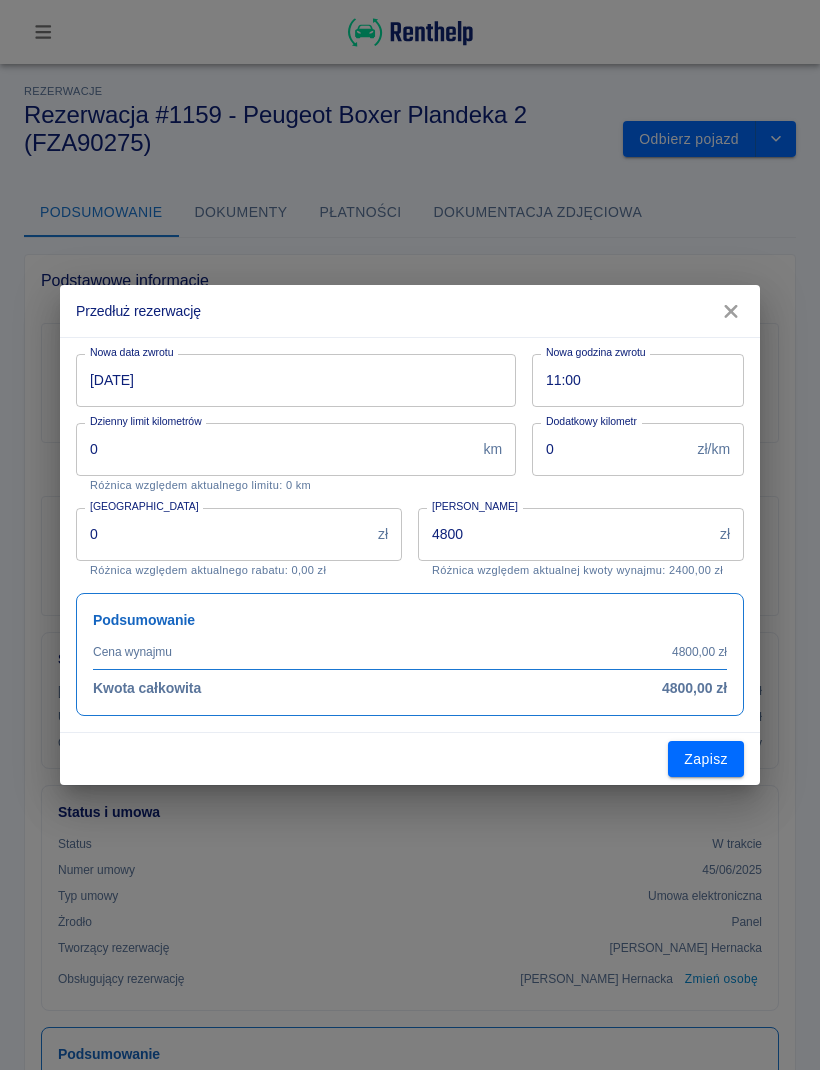 click on "[DATE]" at bounding box center (289, 380) 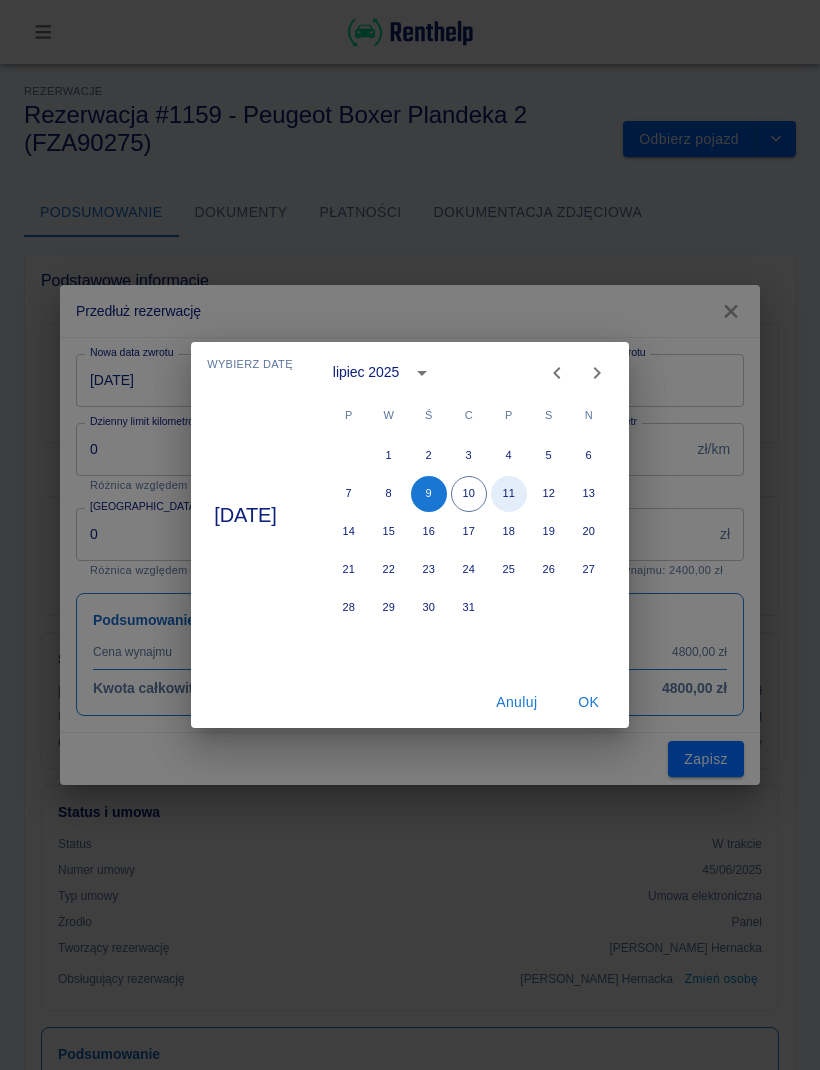click on "11" at bounding box center (509, 494) 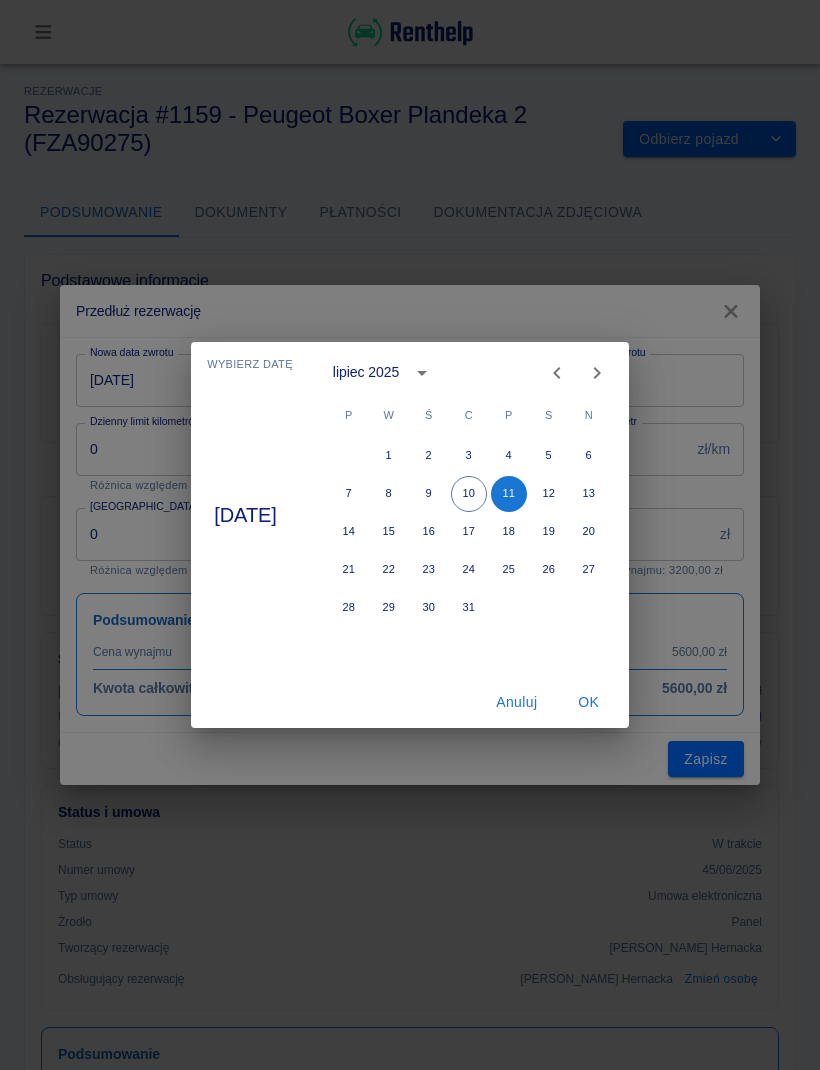 click on "OK" at bounding box center [589, 702] 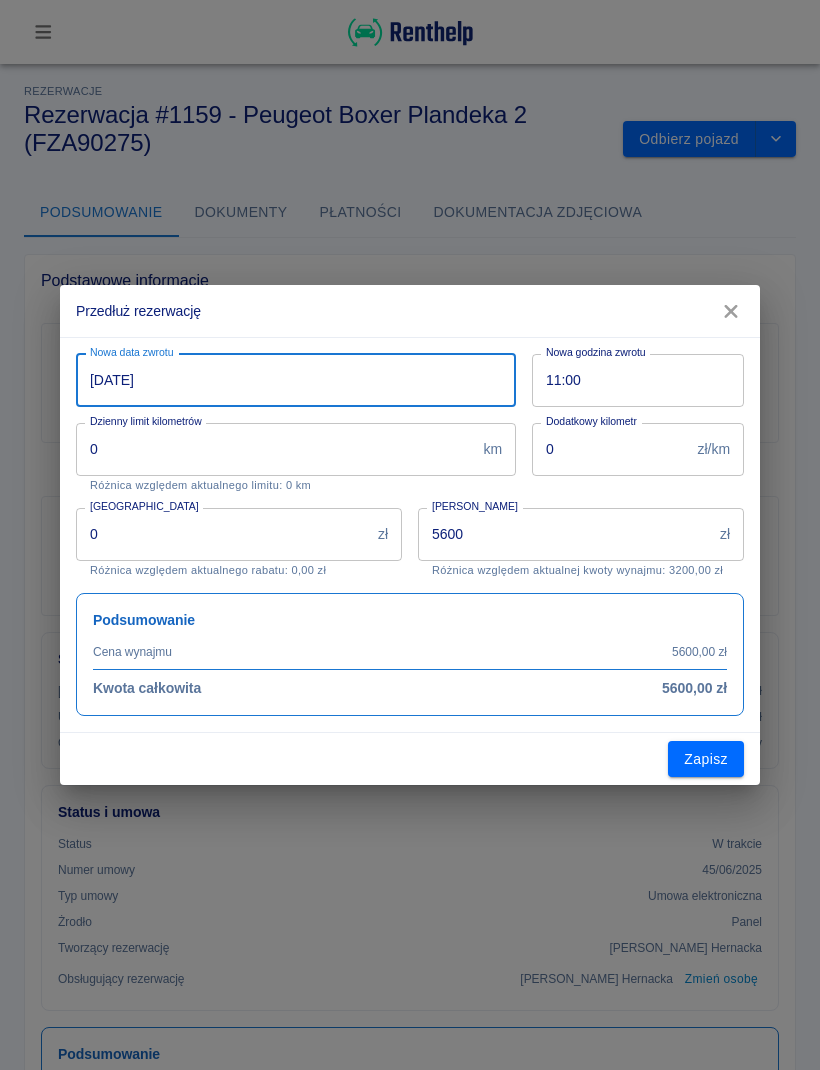 click on "5600" at bounding box center [565, 534] 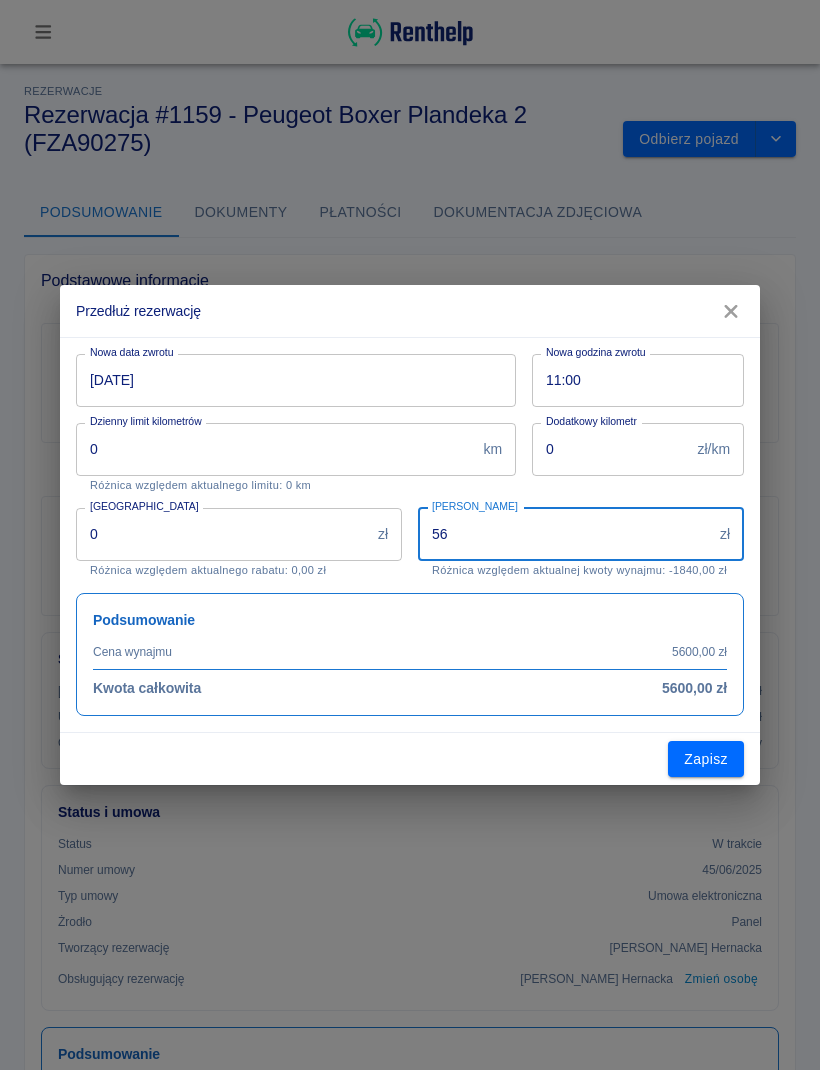 type on "5" 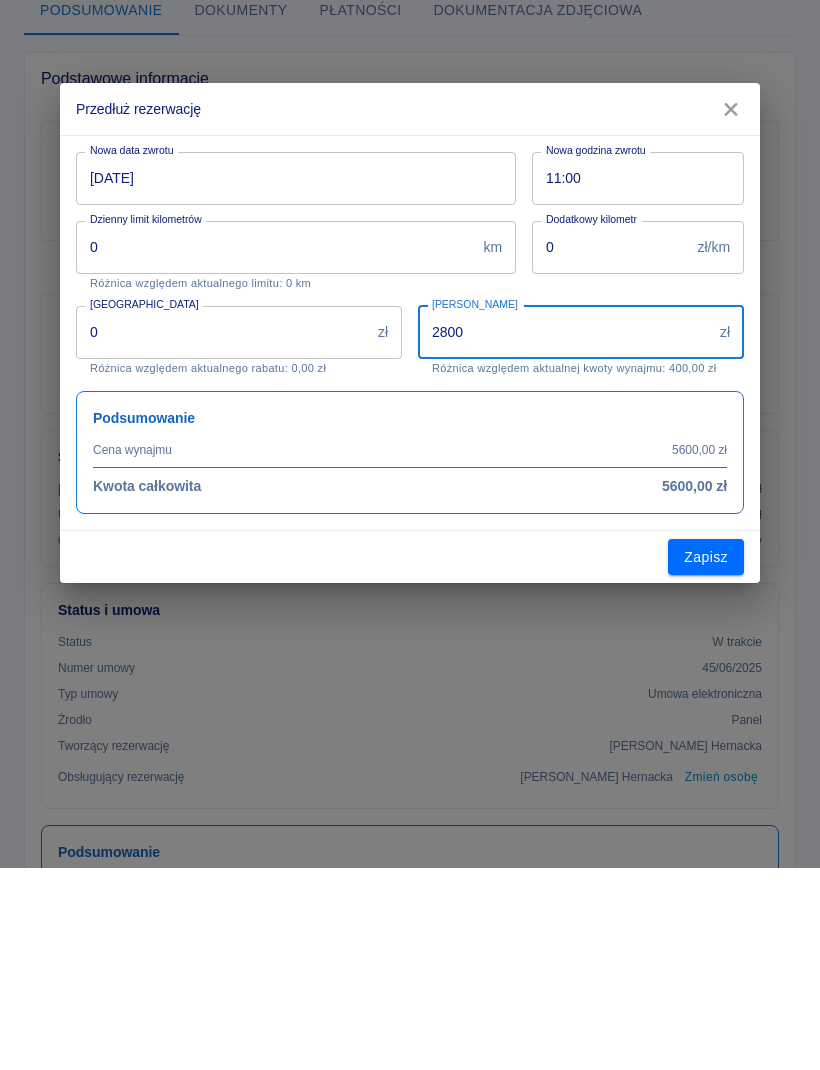 type on "2800" 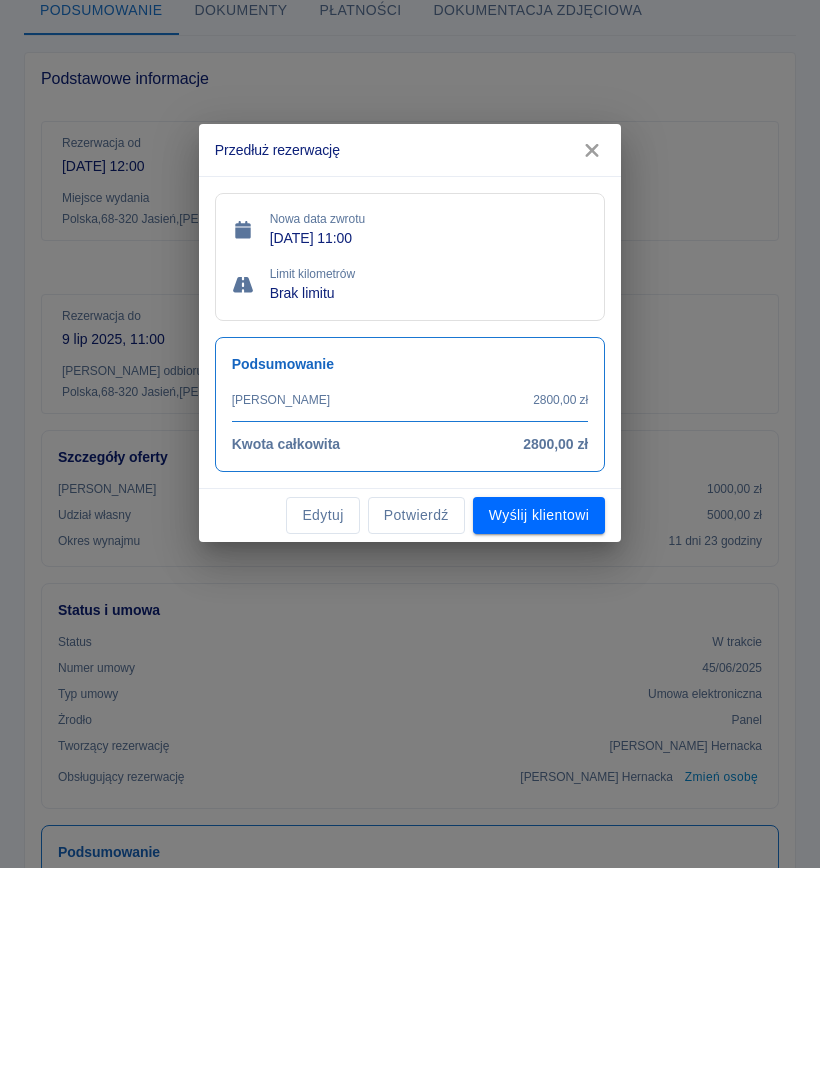 click on "Potwierdź" at bounding box center [416, 717] 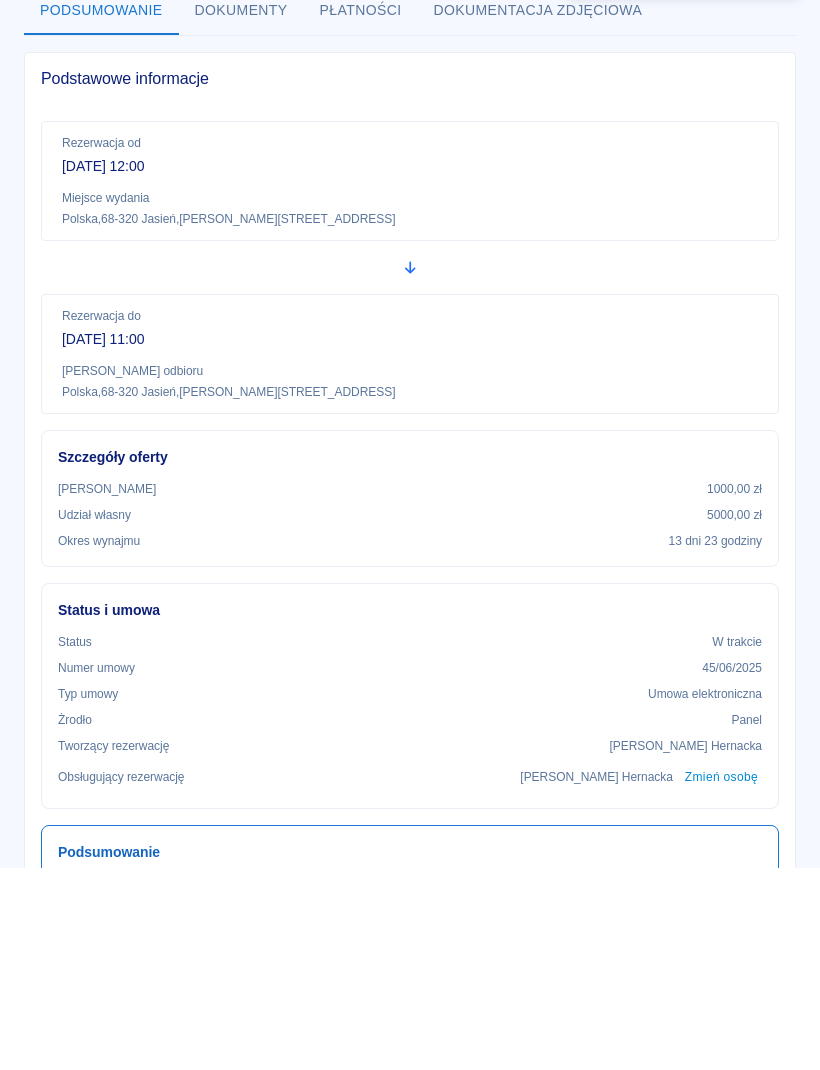 click 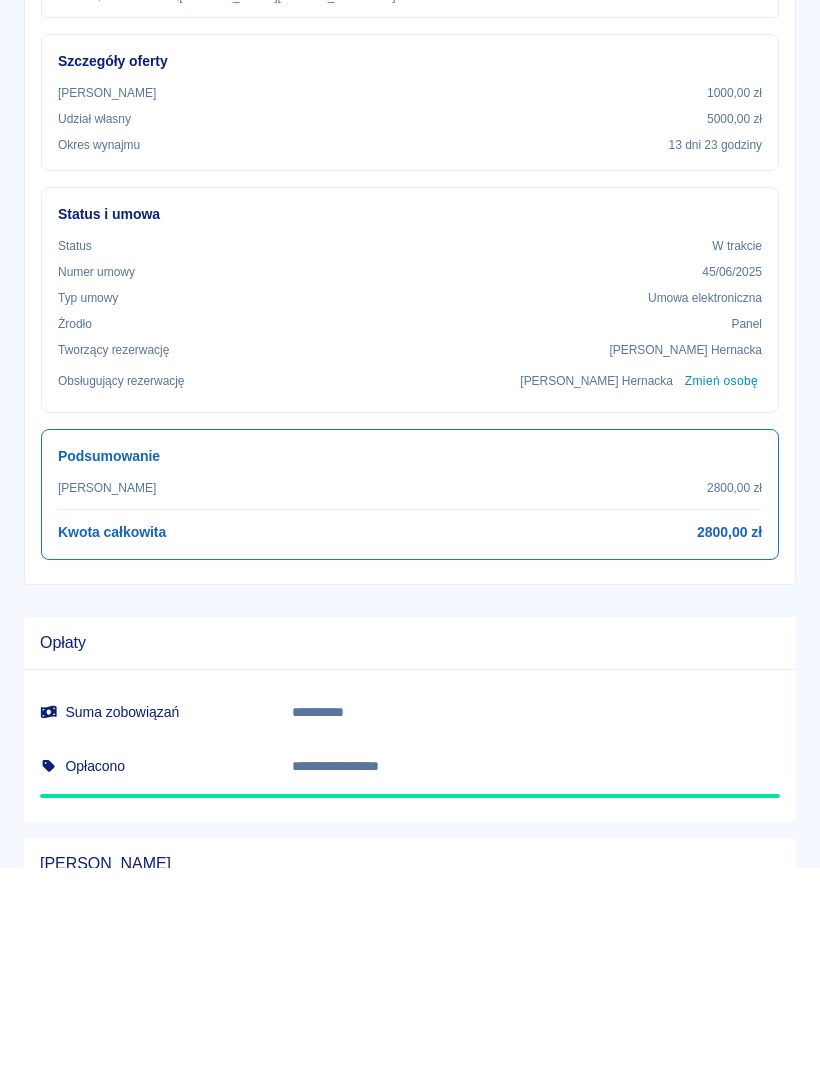 scroll, scrollTop: 393, scrollLeft: 0, axis: vertical 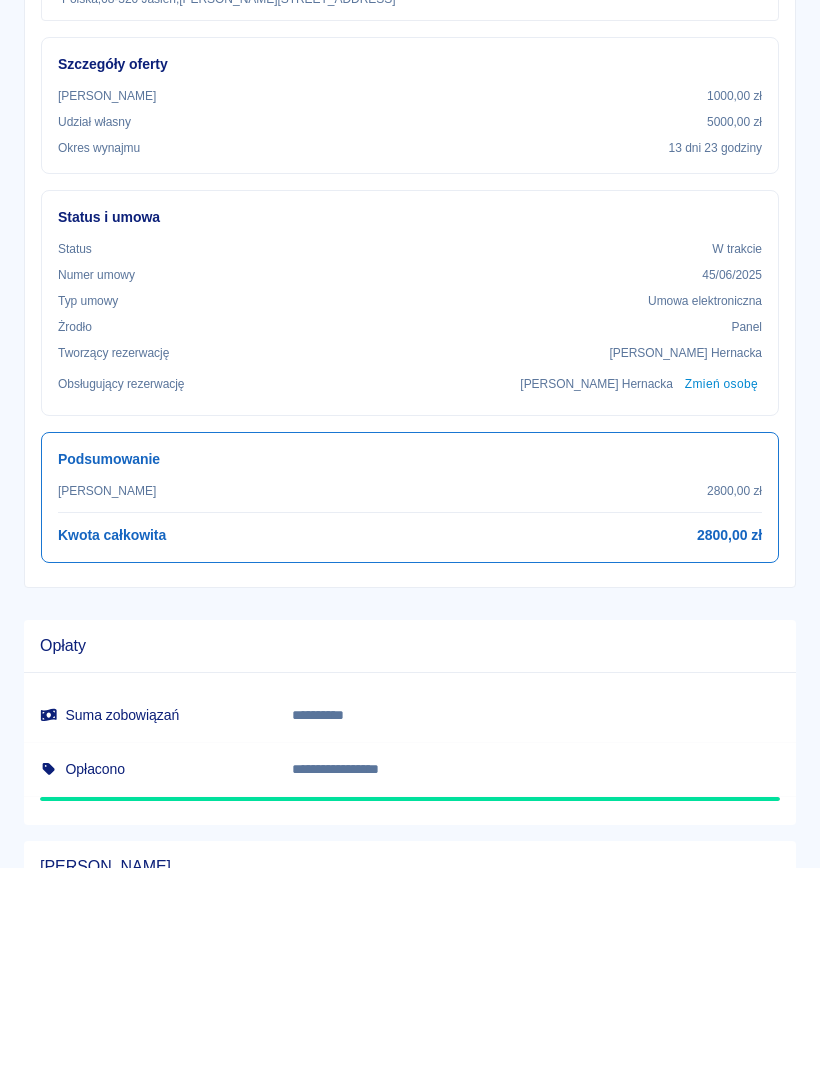 click on "W trakcie" at bounding box center (737, 451) 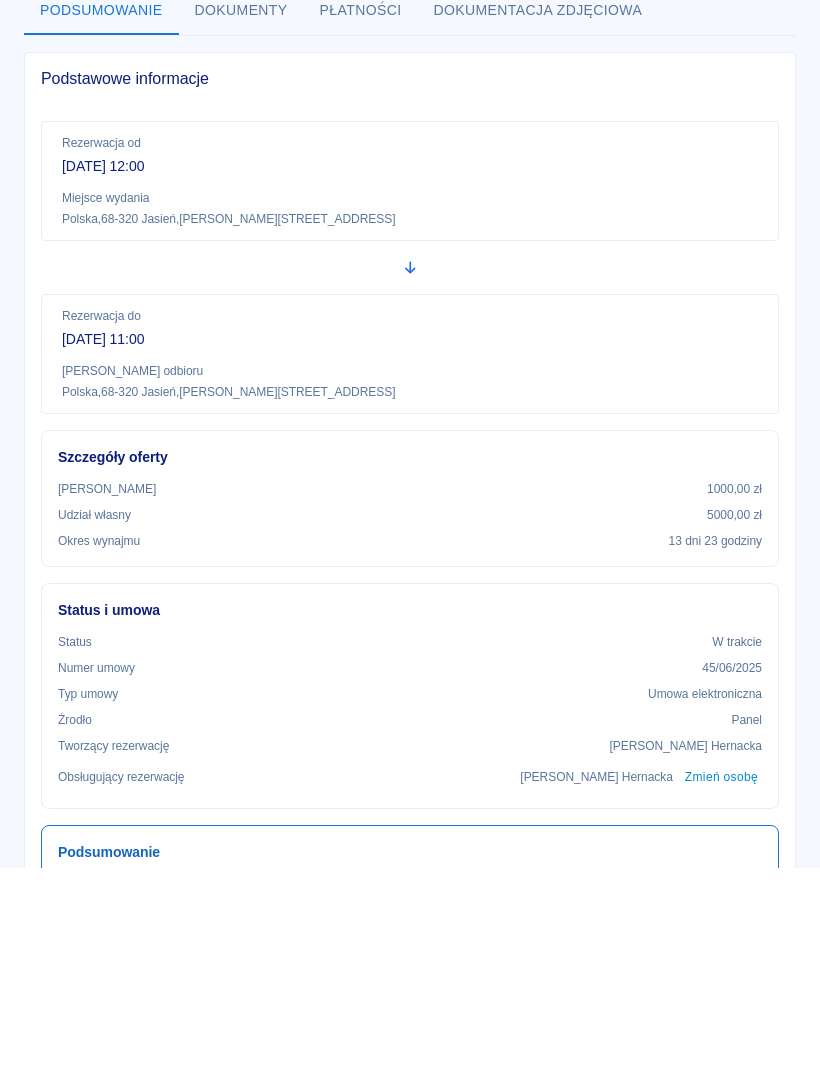scroll, scrollTop: 0, scrollLeft: 0, axis: both 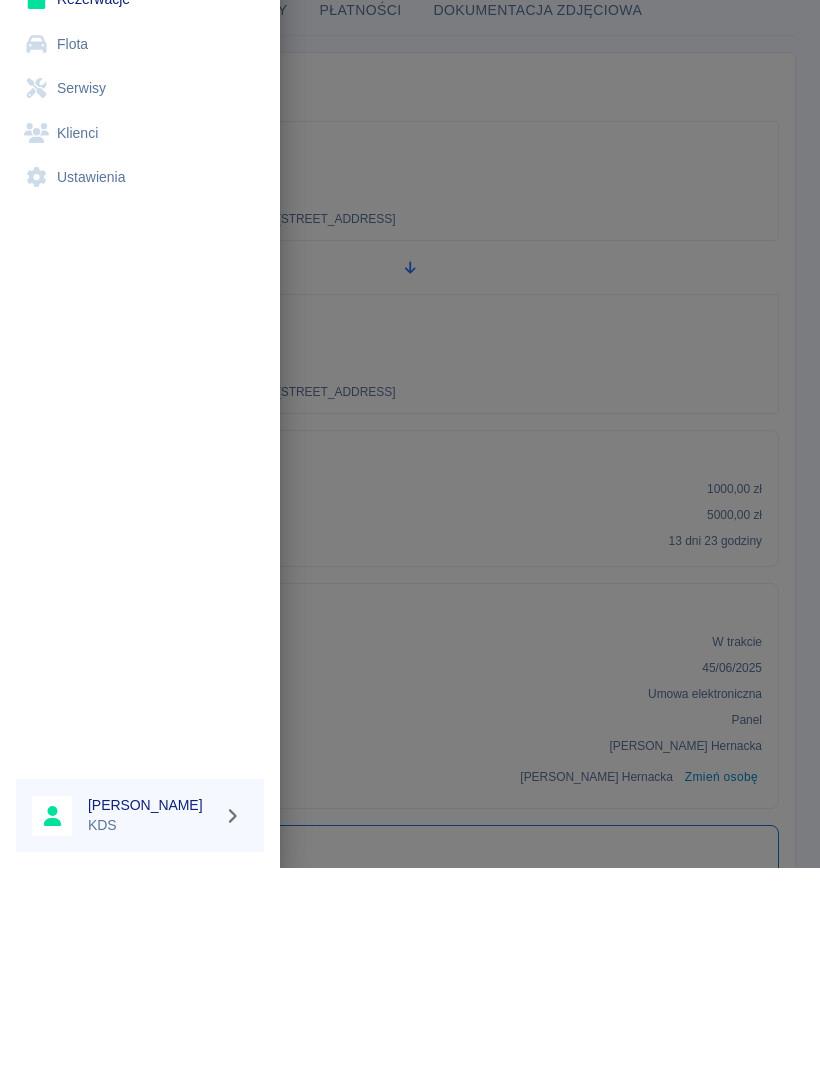click on "Kalendarz" at bounding box center [140, 157] 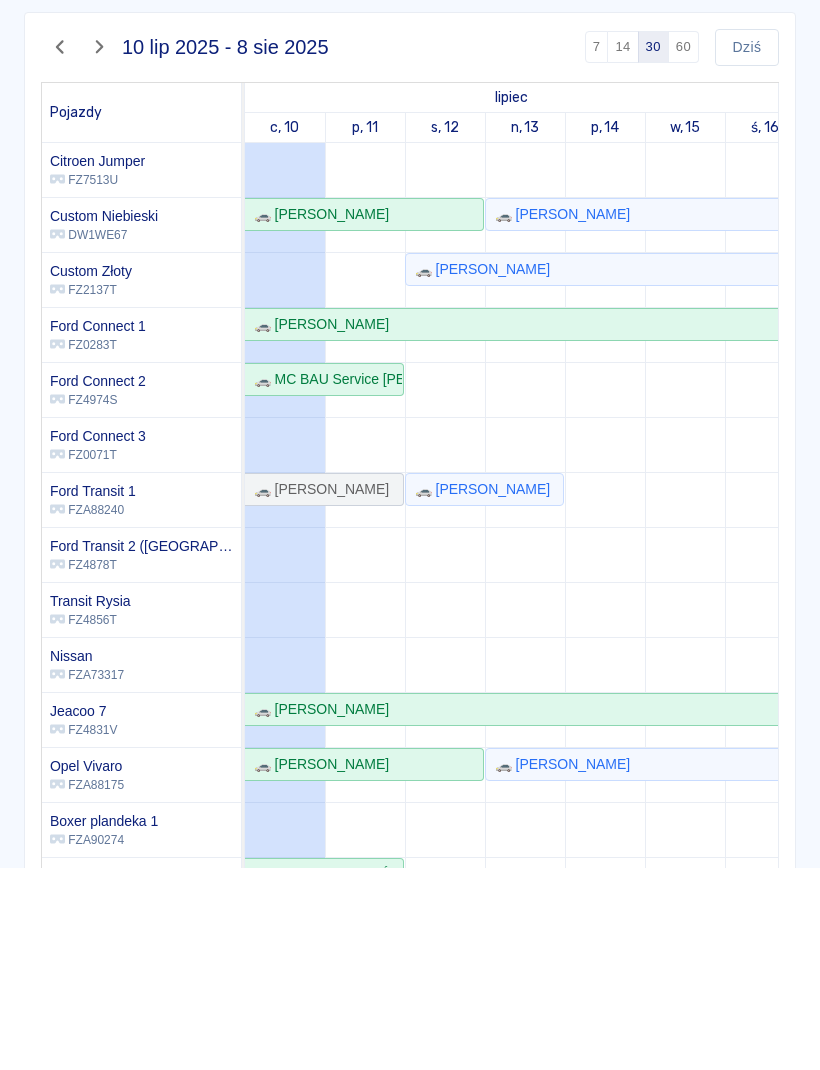 scroll, scrollTop: 75, scrollLeft: -9, axis: both 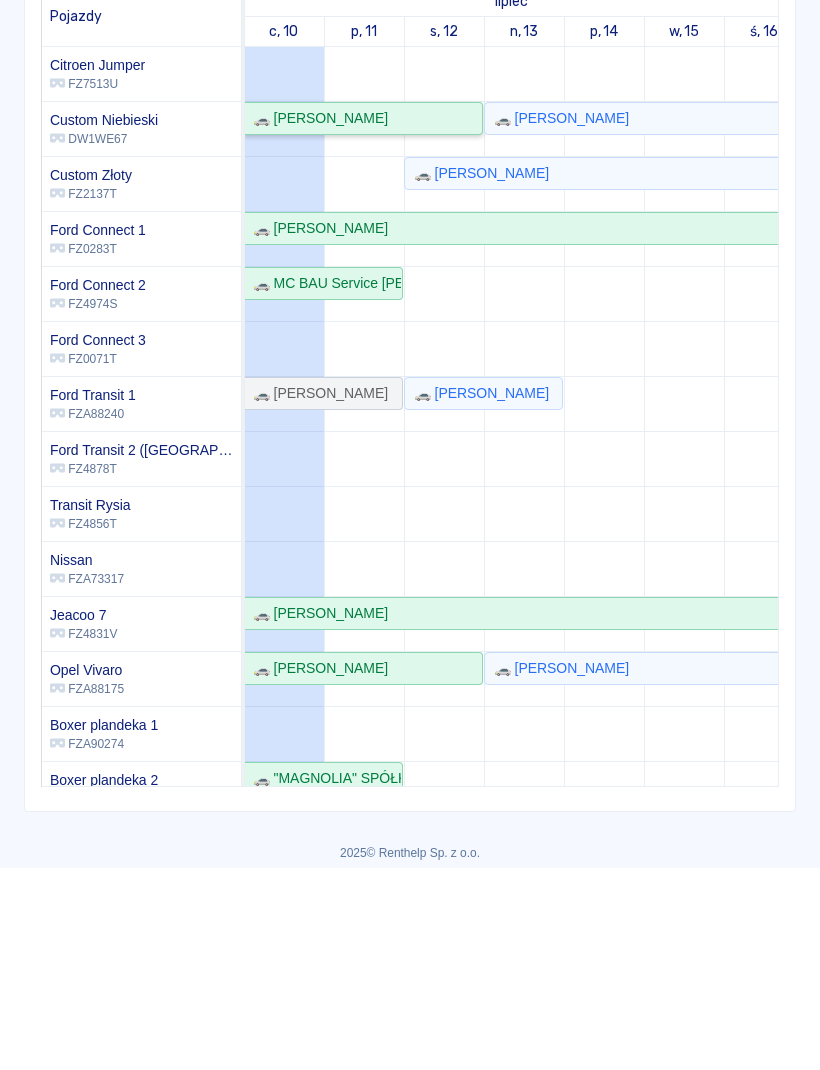click on "🚗 [PERSON_NAME]" 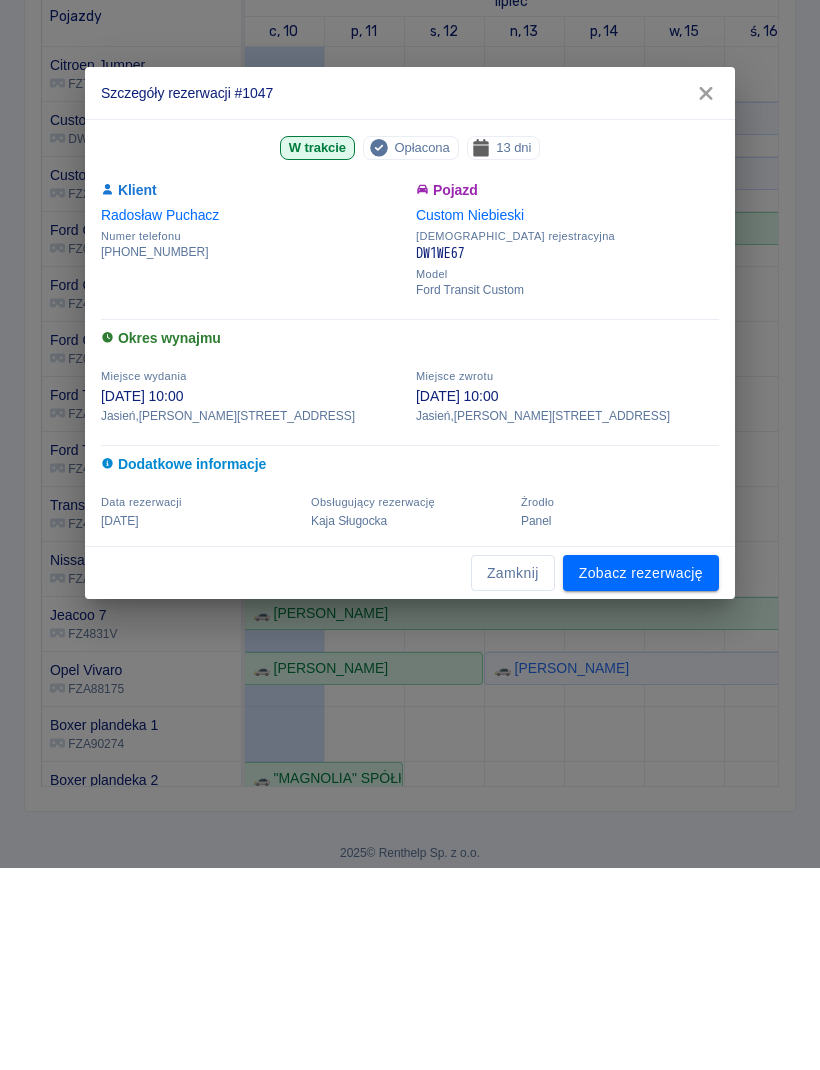 click on "Zamknij" at bounding box center (513, 775) 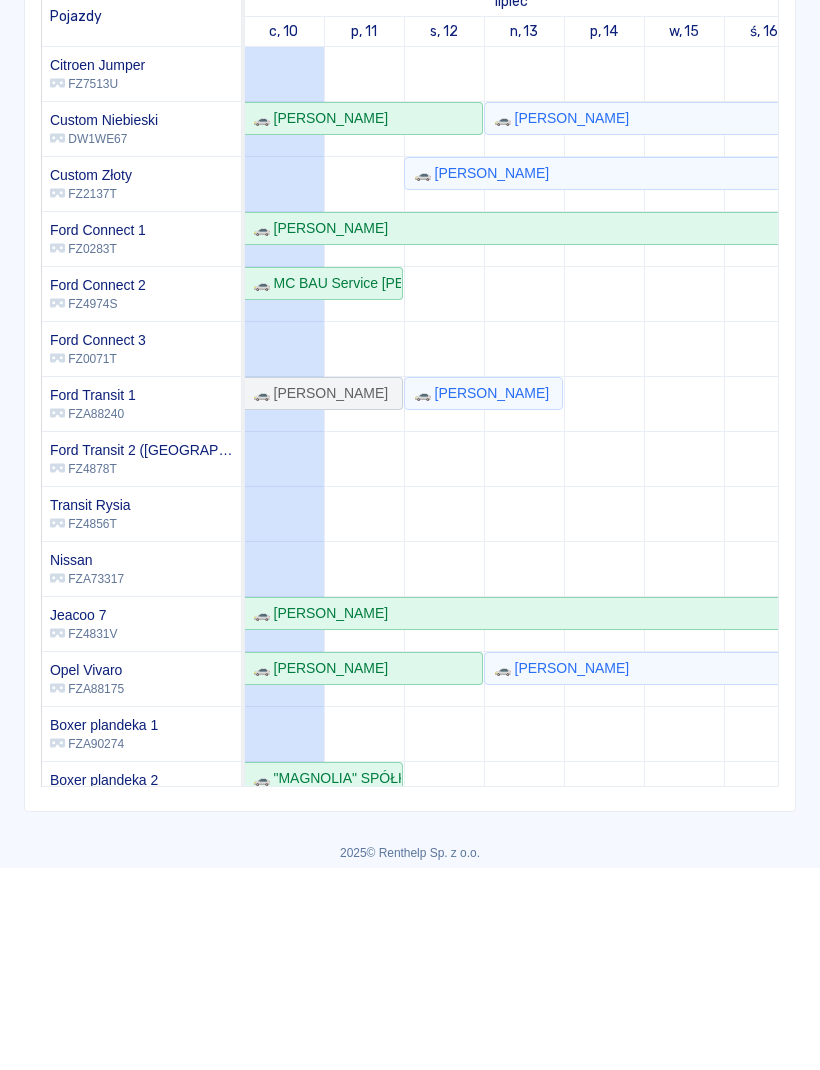 scroll, scrollTop: -2, scrollLeft: 110, axis: both 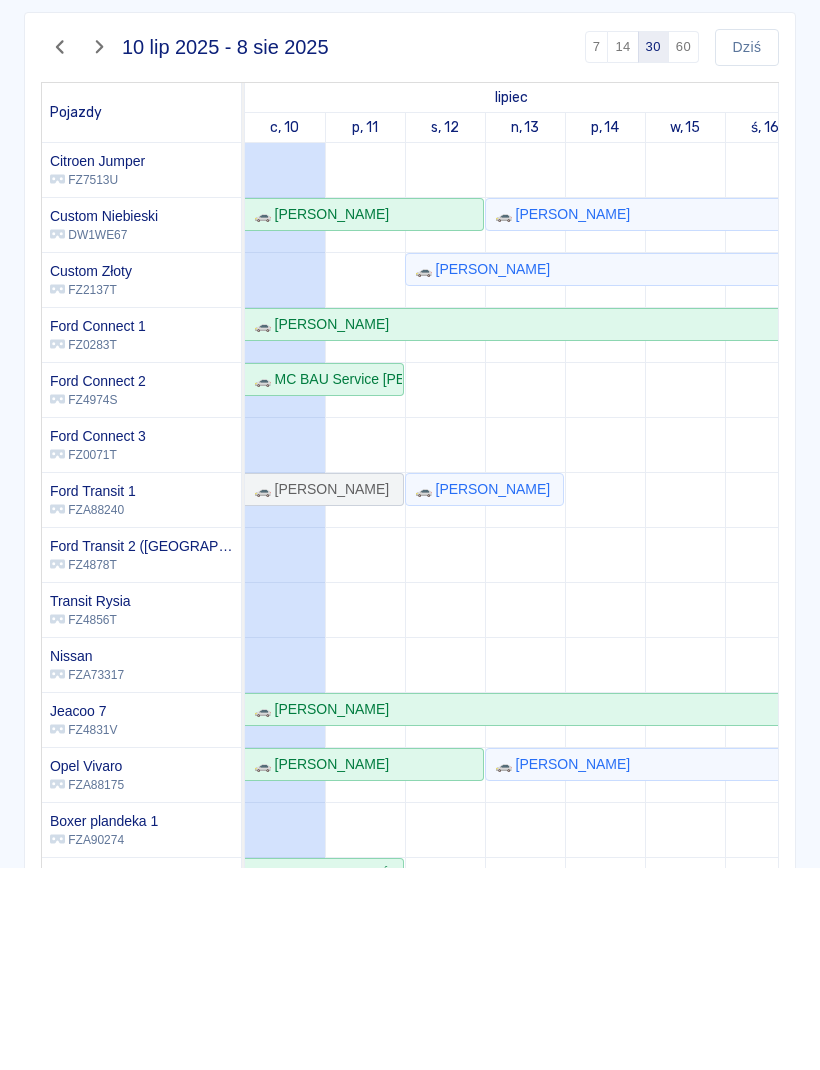 click at bounding box center [43, 32] 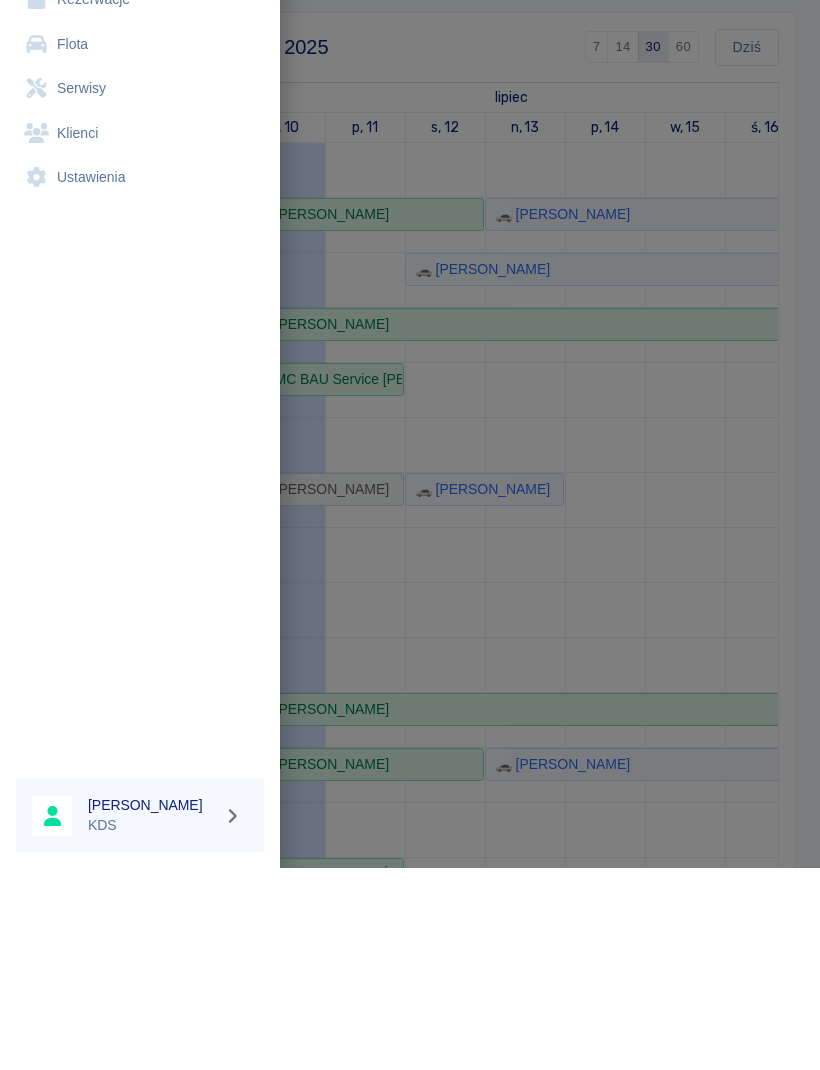 scroll, scrollTop: 0, scrollLeft: 0, axis: both 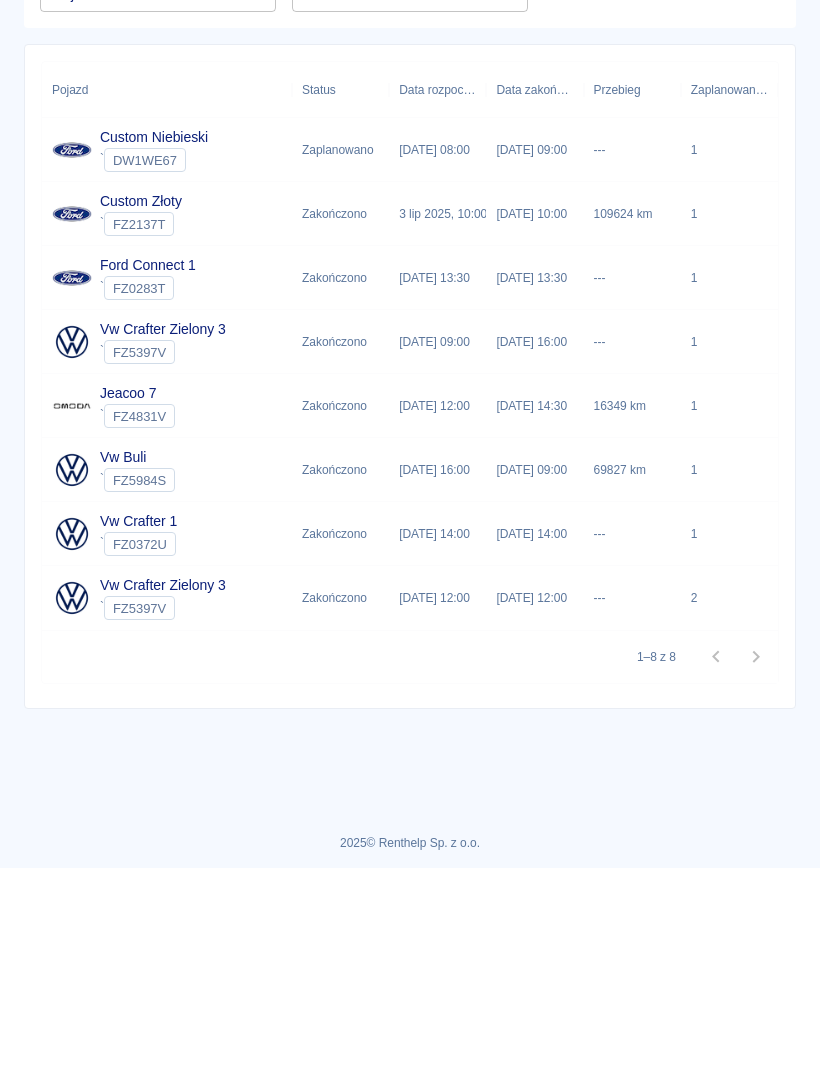 click on "[DATE] 13:30" at bounding box center (531, 480) 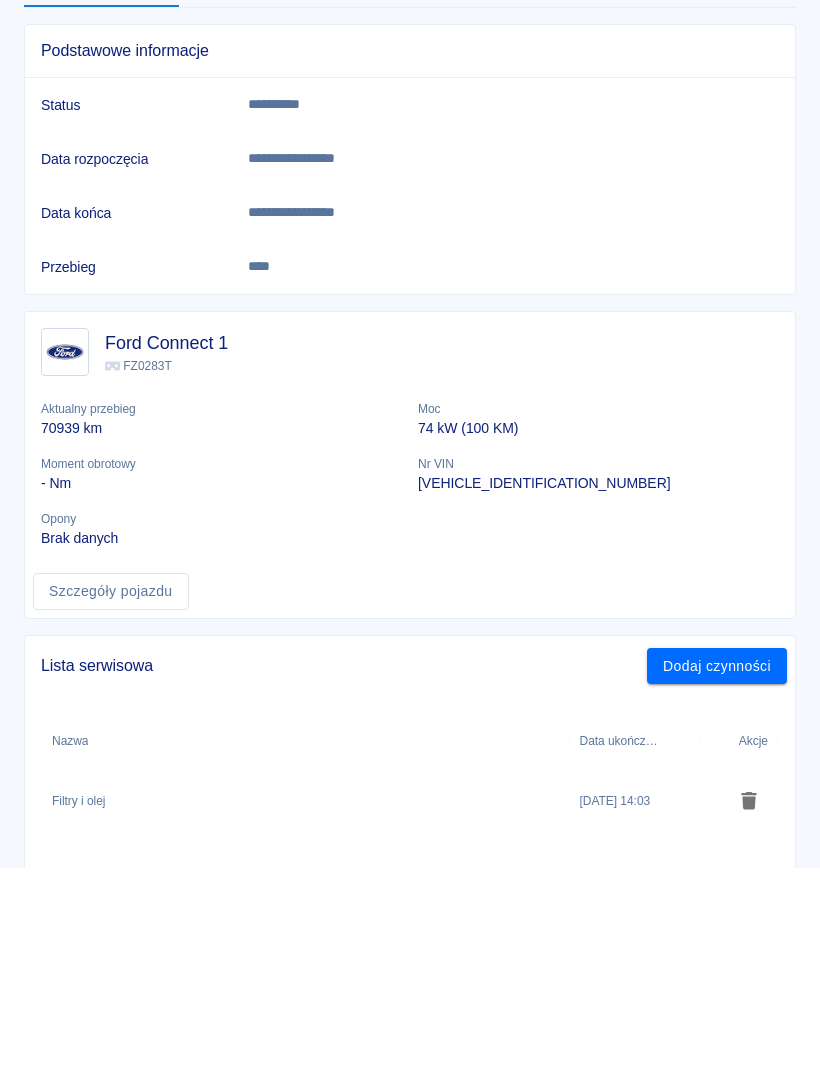click at bounding box center [43, 32] 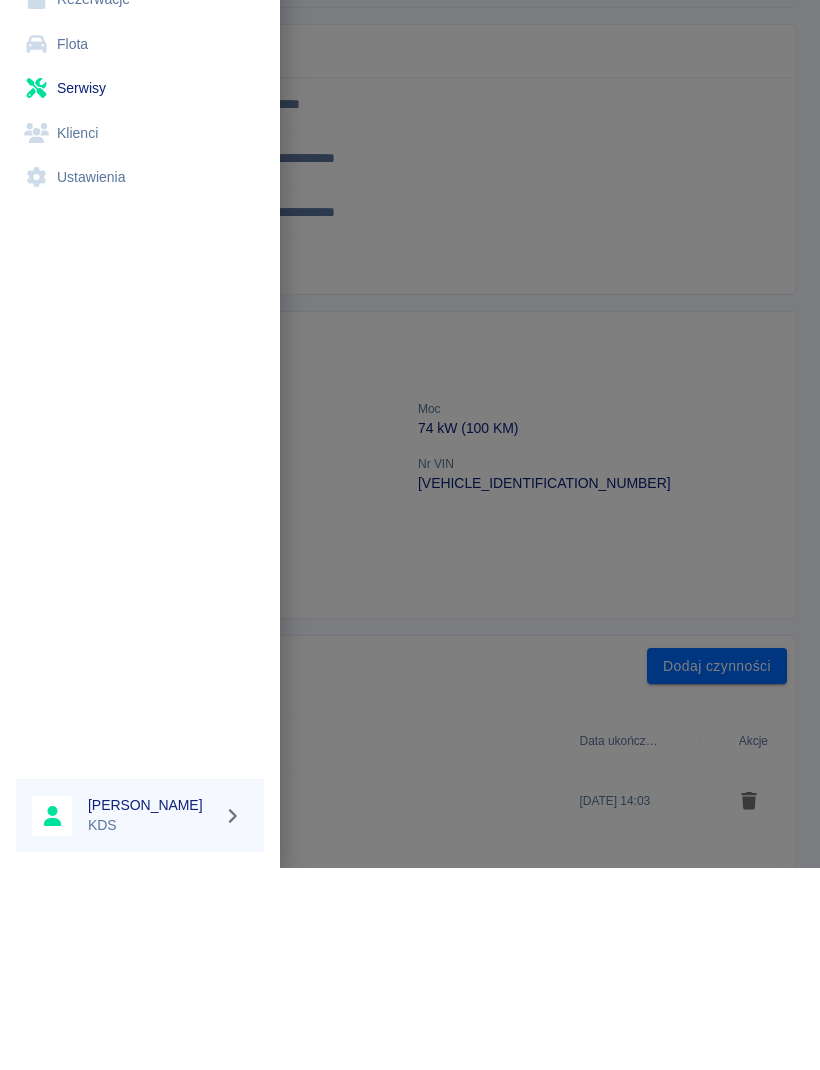 click on "Serwisy" at bounding box center (140, 290) 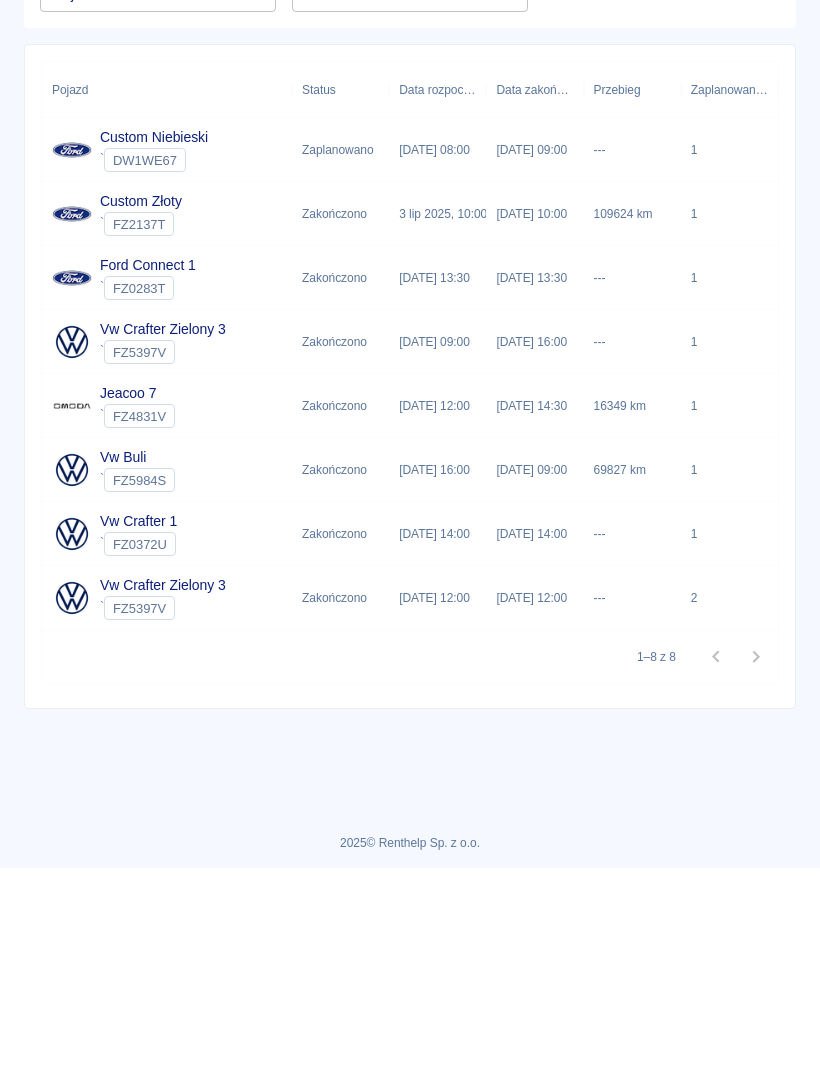 click on "Custom Złoty  ` FZ2137T" at bounding box center (167, 416) 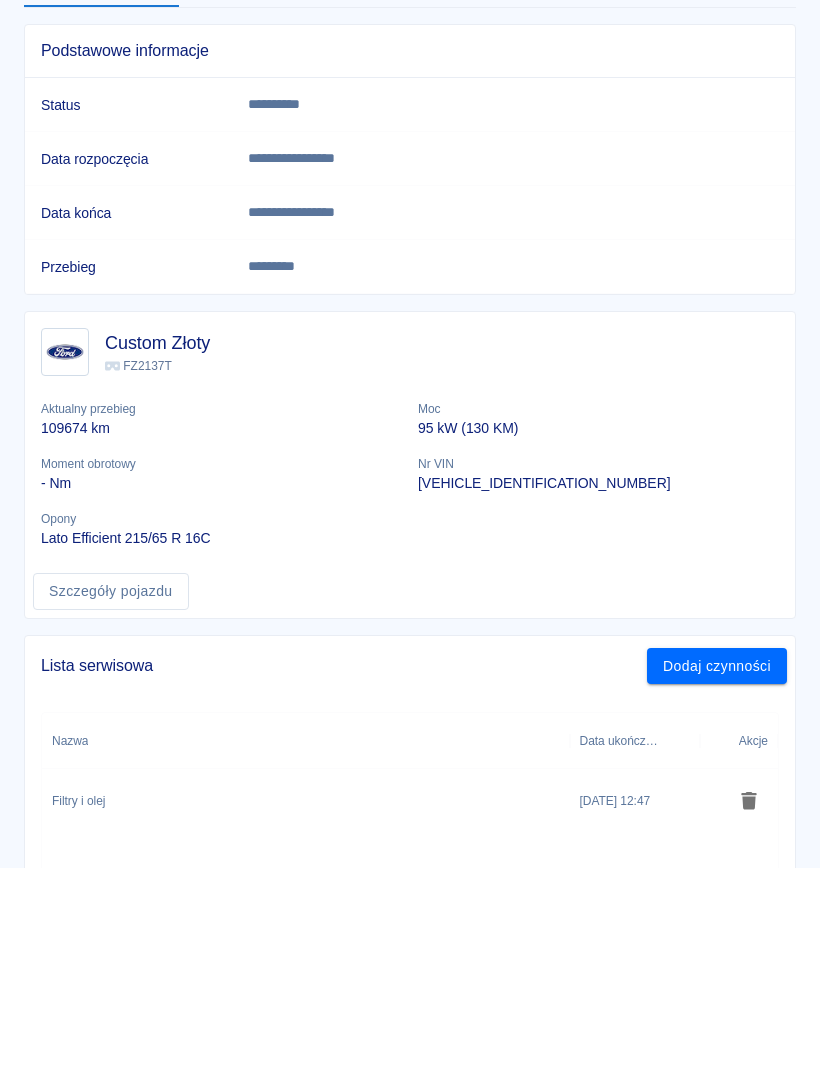 click at bounding box center [410, 32] 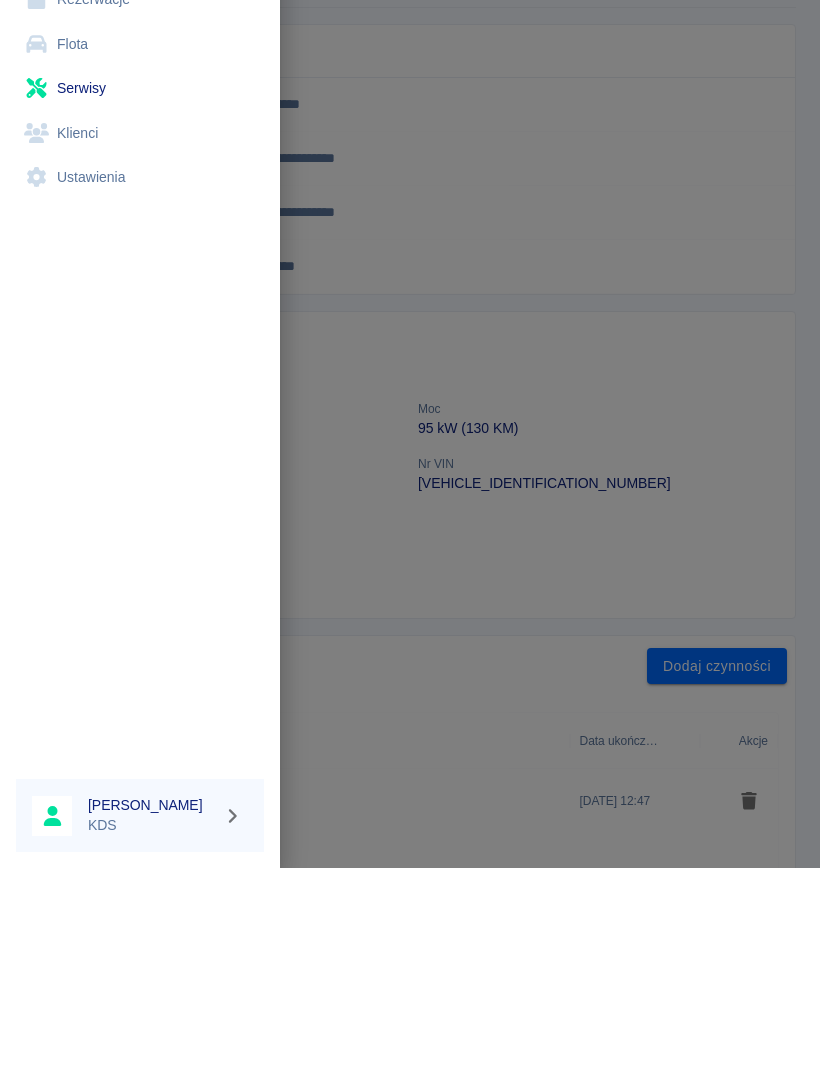 click on "Kalendarz" at bounding box center [140, 157] 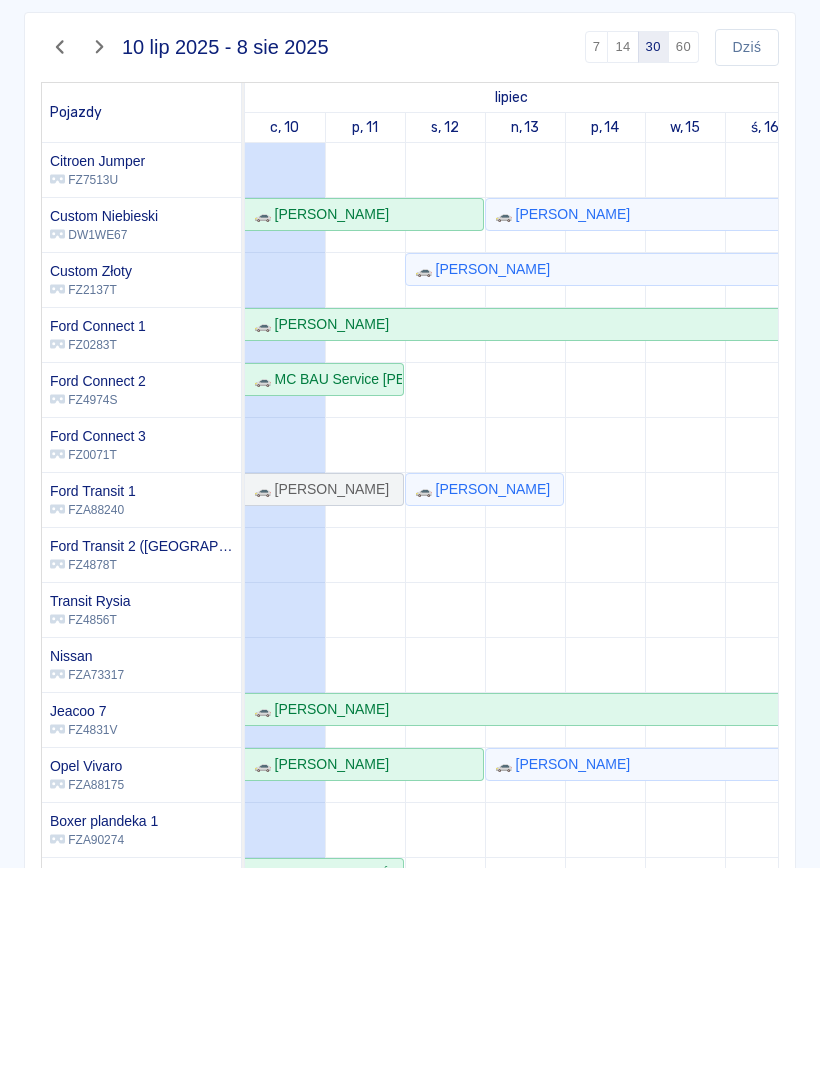 scroll, scrollTop: -10, scrollLeft: 74, axis: both 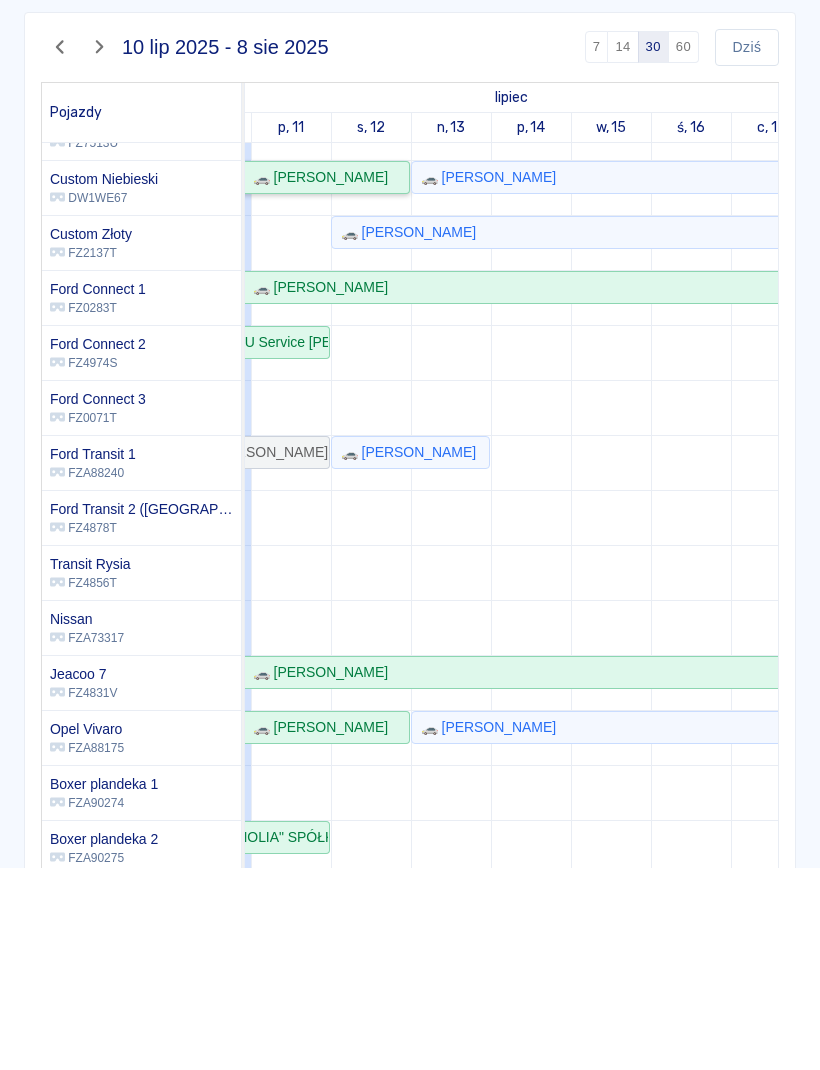 click on "🚗 [PERSON_NAME]" 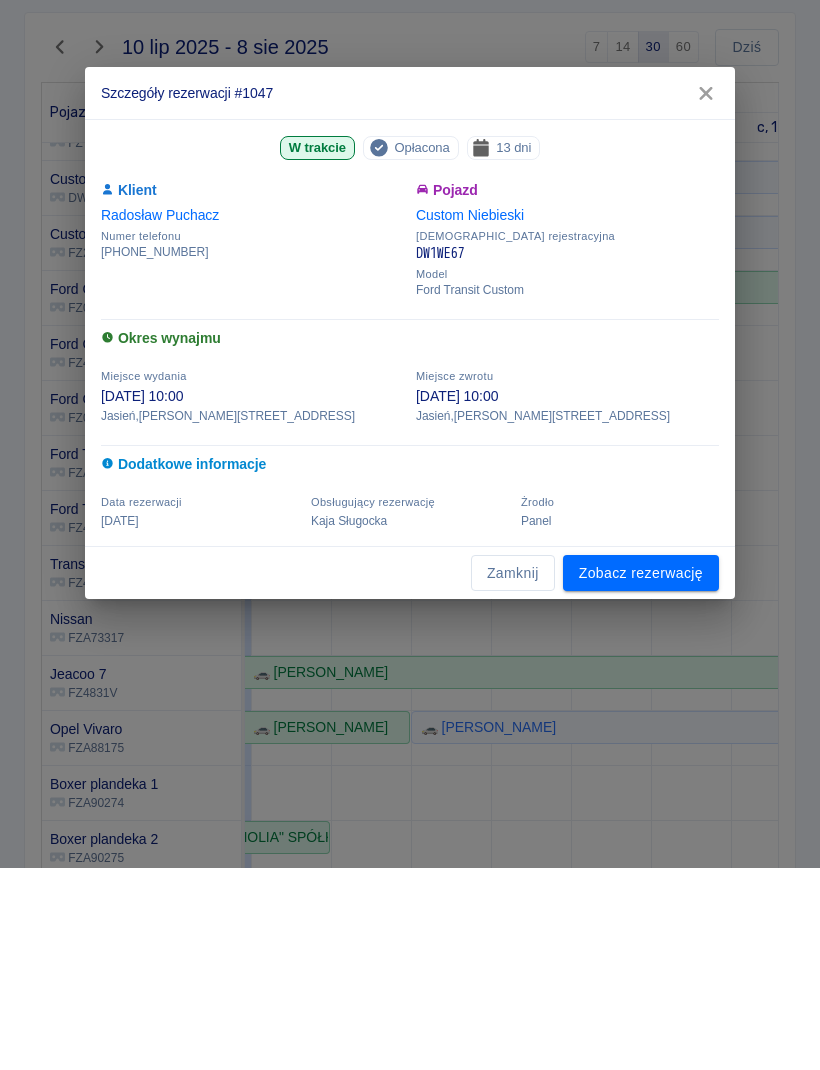click on "Zamknij" at bounding box center [513, 775] 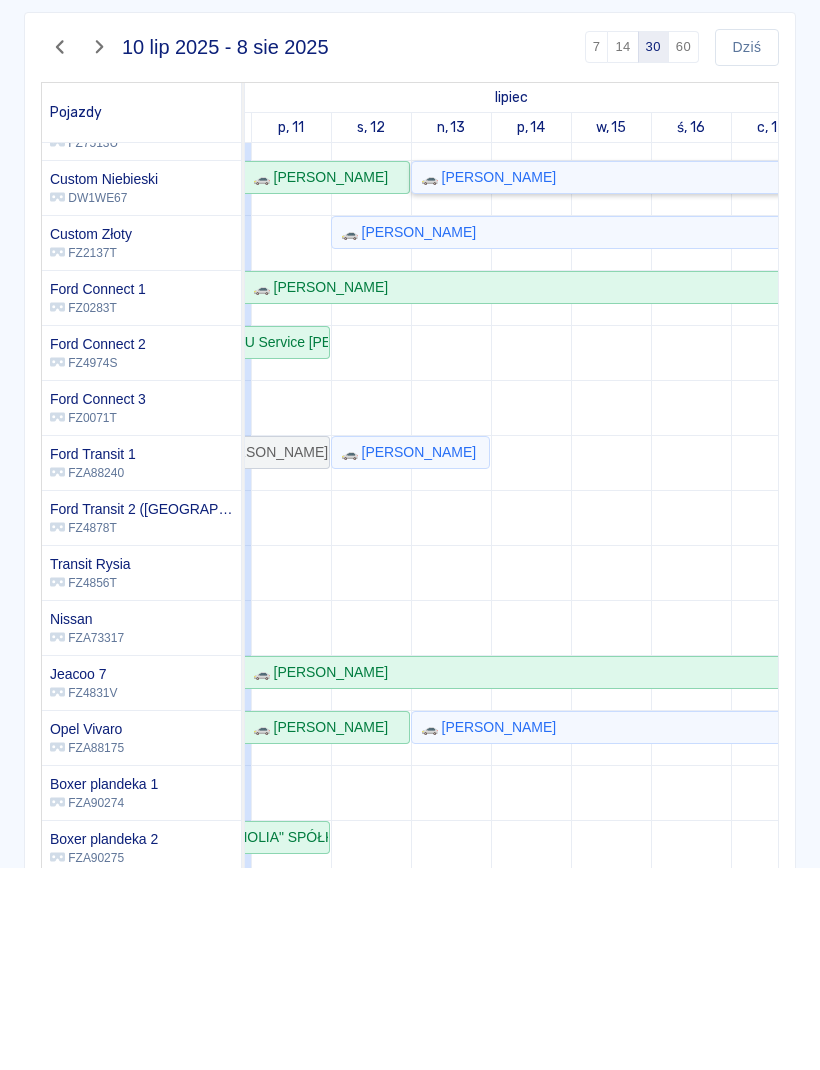click on "🚗 [PERSON_NAME]" at bounding box center [810, 379] 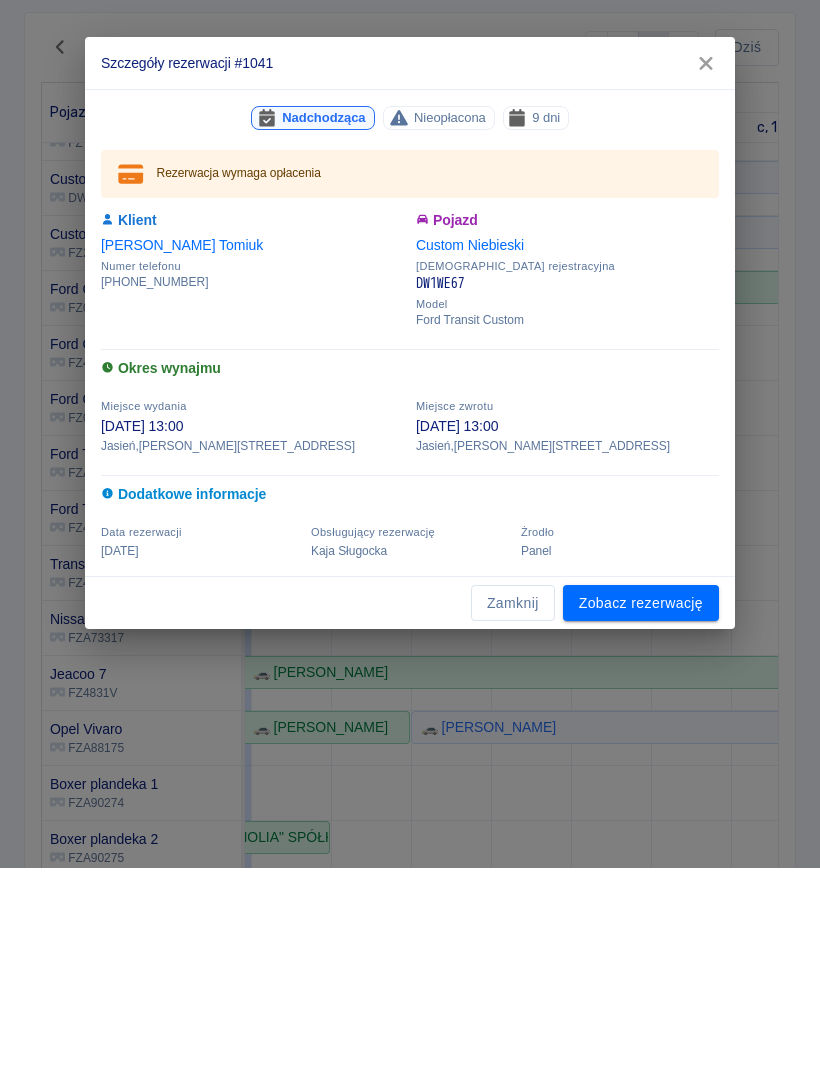 click on "Zamknij" at bounding box center [513, 805] 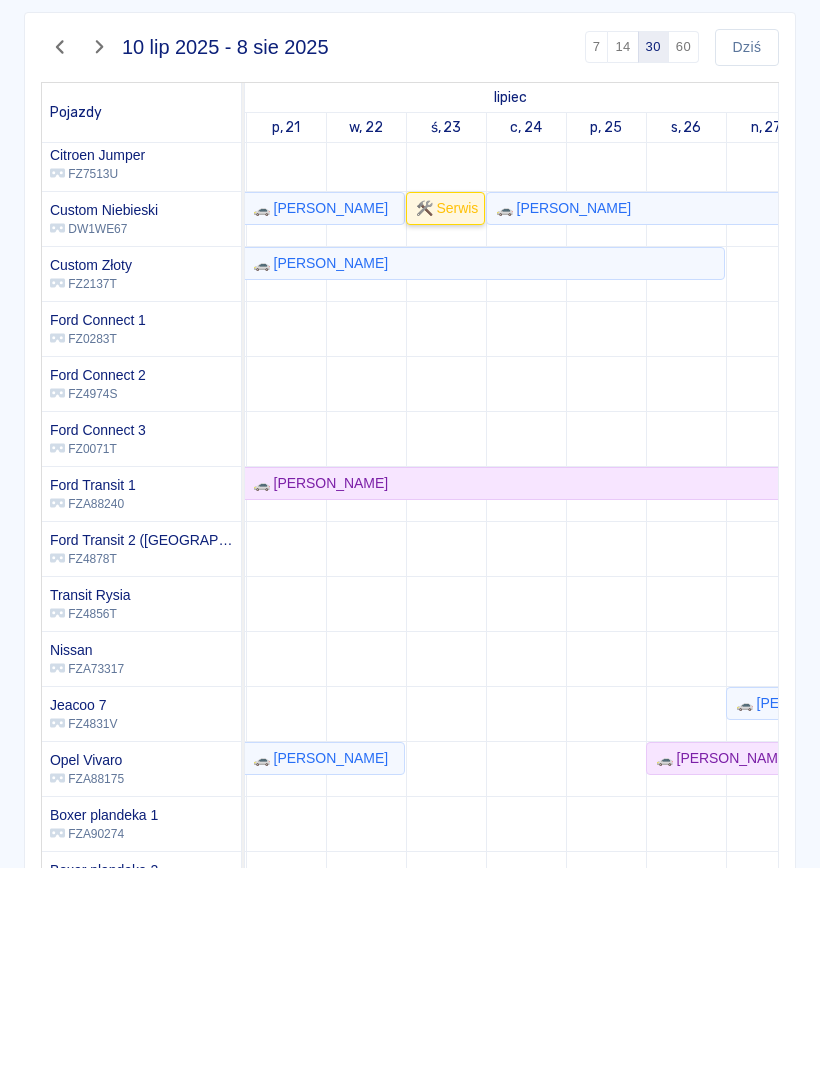 click on "🛠️ Serwis" at bounding box center [445, 410] 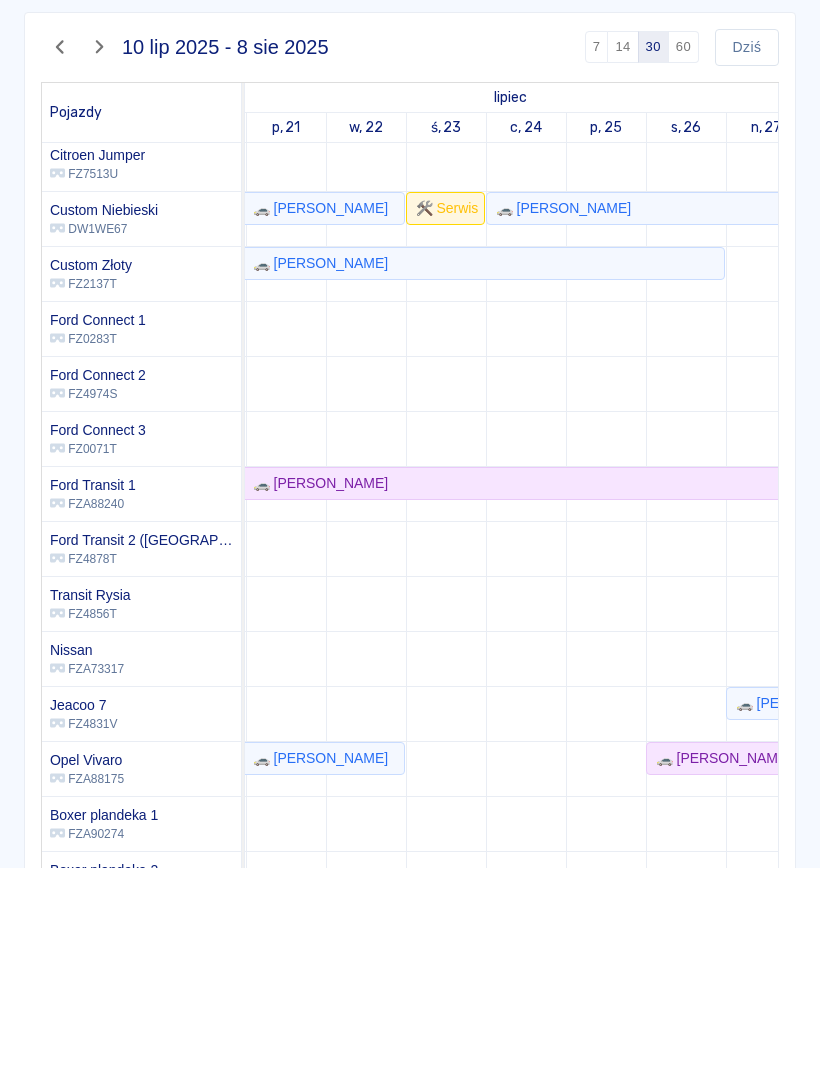 click 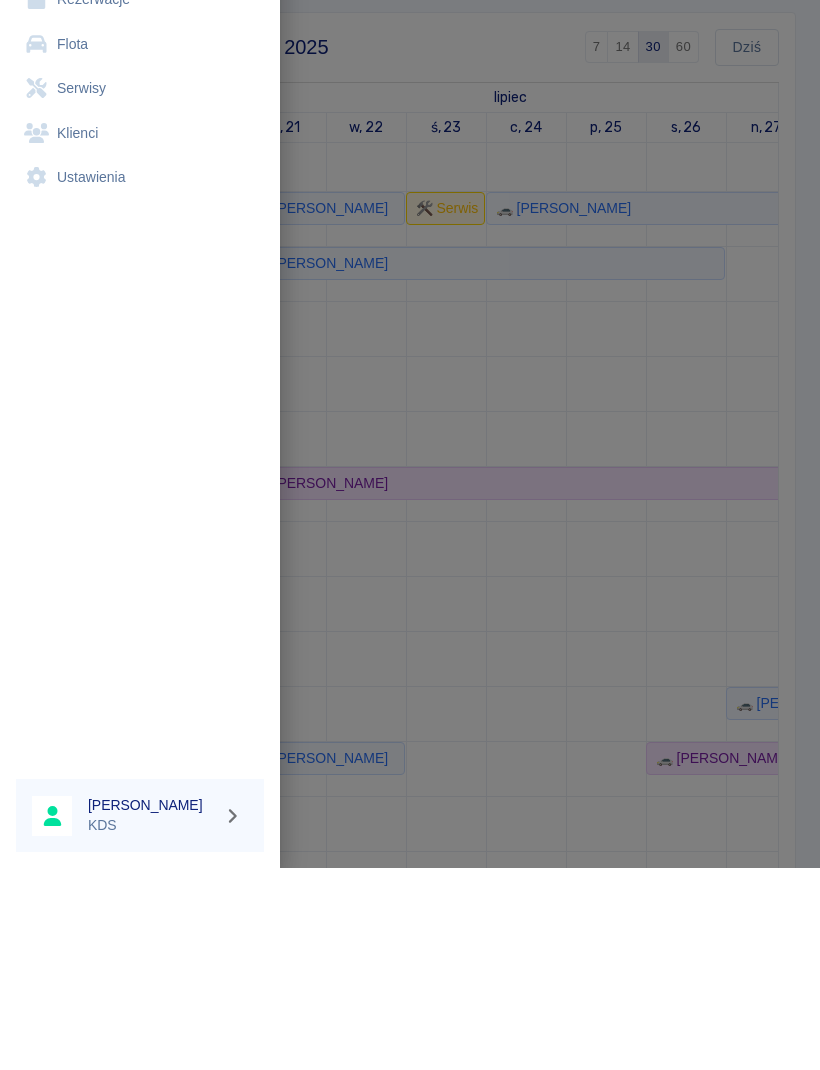 click on "Rezerwacje" at bounding box center [140, 201] 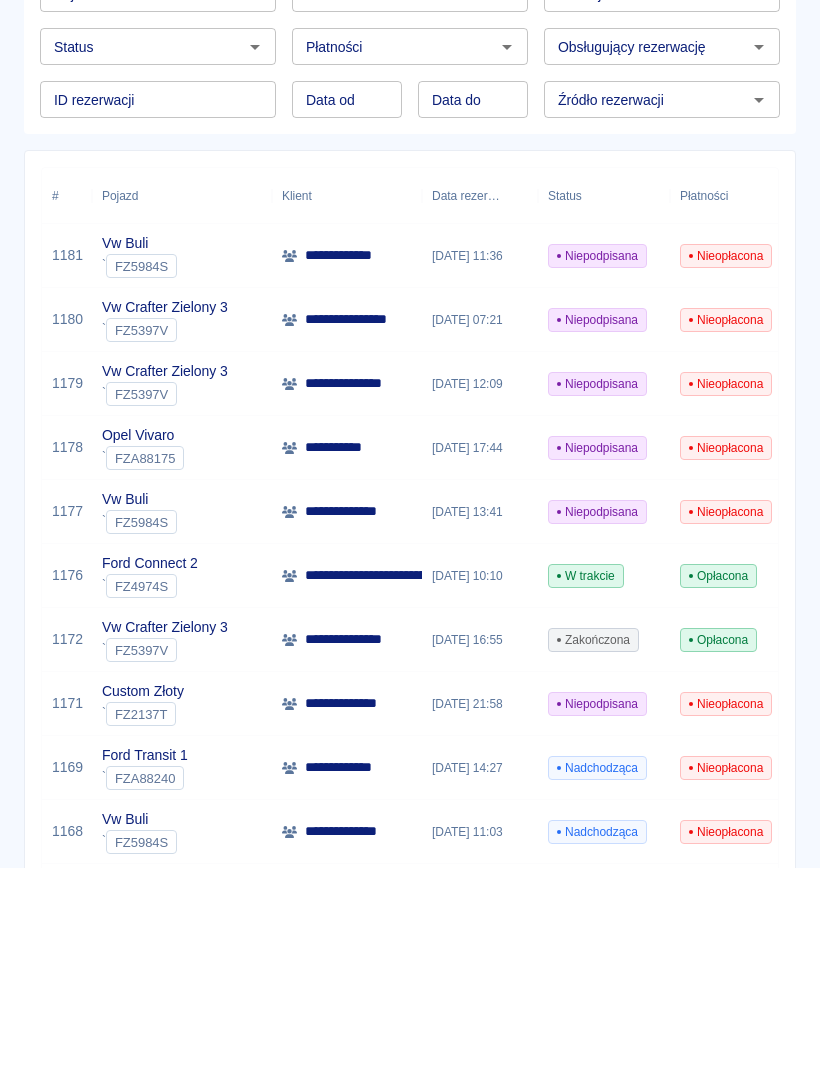 click 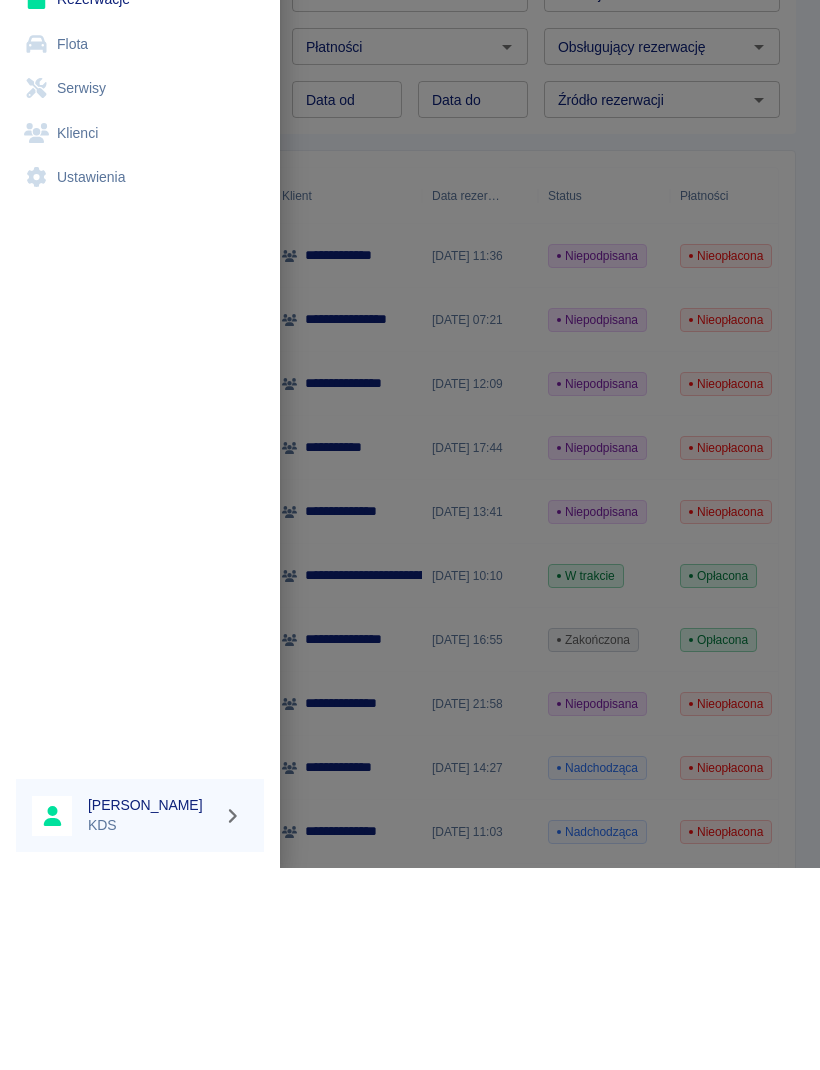 click on "Flota" at bounding box center [140, 246] 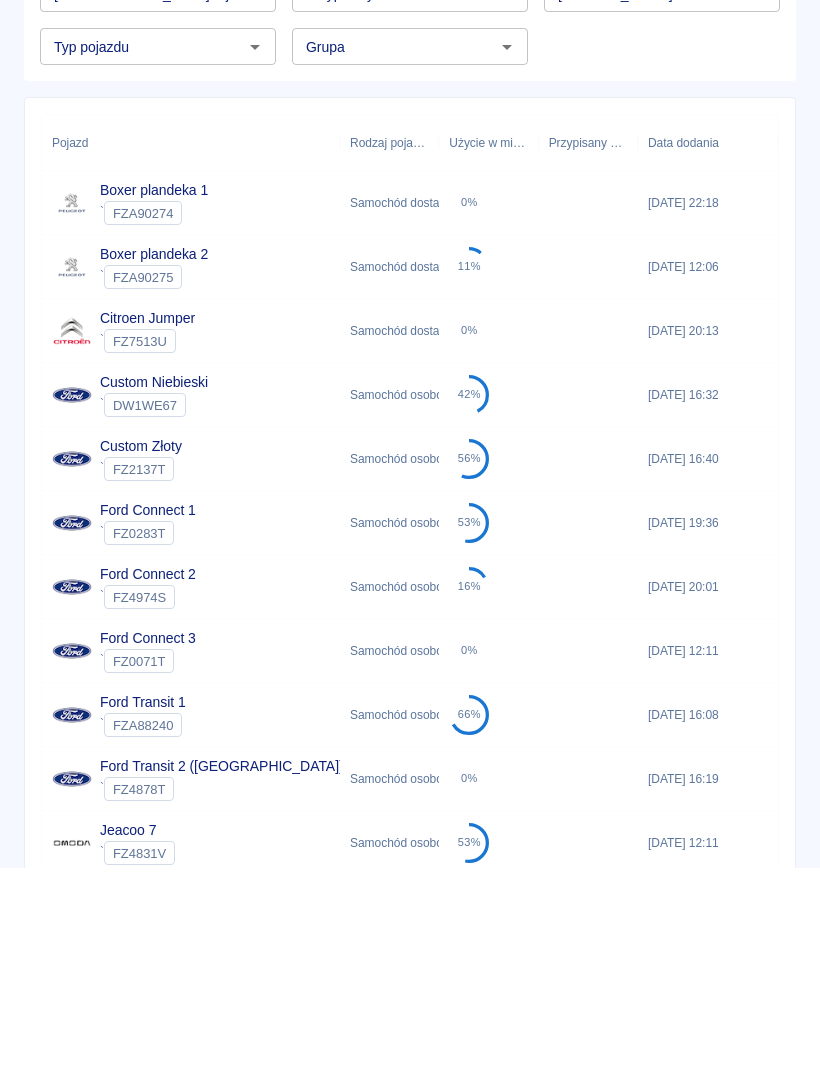 click at bounding box center [43, 32] 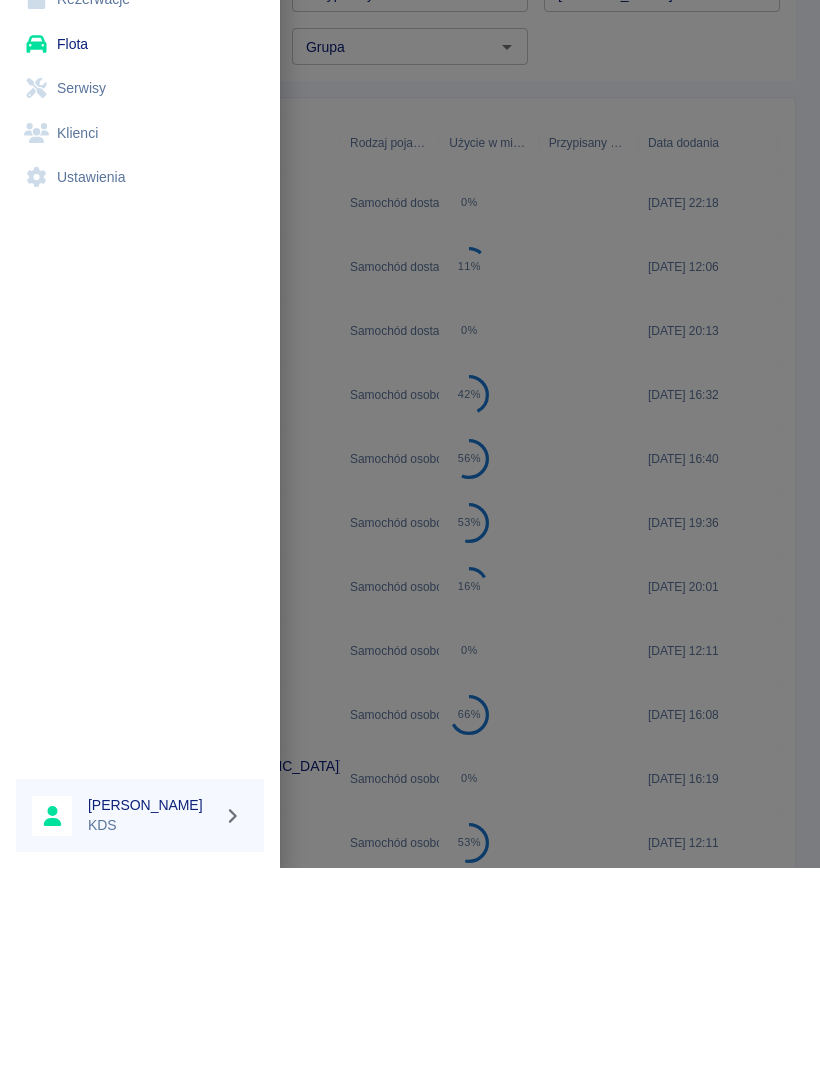 click on "Serwisy" at bounding box center (140, 290) 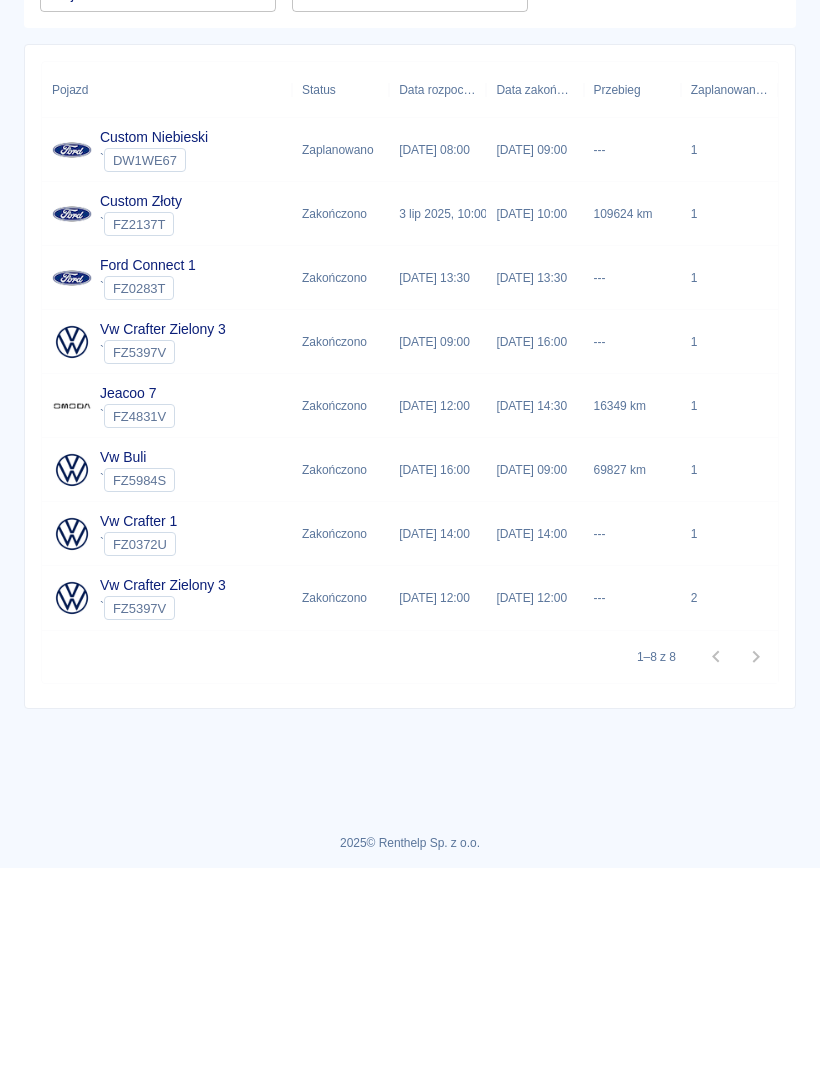 click on "[DATE] 09:00" at bounding box center [531, 352] 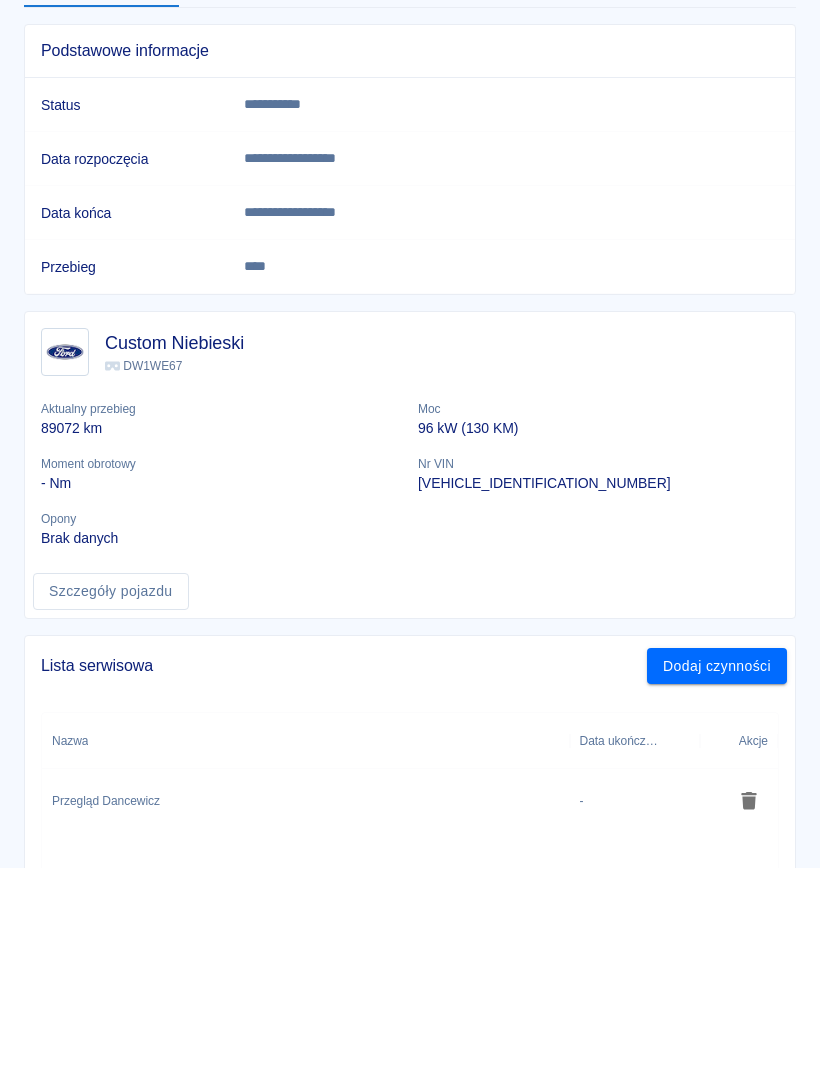 click 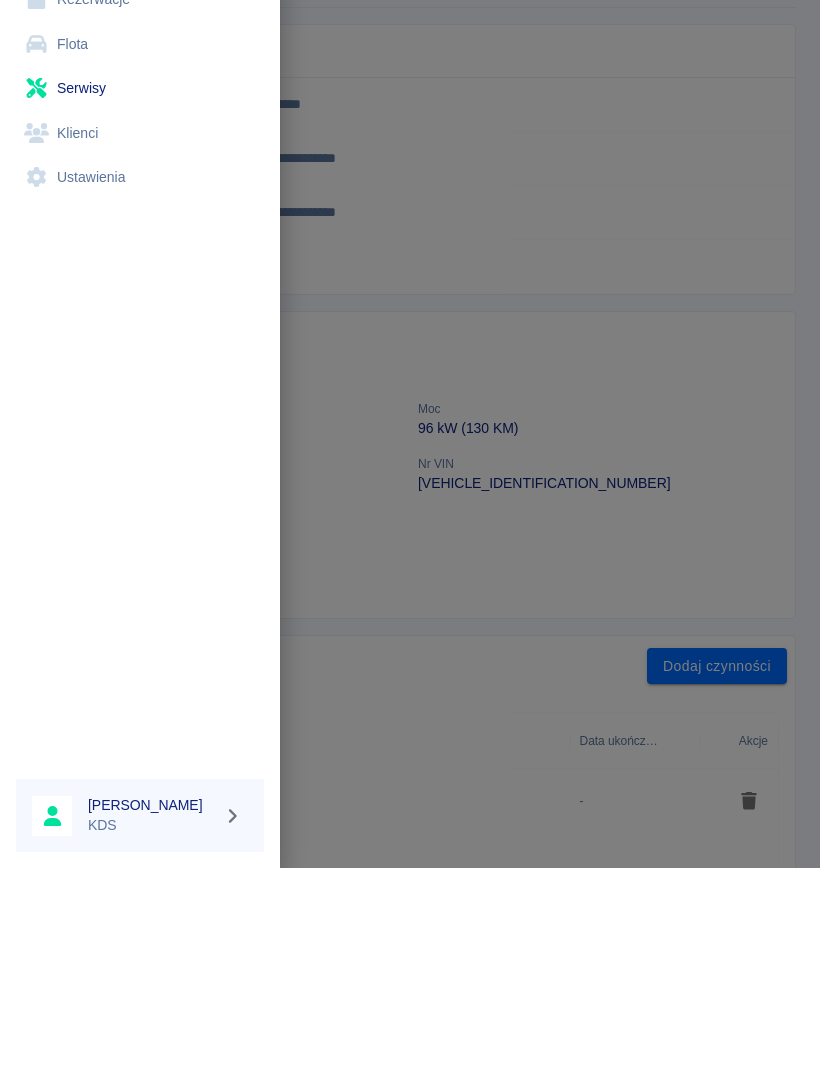 click on "Kalendarz" at bounding box center (140, 157) 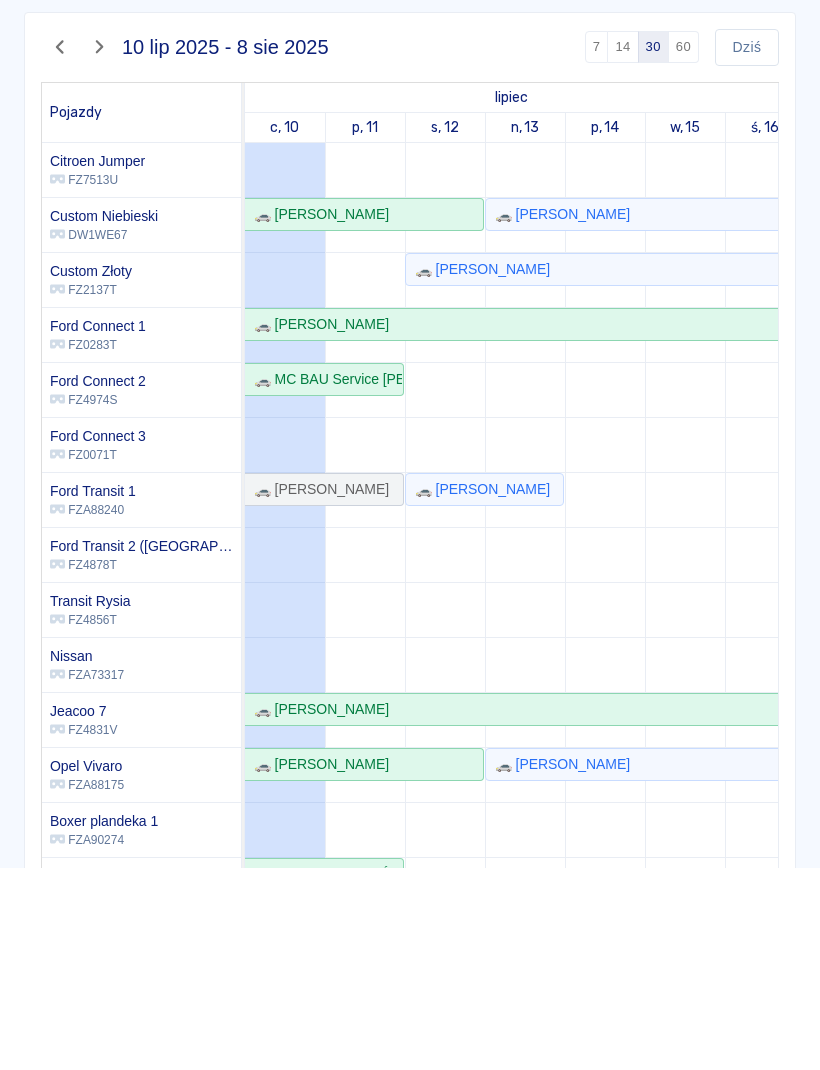 click at bounding box center [605, 839] 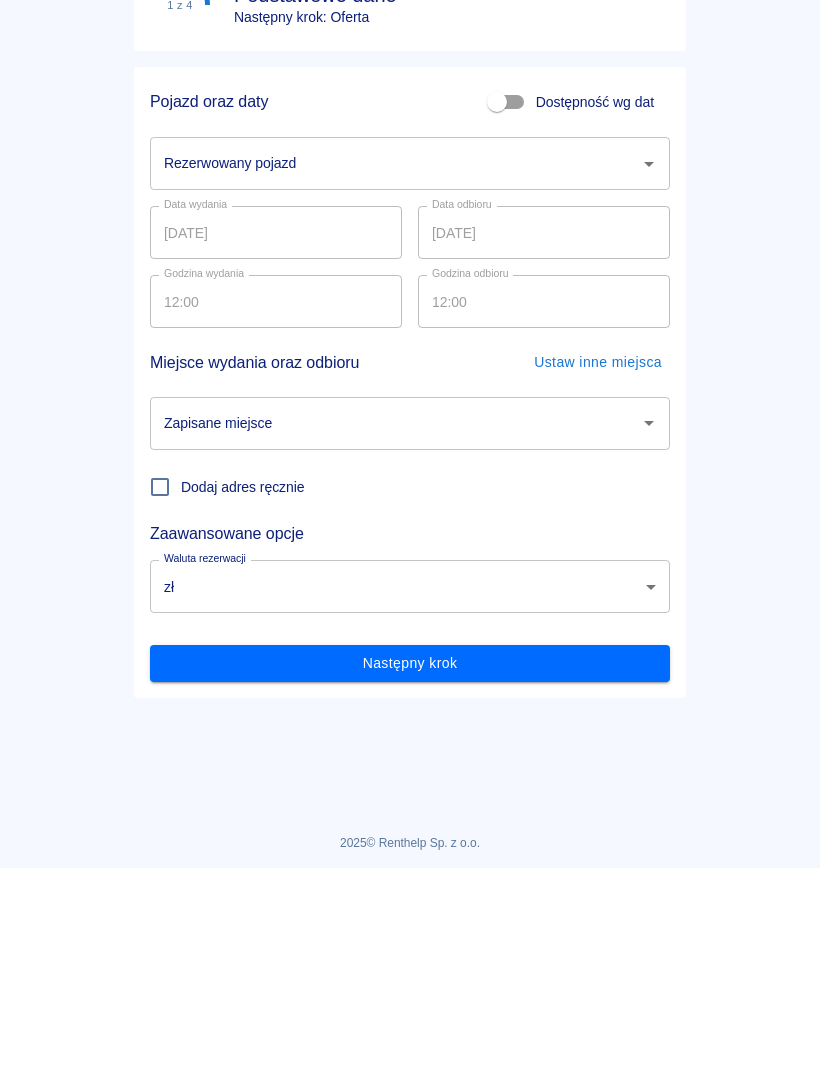 click on "Rezerwowany pojazd" at bounding box center (395, 365) 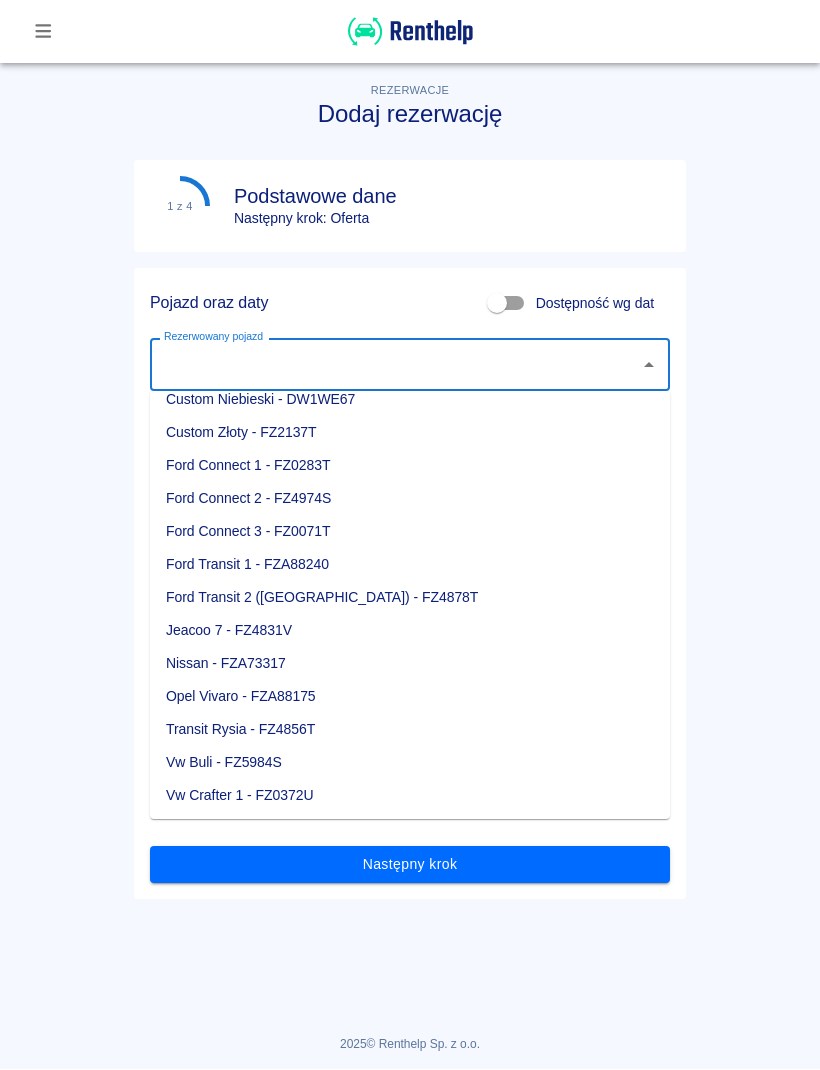 click on "Ford Transit 1 - FZA88240" at bounding box center (410, 565) 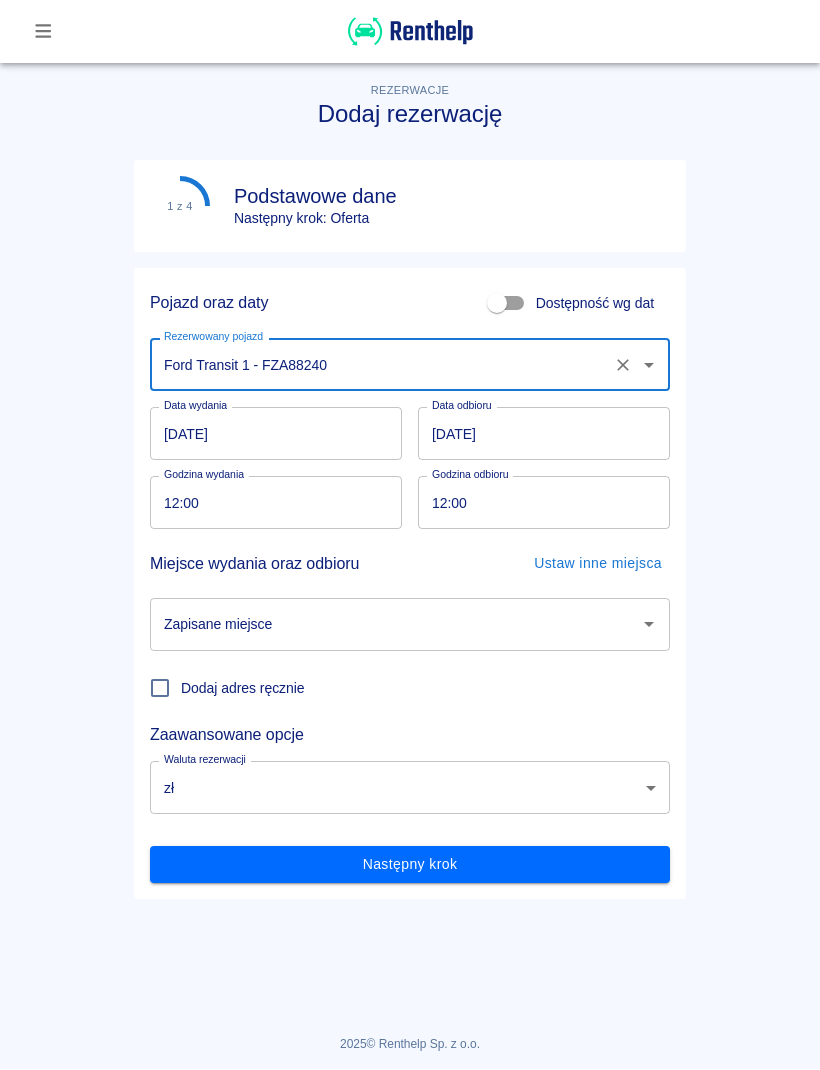 click on "[DATE]" at bounding box center (276, 434) 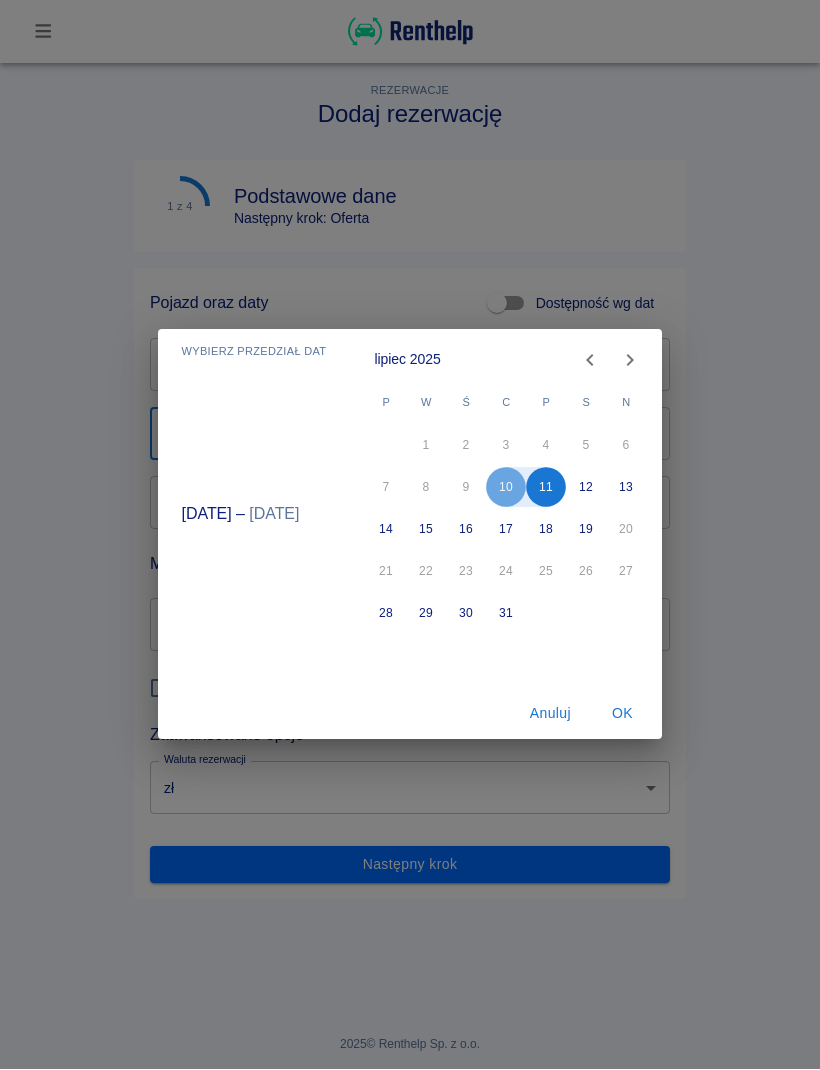 click 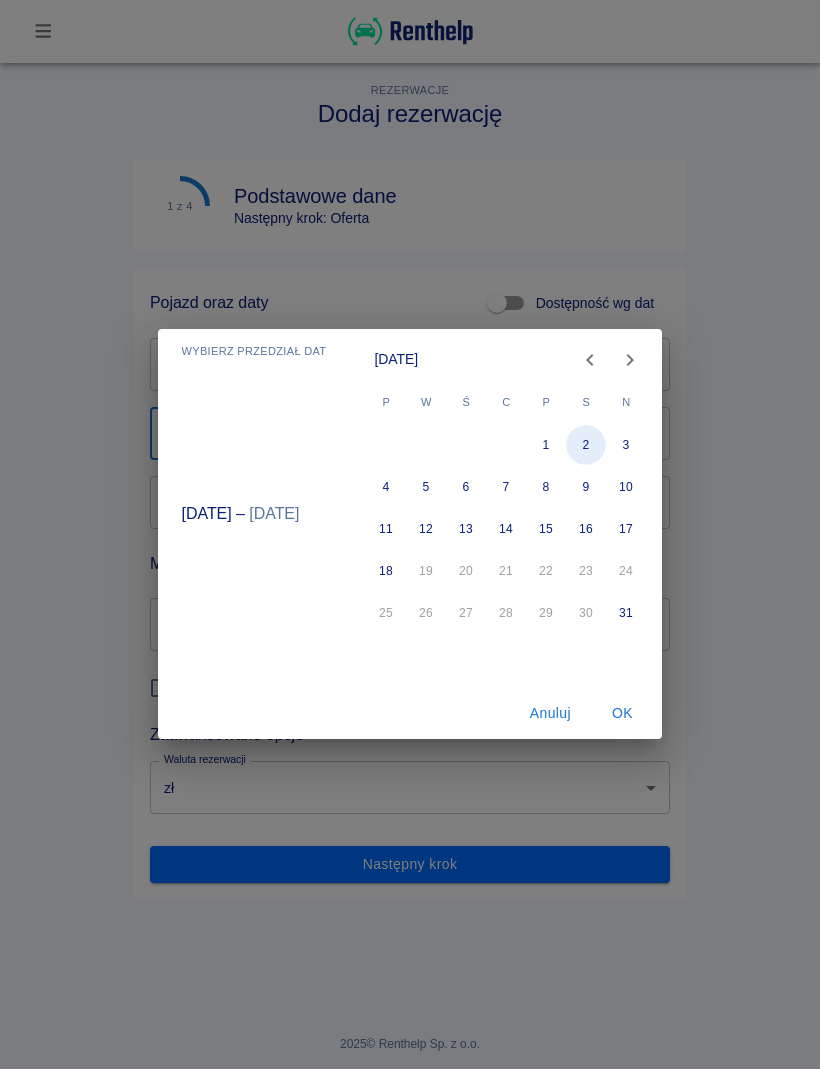 click on "2" at bounding box center (587, 446) 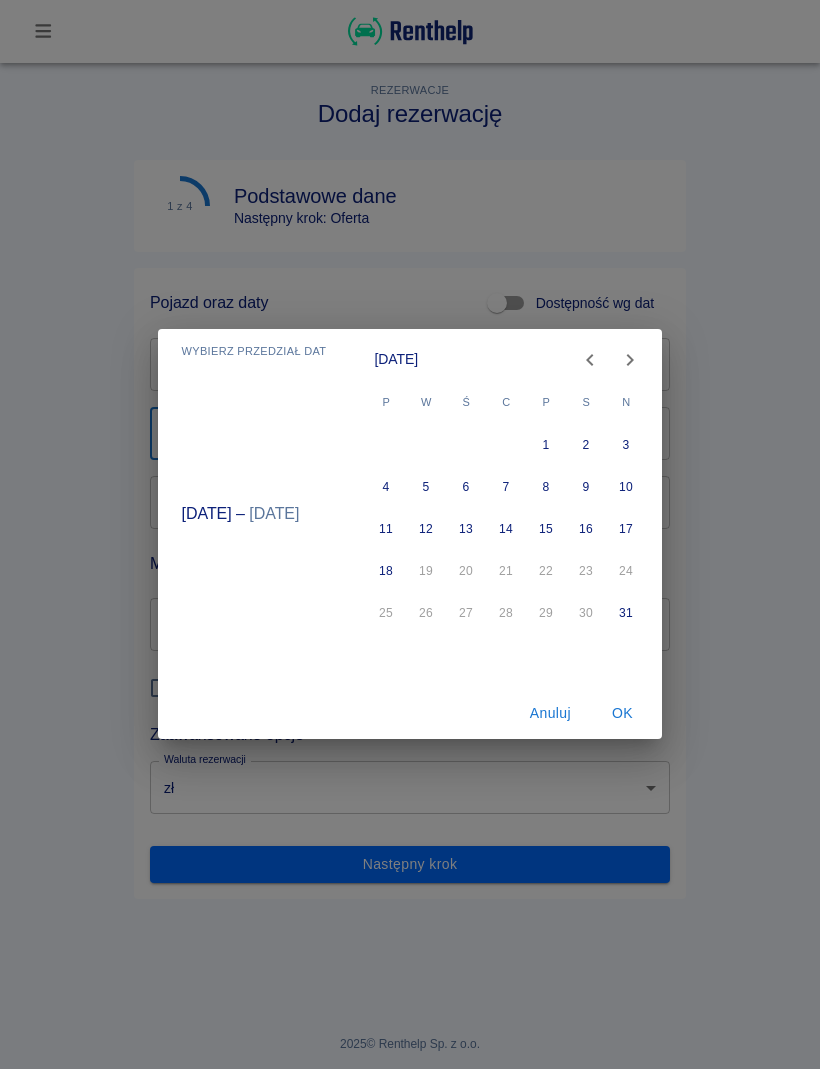 type on "[DATE]" 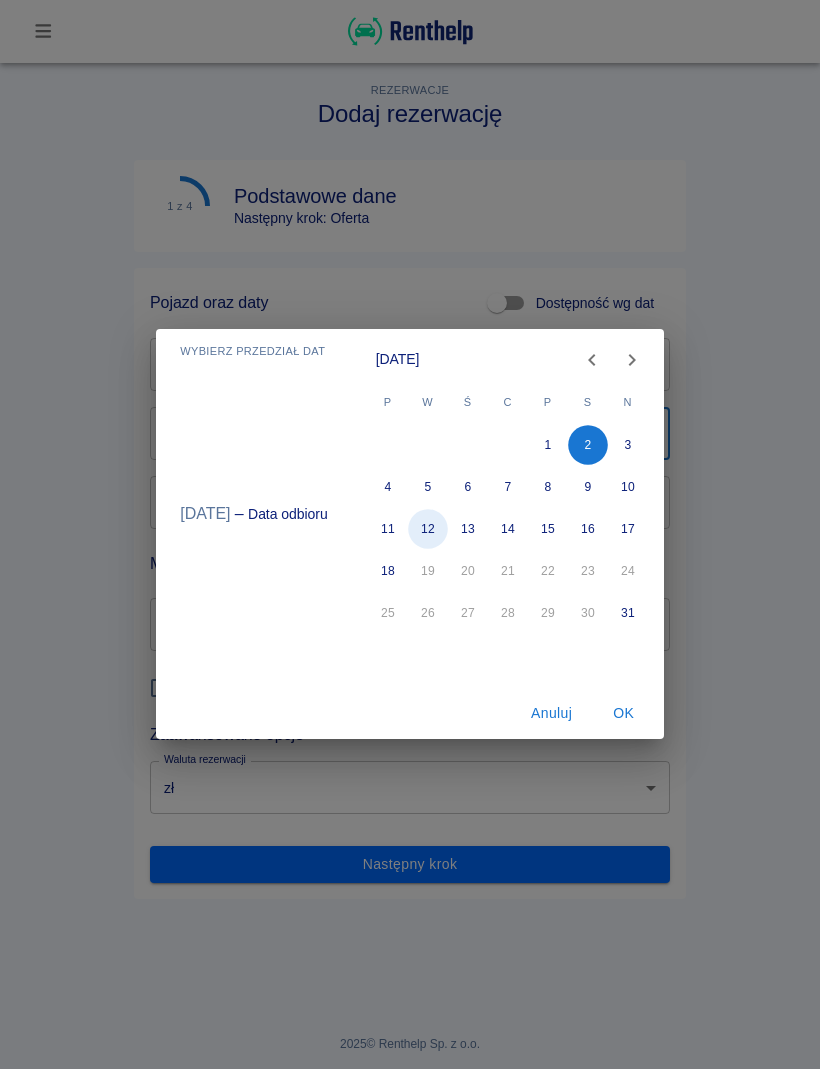 click on "12" at bounding box center (428, 530) 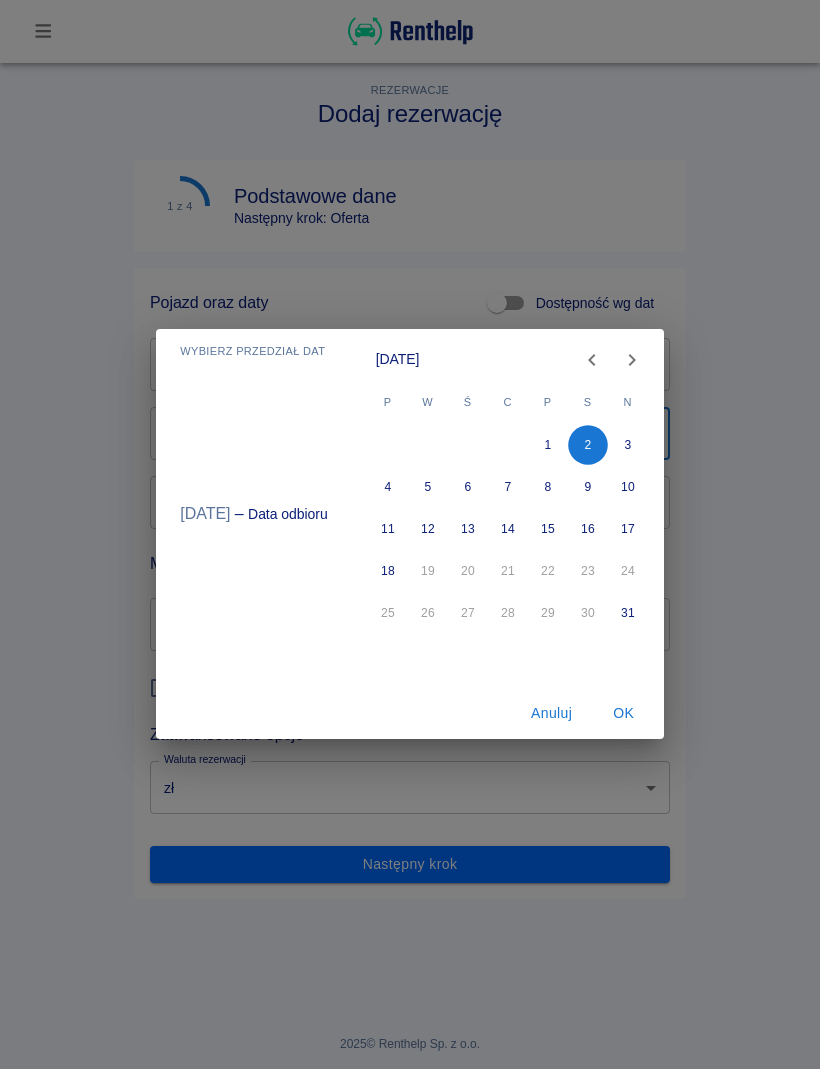 type on "[DATE]" 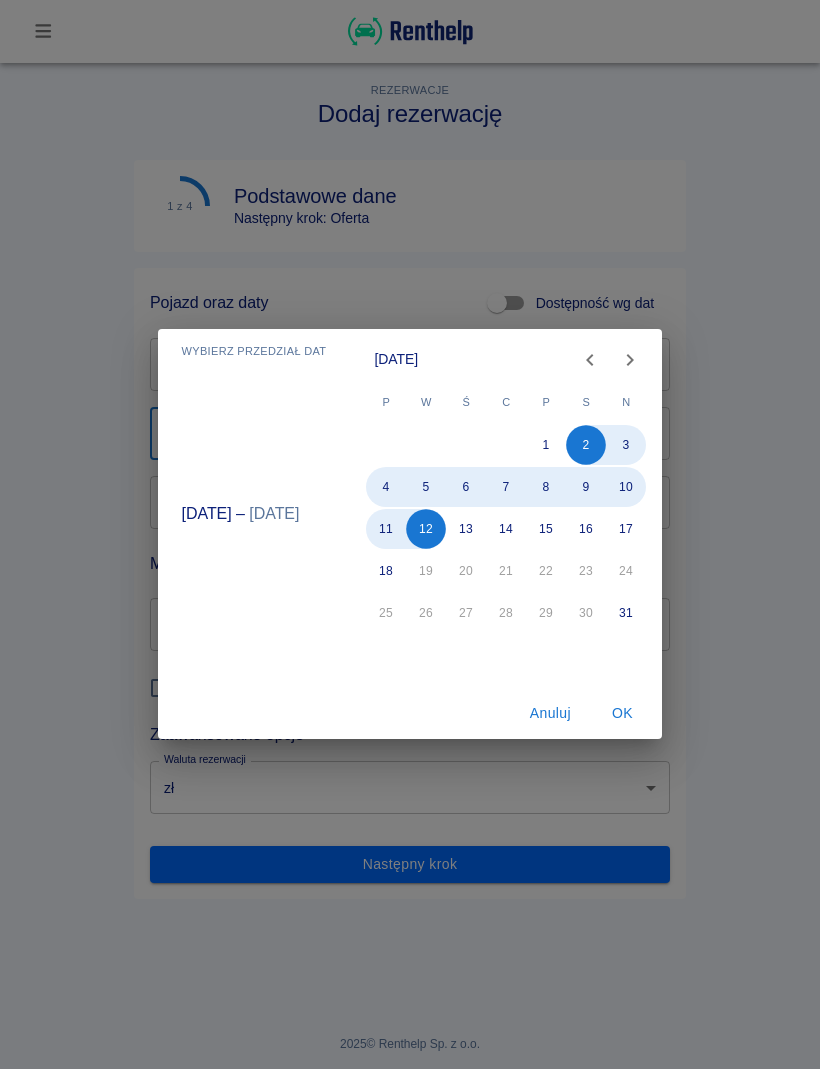 click on "OK" at bounding box center (622, 714) 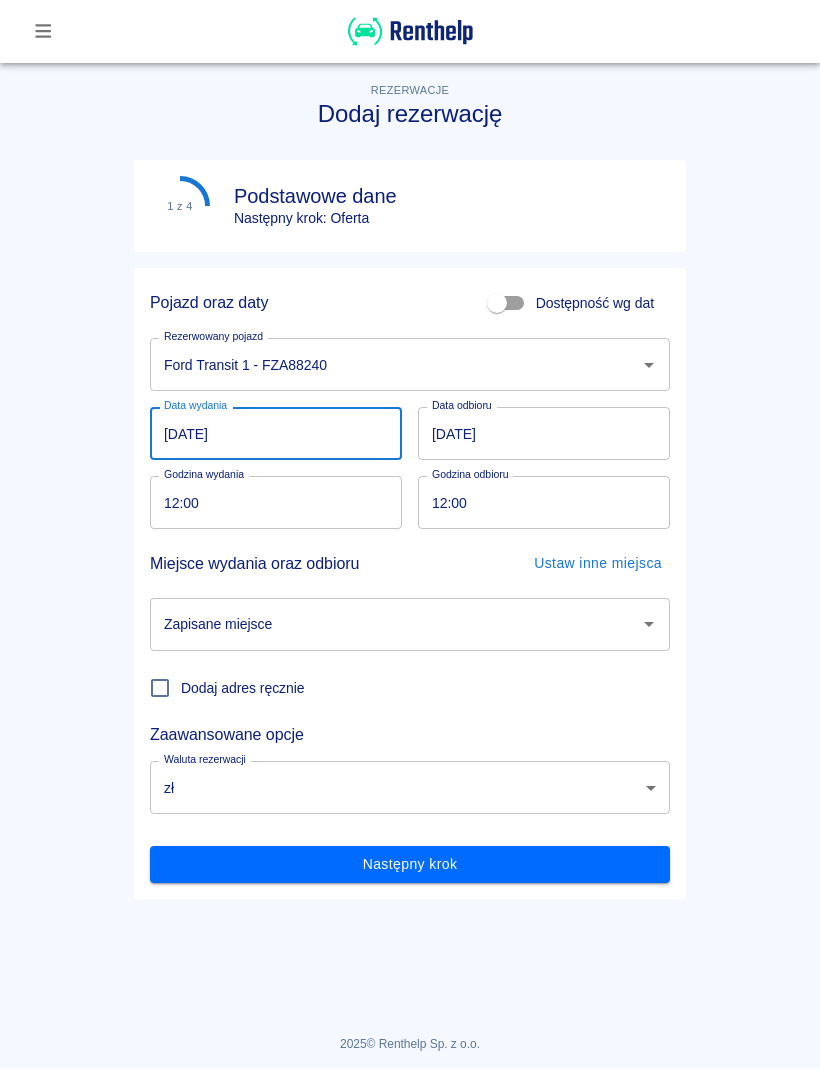 click on "12:00" at bounding box center [269, 503] 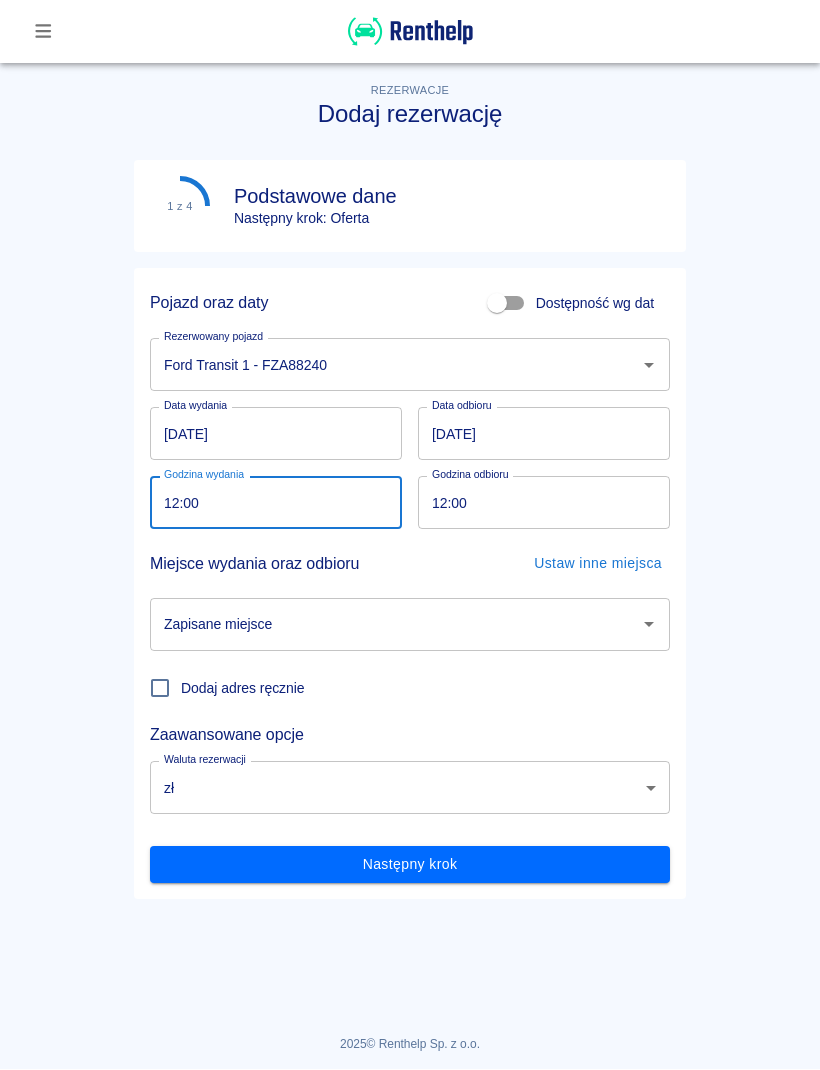 type on "08:00" 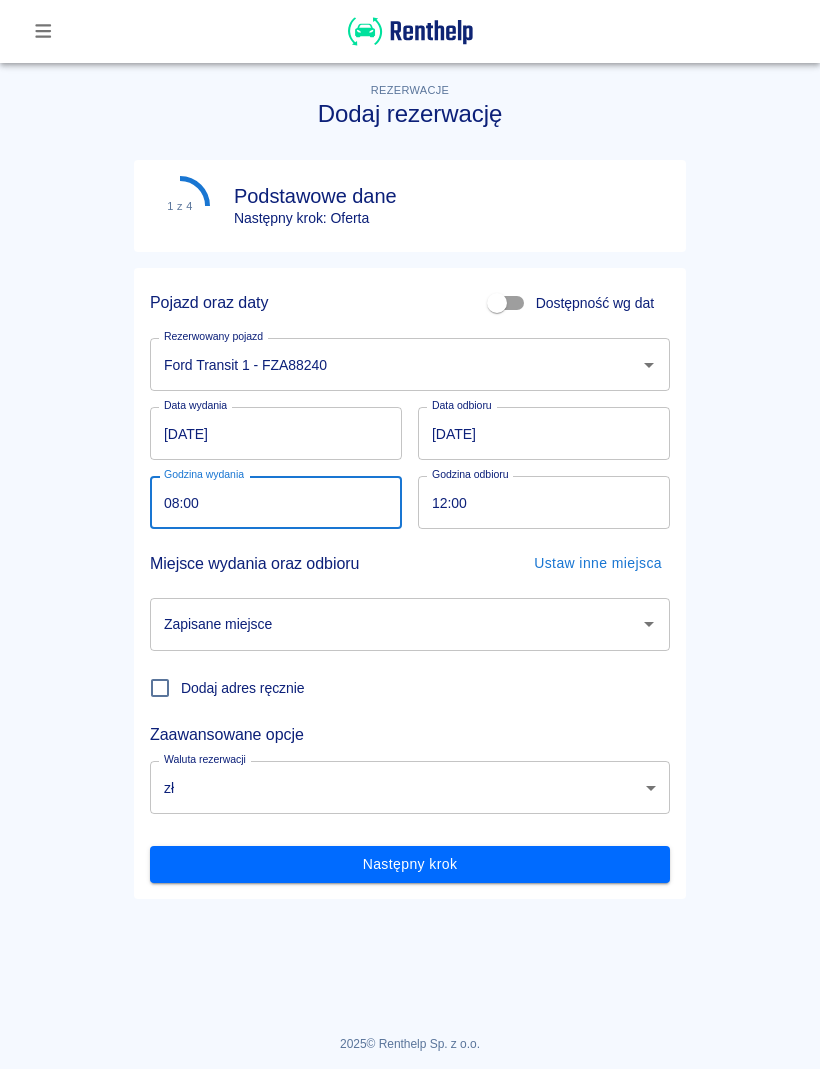 click on "12:00" at bounding box center [537, 503] 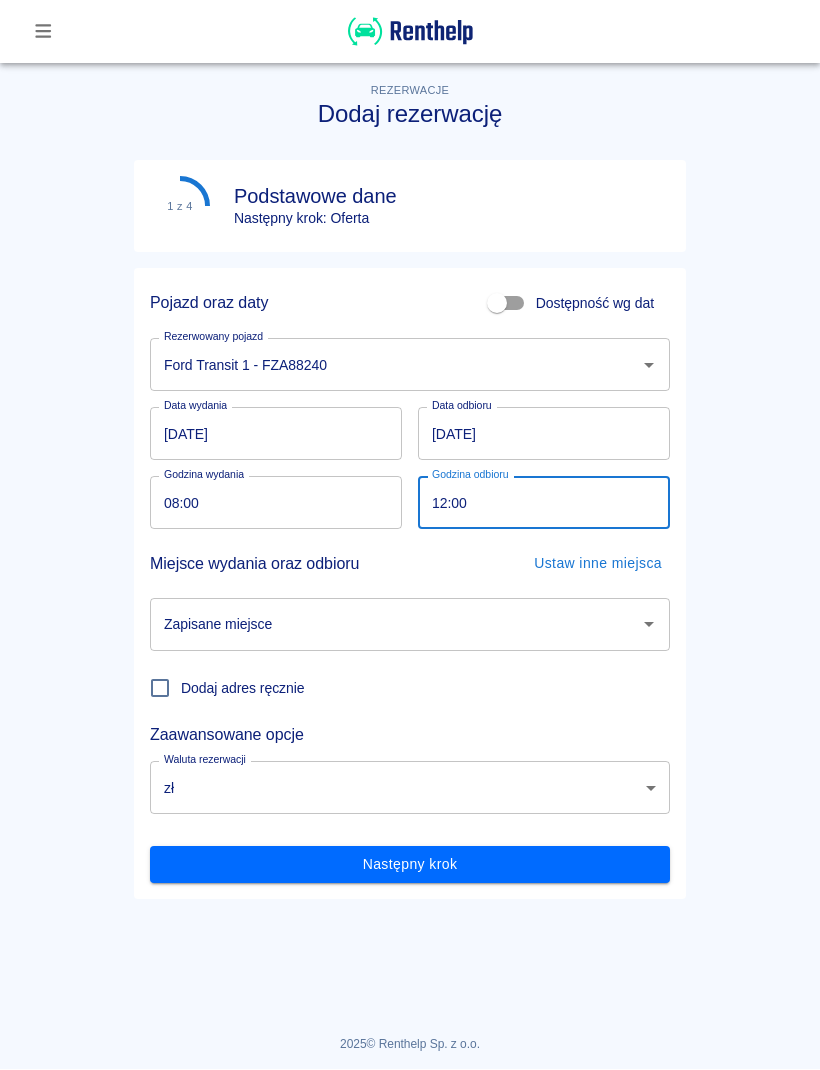 type on "08:00" 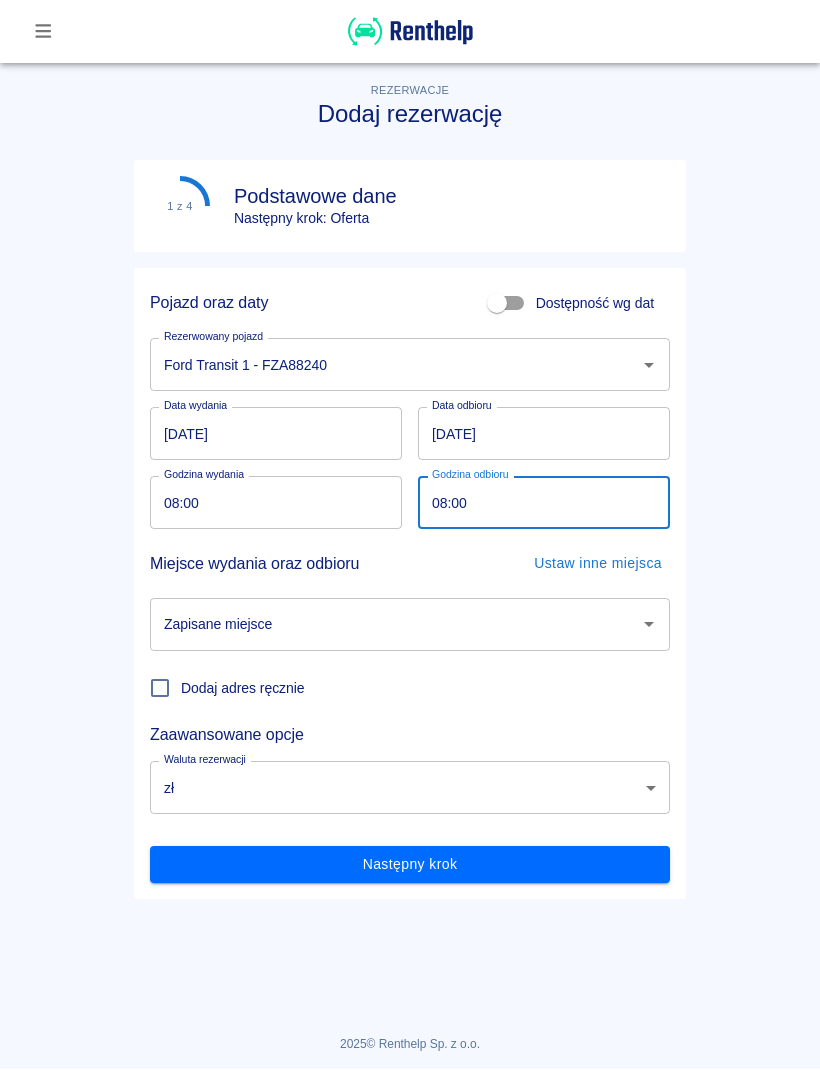 click on "08:00" at bounding box center (269, 503) 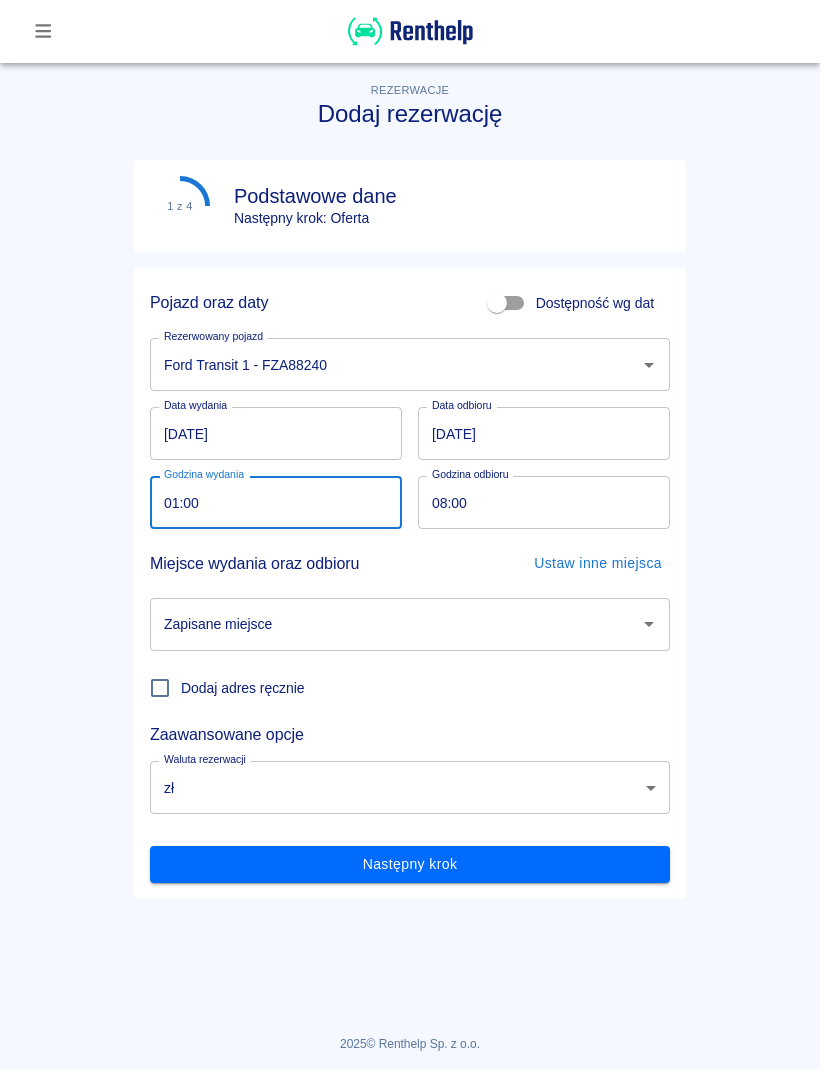 type on "10:00" 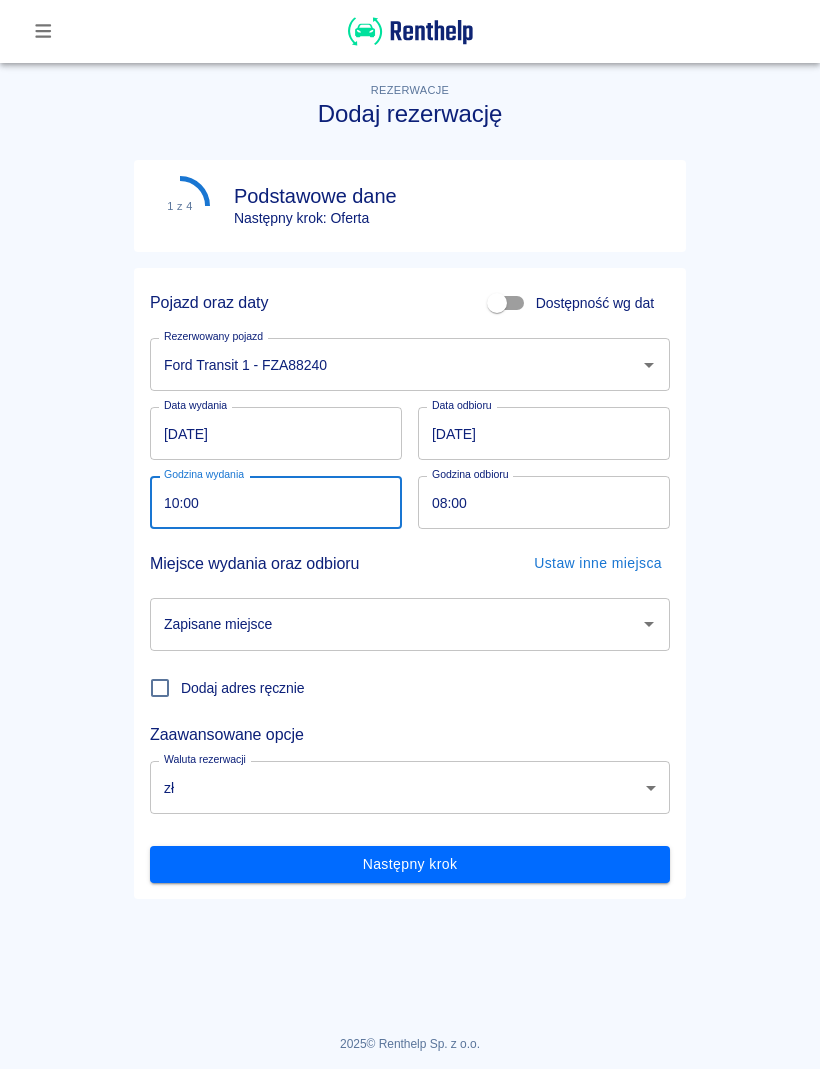 click on "08:00" at bounding box center [537, 503] 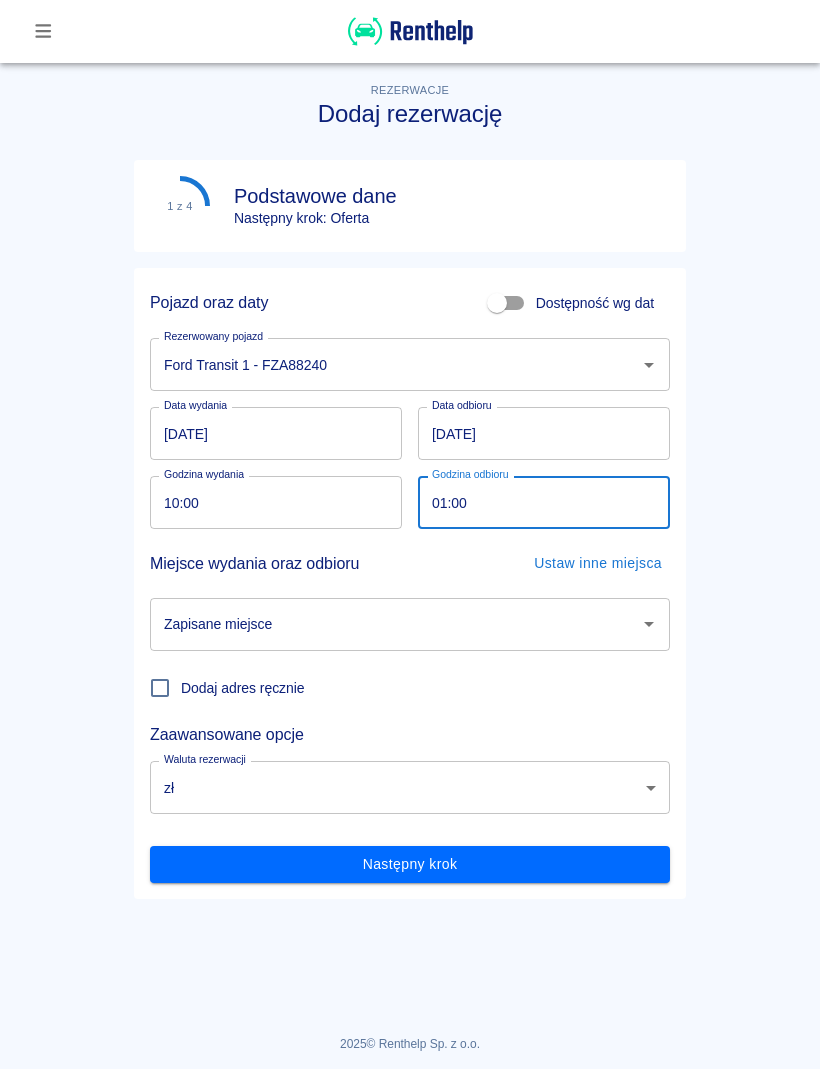 type on "10:00" 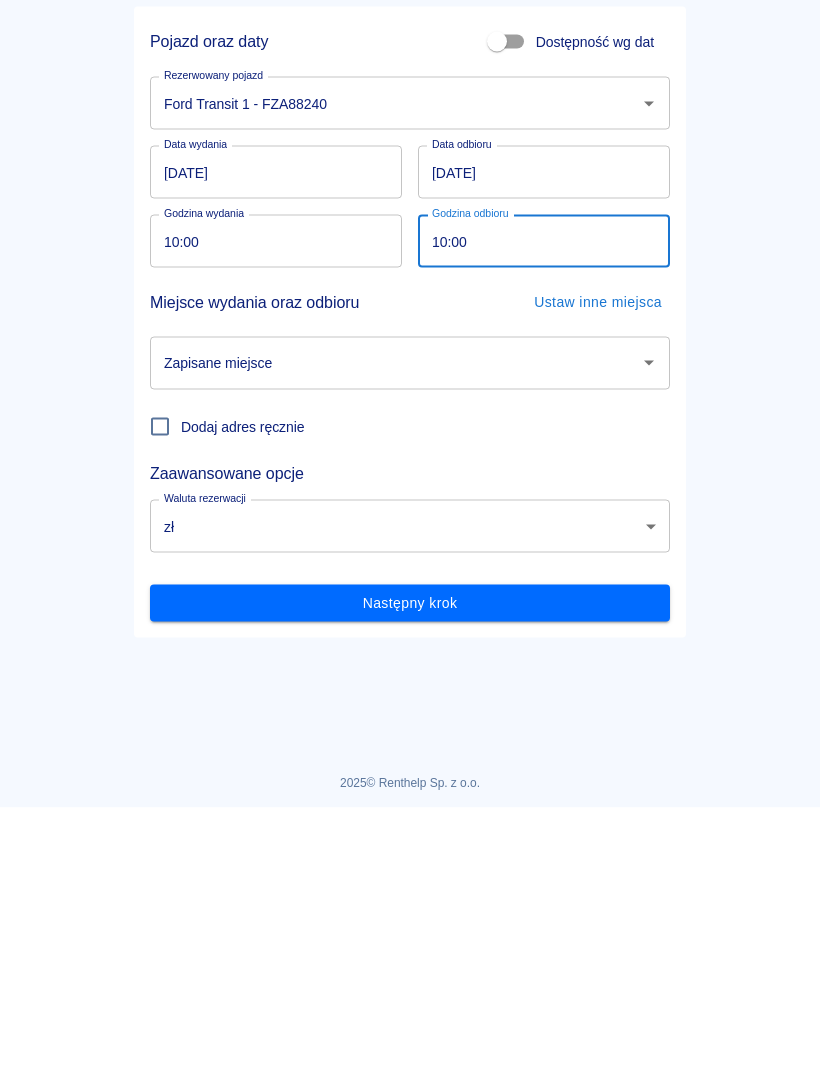 click on "Zapisane miejsce" at bounding box center (395, 625) 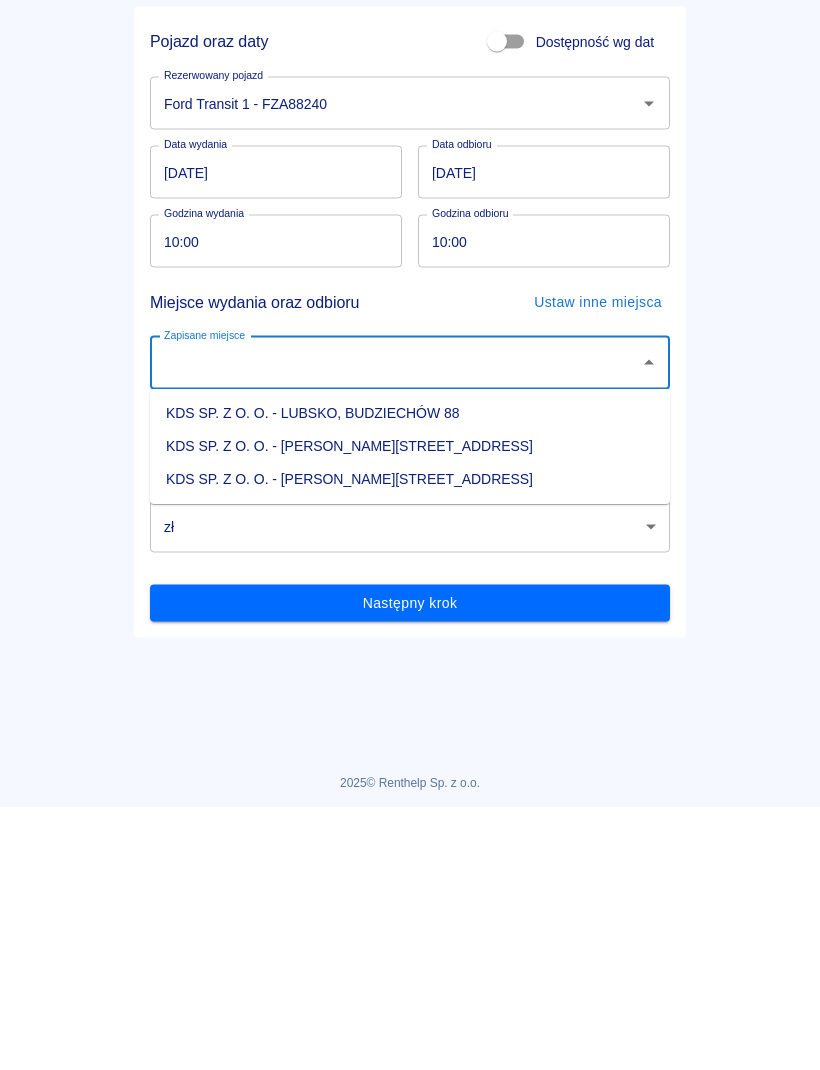 click on "KDS SP. Z O. O. - [PERSON_NAME][STREET_ADDRESS]" at bounding box center [410, 742] 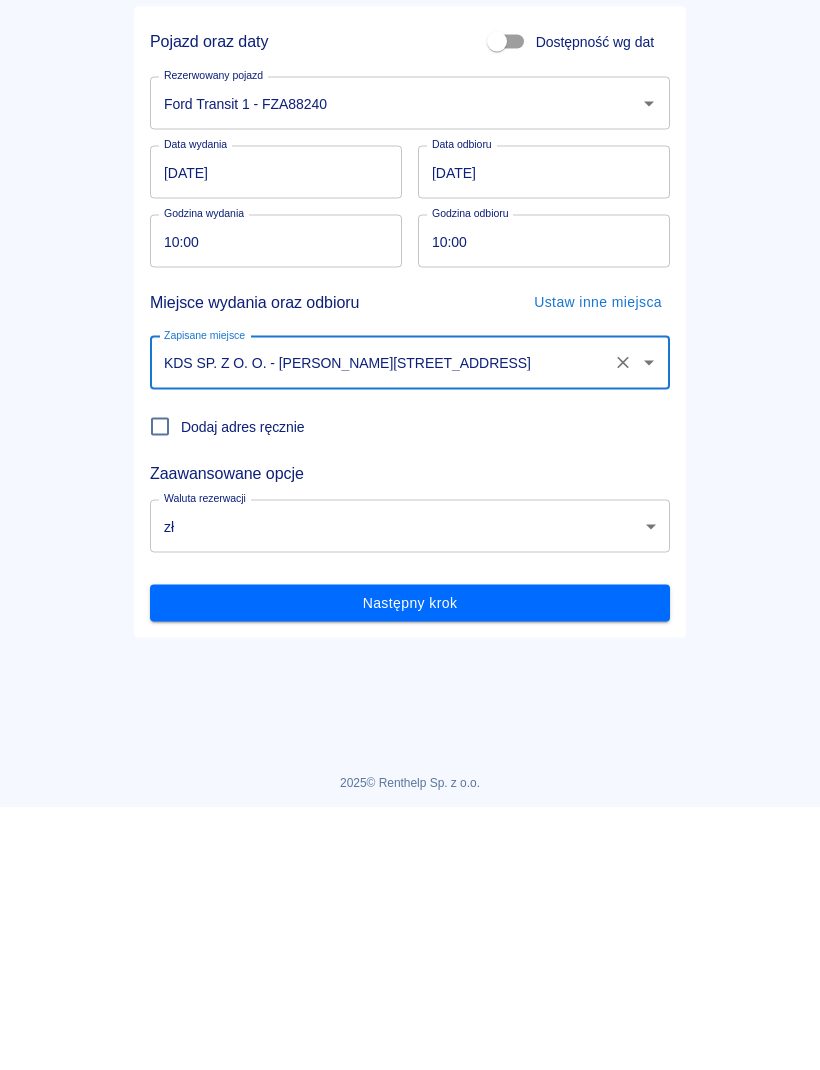 click on "Następny krok" at bounding box center (410, 865) 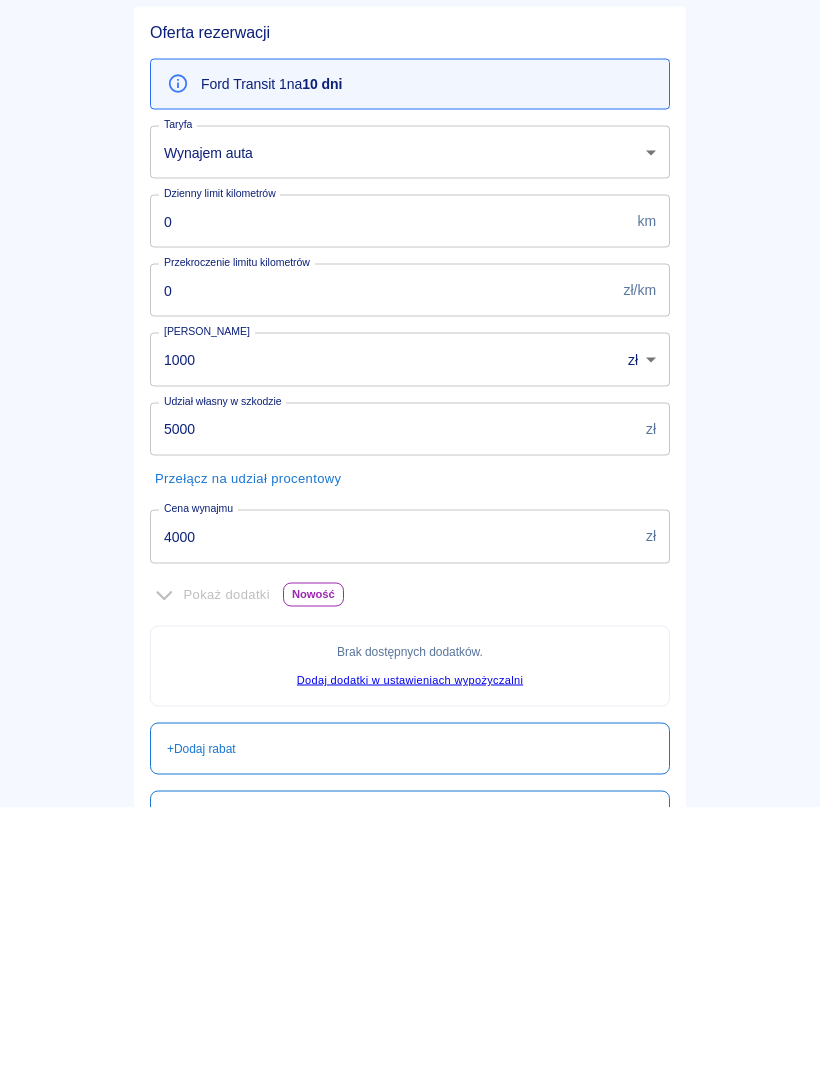 click on "4000" at bounding box center [394, 798] 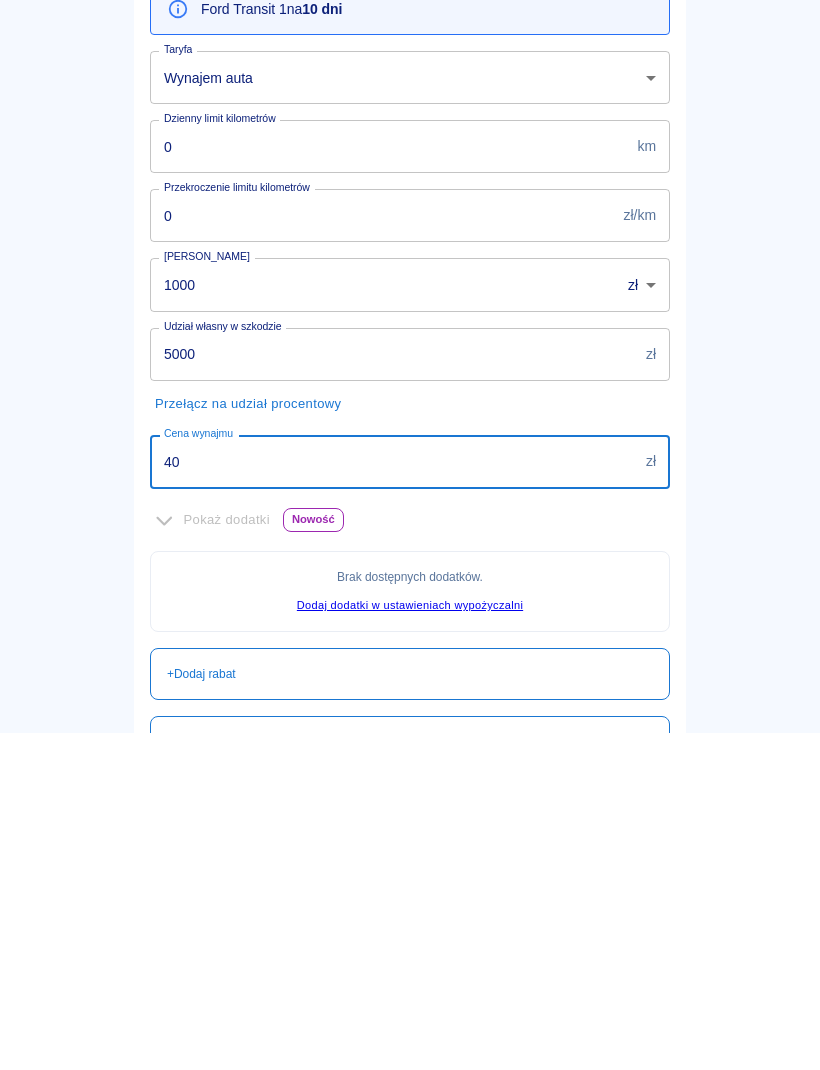 type on "4" 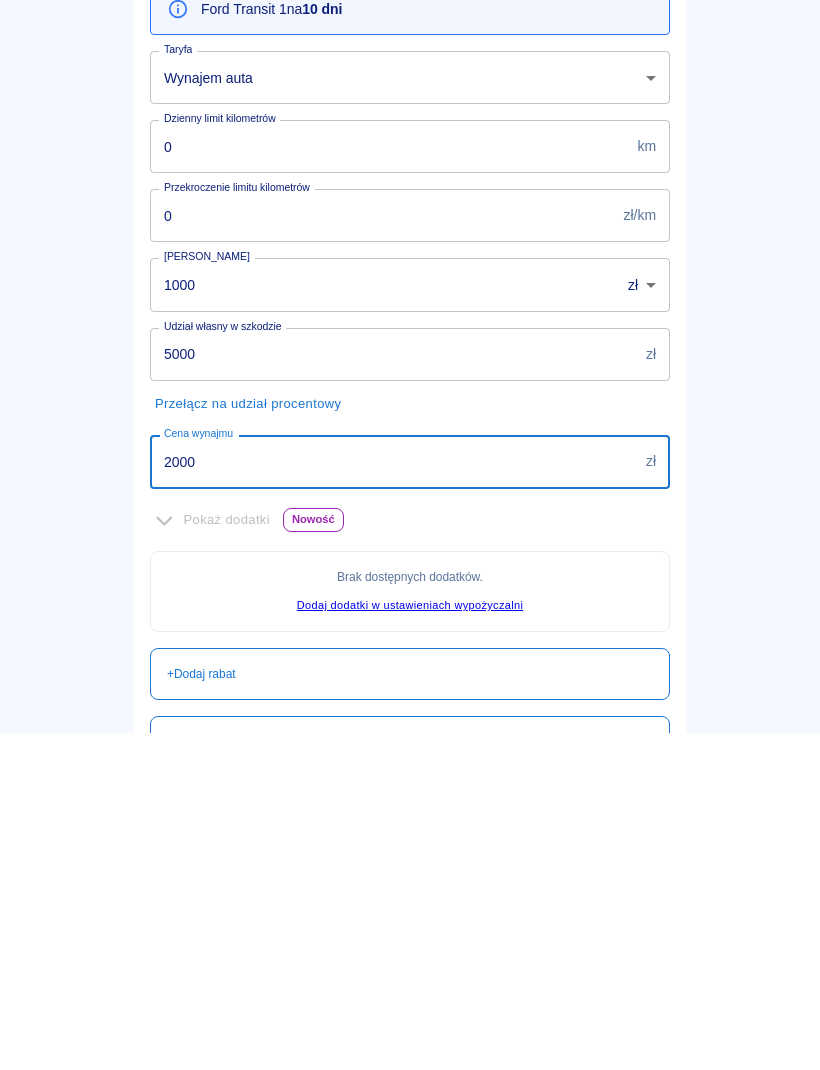 type on "2000" 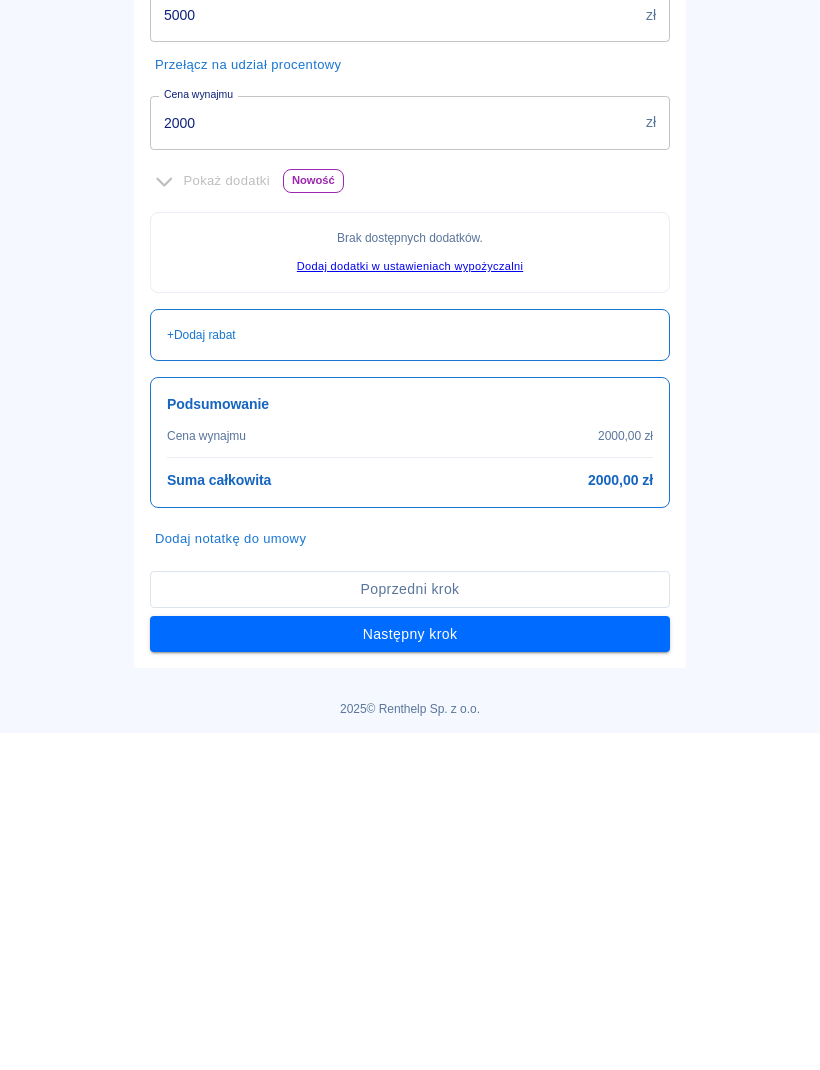 scroll, scrollTop: 337, scrollLeft: 0, axis: vertical 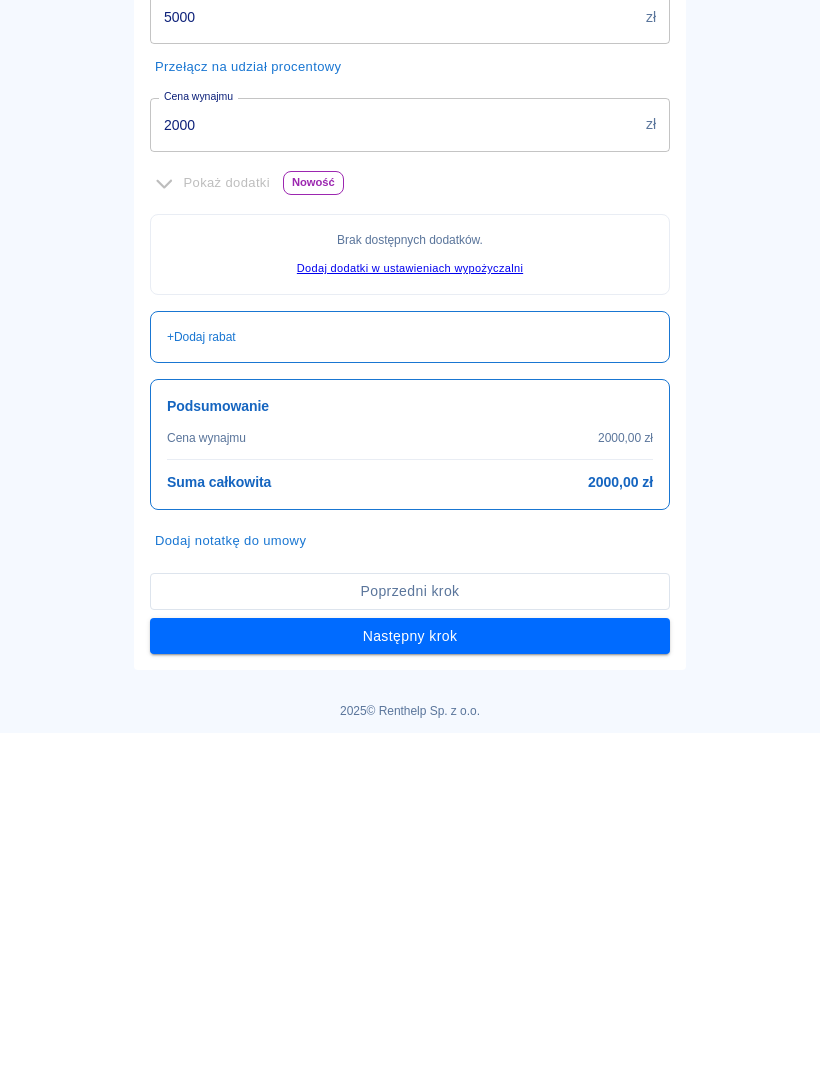click on "Rezerwacje Dodaj rezerwację 2 z 4 Oferta Następny krok: Klient Oferta rezerwacji Ford Transit 1  na  10 dni Taryfa Wynajem auta  52aa0d4c-44d0-4609-98dd-914e996c3f20 Taryfa Dzienny limit kilometrów 0 km Dzienny limit kilometrów Przekroczenie limitu kilometrów 0 zł/km Przekroczenie limitu kilometrów Kaucja 1000 zł PLN ​ Kaucja Udział własny w szkodzie 5000 zł Udział własny w szkodzie Przełącz na udział procentowy Cena wynajmu 2000 zł Cena wynajmu Pokaż dodatki Nowość Brak dostępnych dodatków . Dodaj dodatki w ustawieniach wypożyczalni +  Dodaj rabat Podsumowanie Cena wynajmu 2000,00 zł Suma całkowita 2000,00 zł Dodaj notatkę do umowy Poprzedni krok Następny krok" at bounding box center [410, 359] 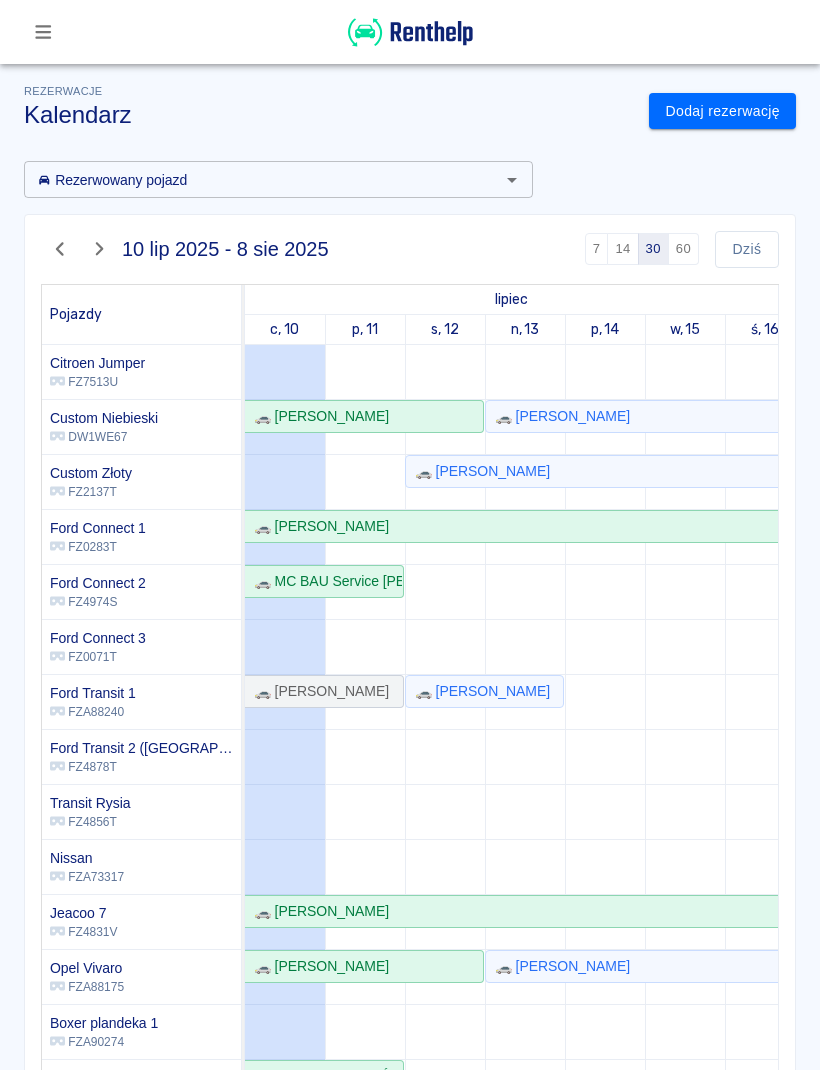 click 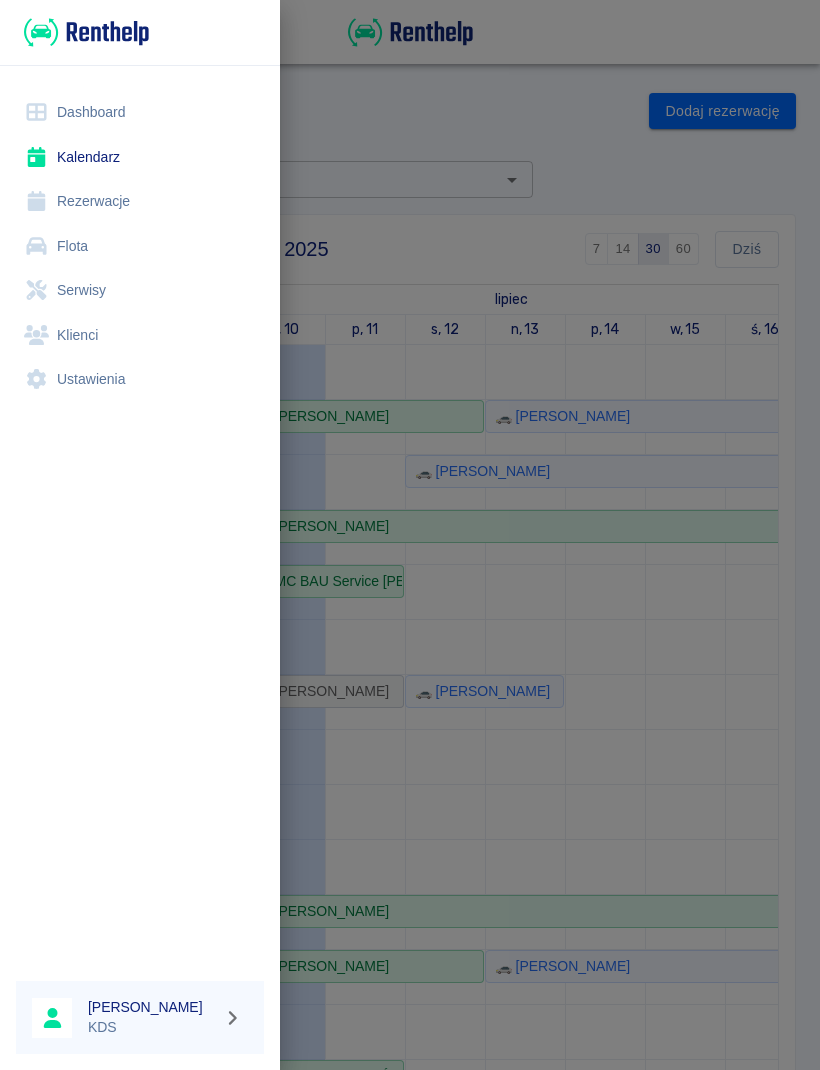 click on "Rezerwacje" at bounding box center (140, 201) 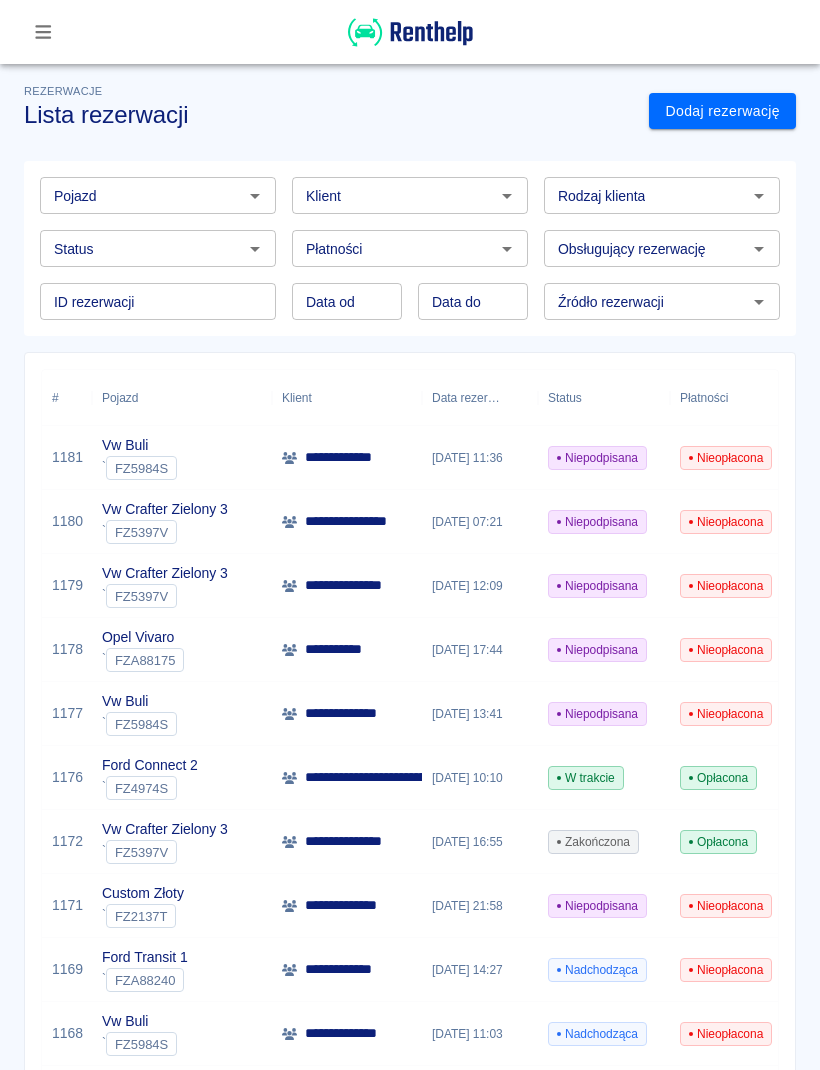 click at bounding box center (43, 32) 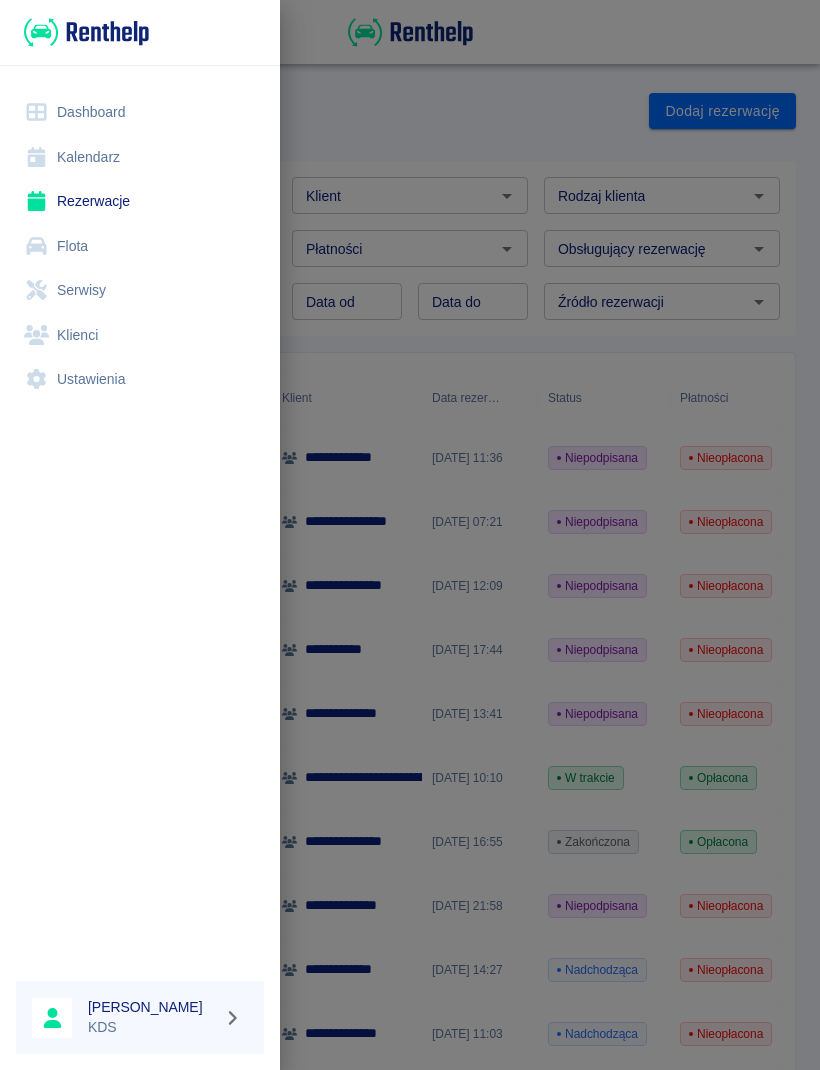 click on "Kalendarz" at bounding box center [140, 157] 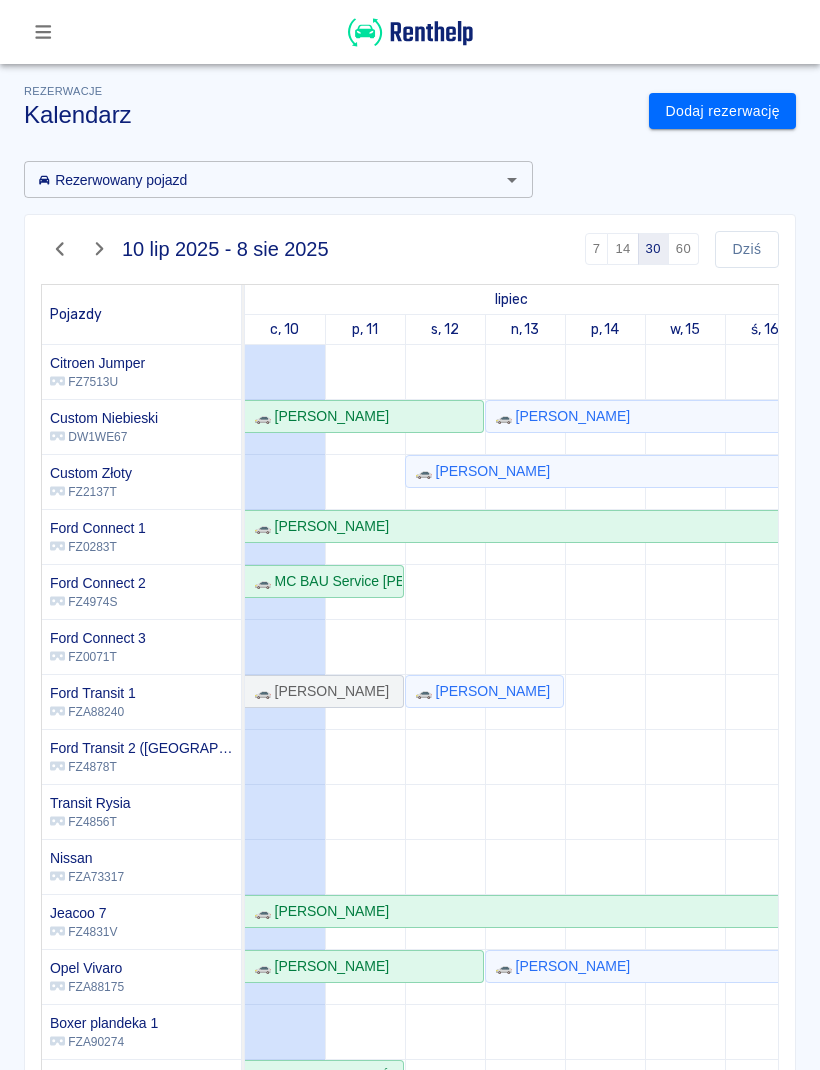scroll, scrollTop: 73, scrollLeft: -20, axis: both 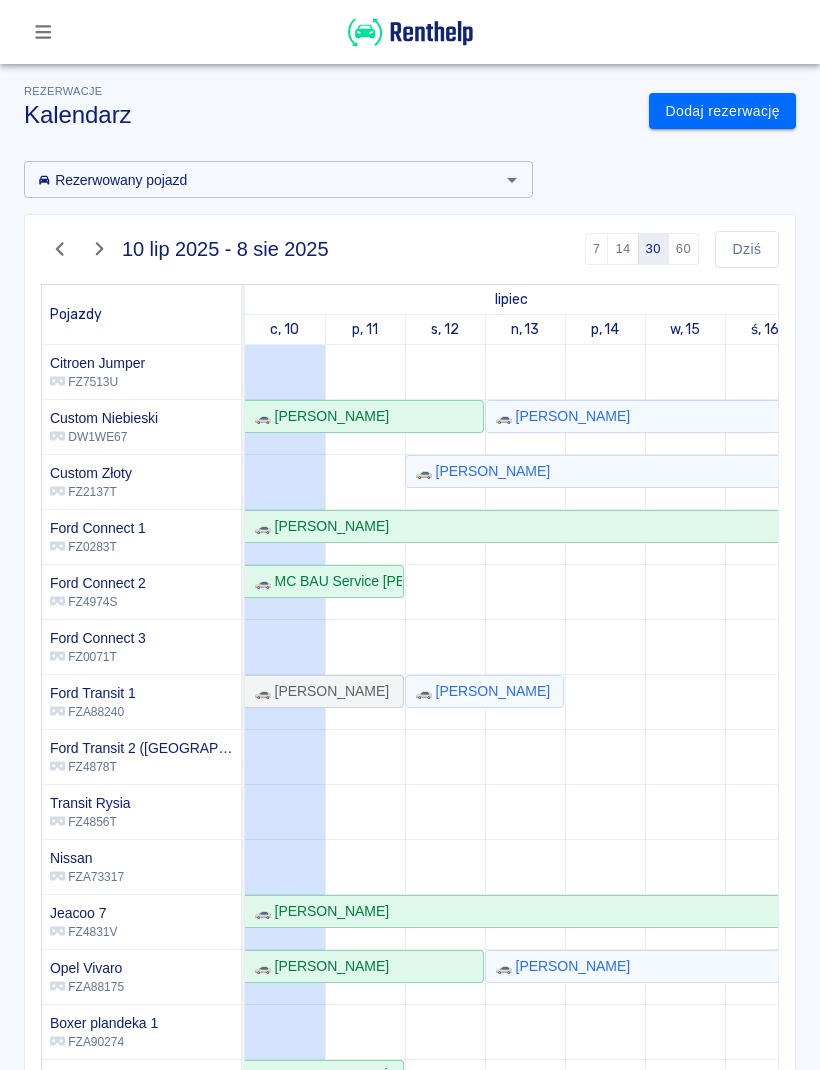 click on "Dodaj rezerwację" at bounding box center (722, 111) 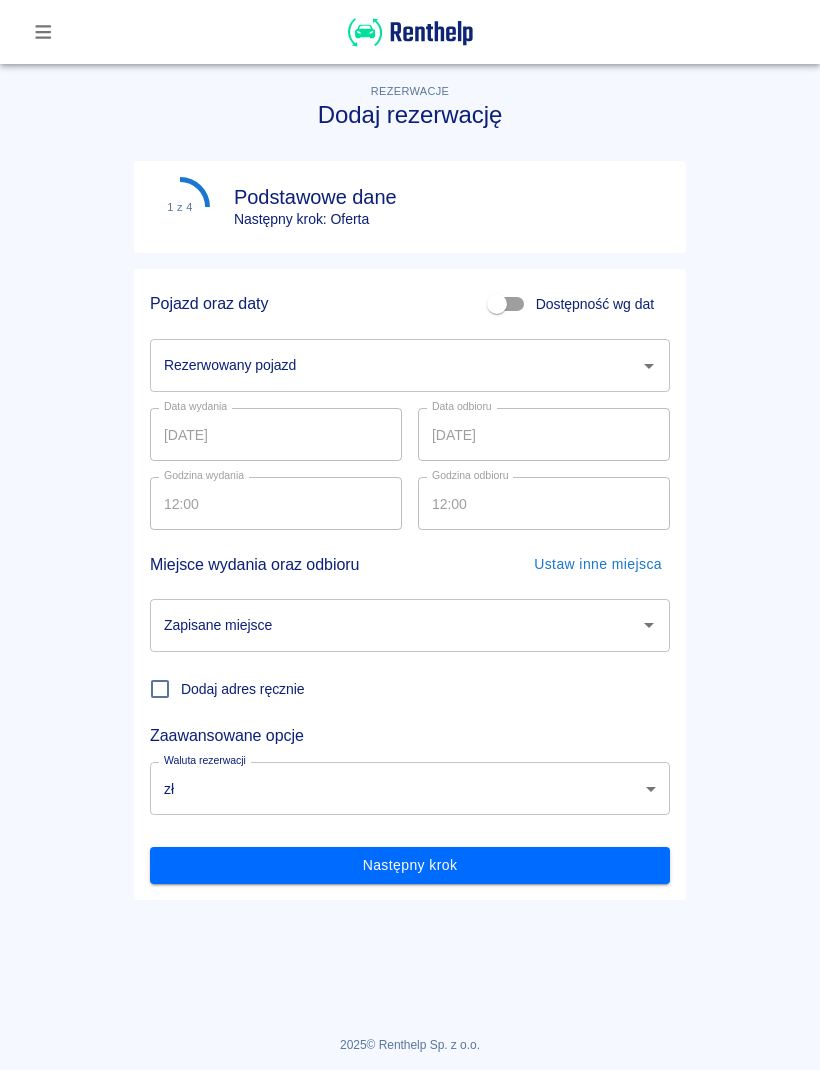 click on "Rezerwowany pojazd" at bounding box center [395, 365] 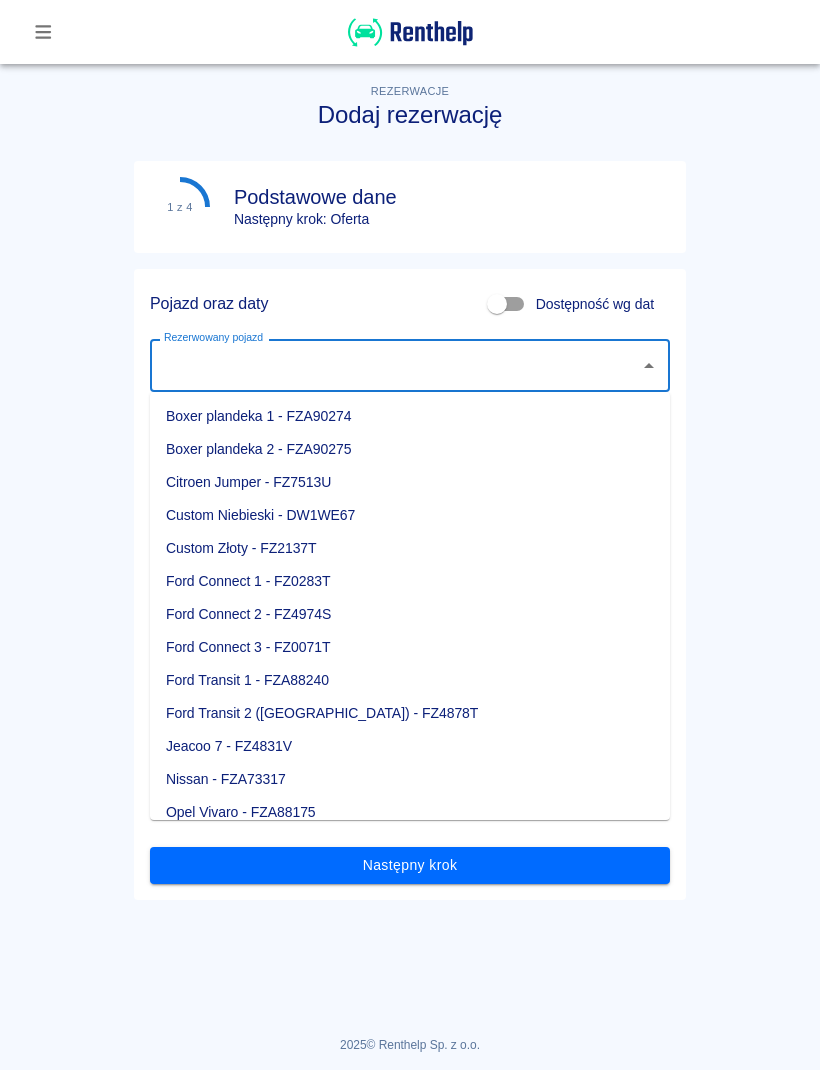 click on "Ford Transit 1 - FZA88240" at bounding box center [410, 680] 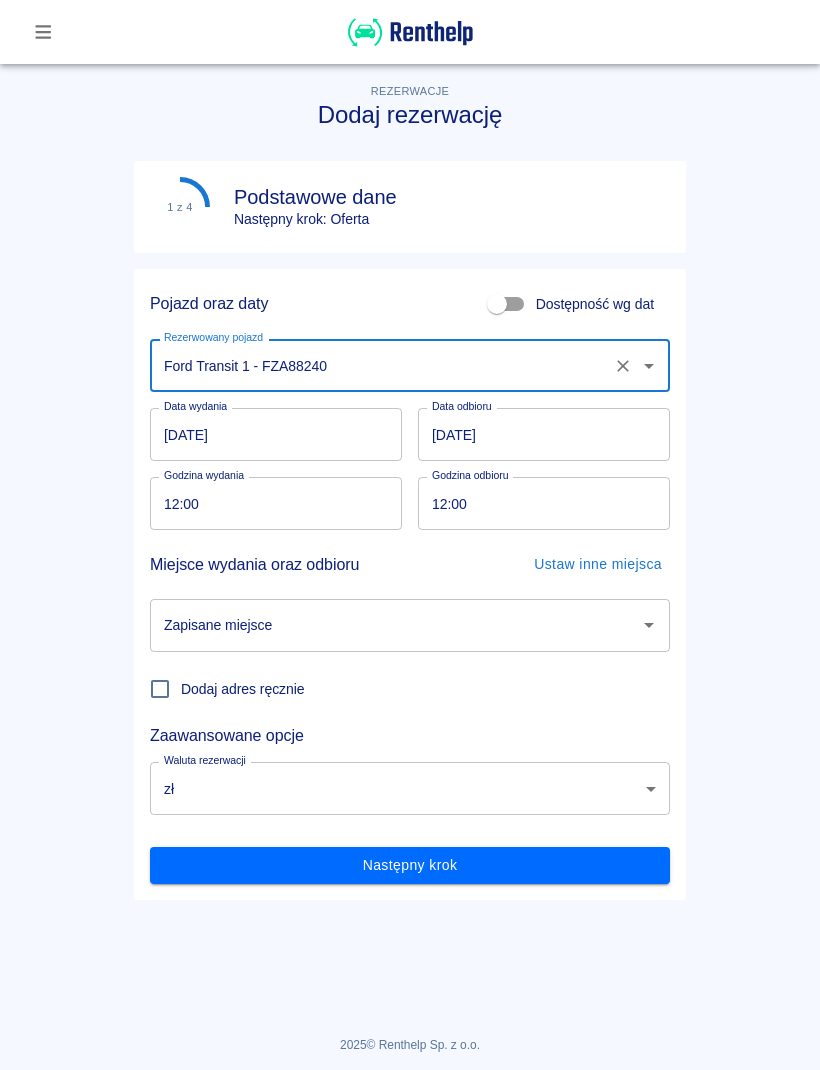 click on "[DATE]" at bounding box center (276, 434) 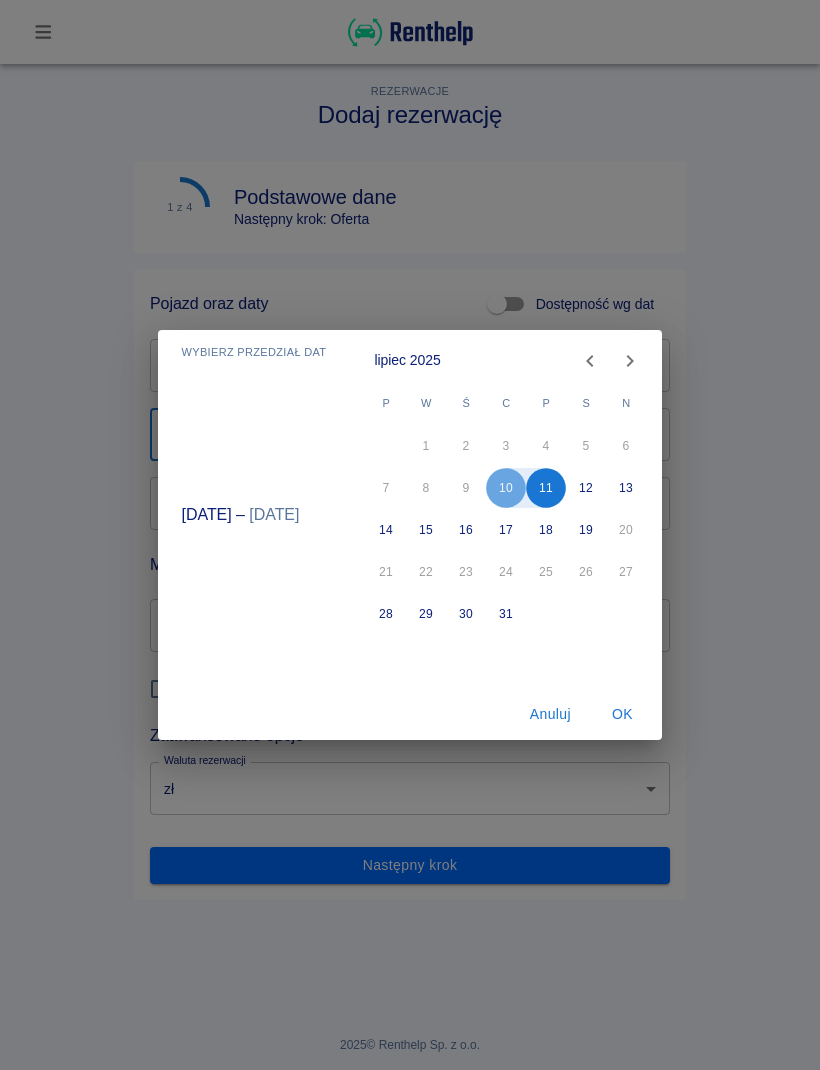 click 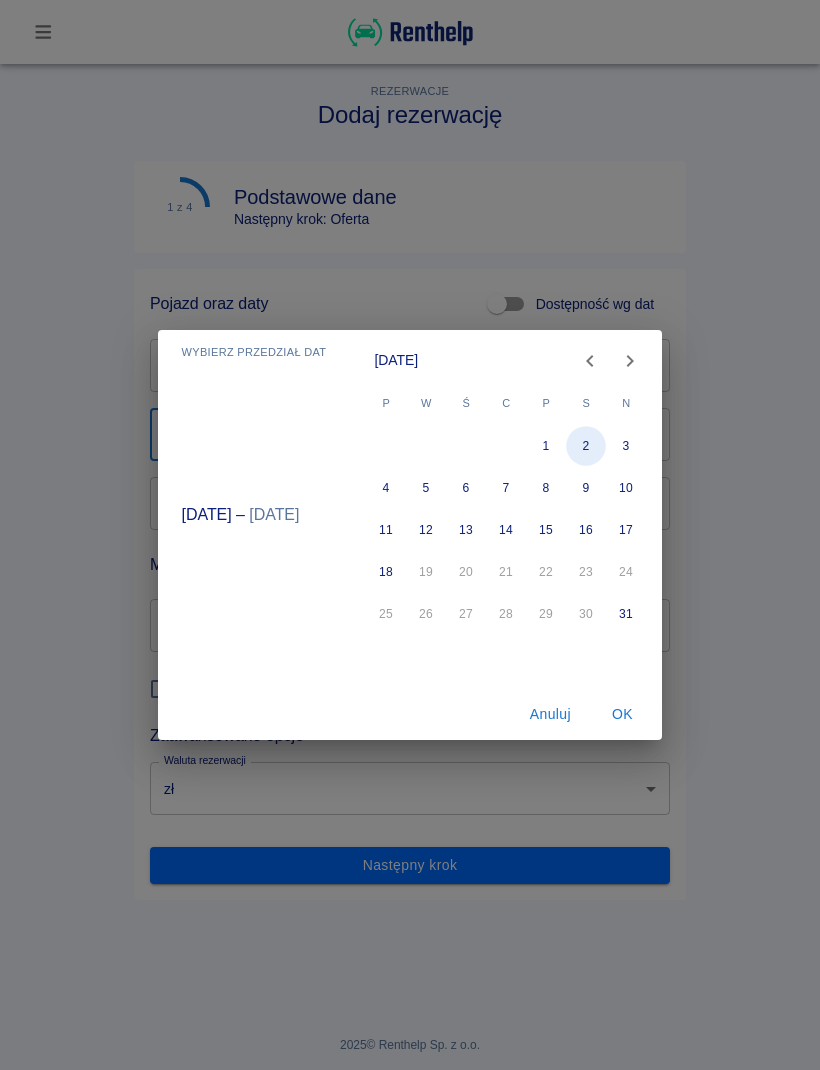 click on "2" at bounding box center [587, 446] 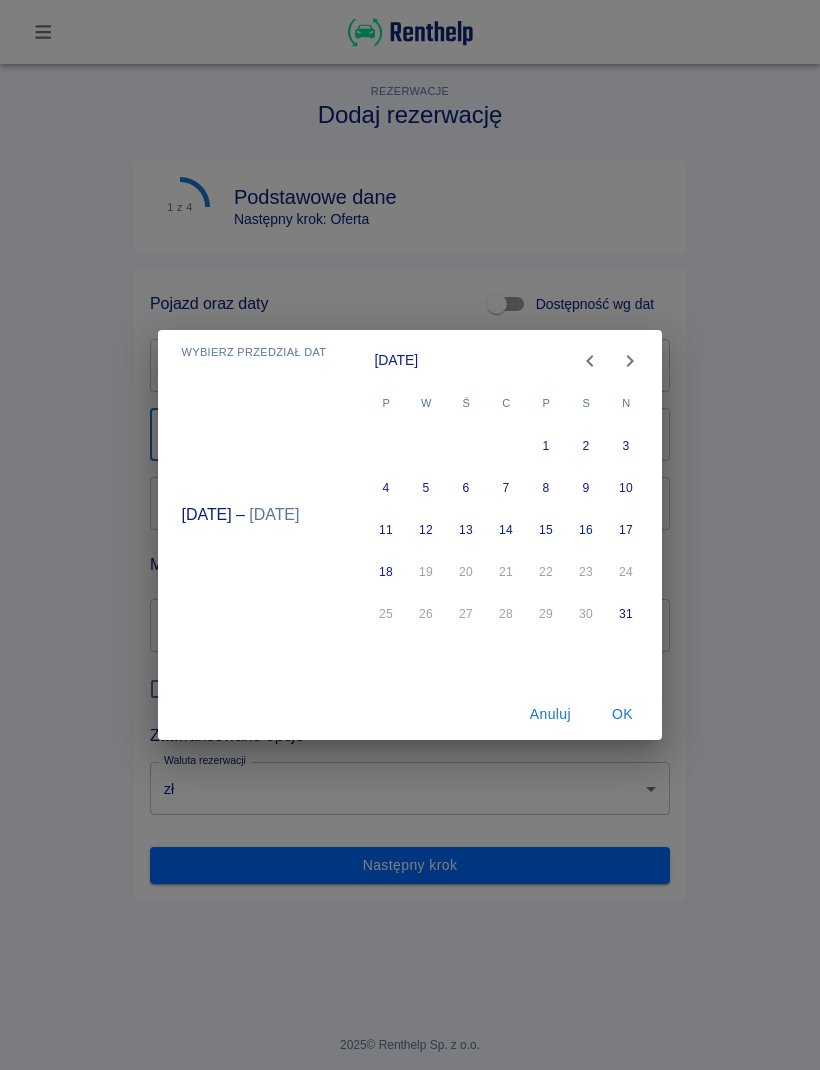 type on "[DATE]" 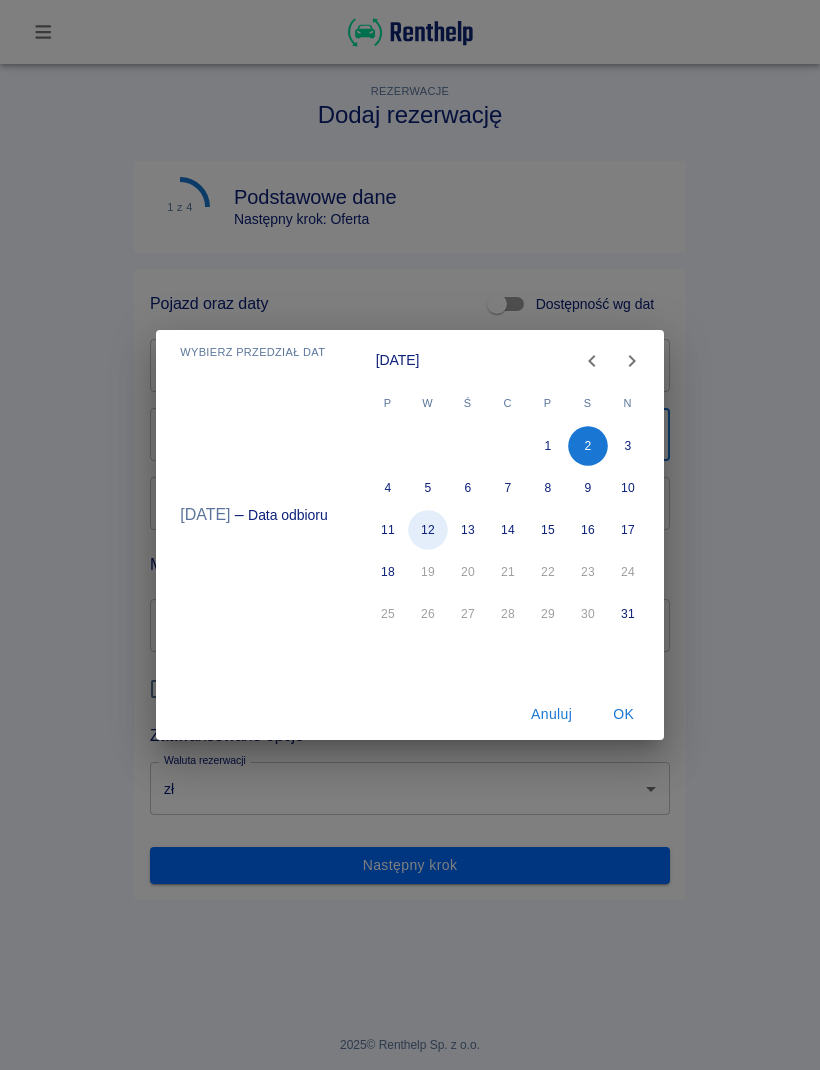 click on "12" at bounding box center (428, 530) 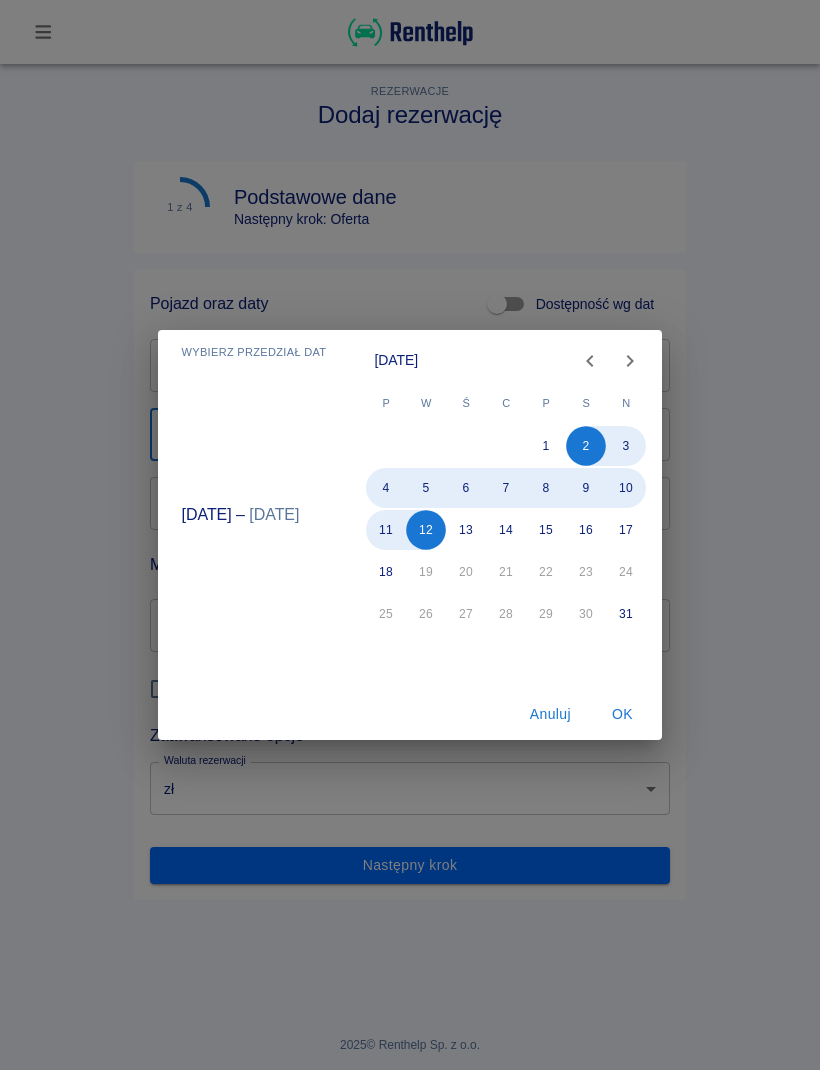 type on "[DATE]" 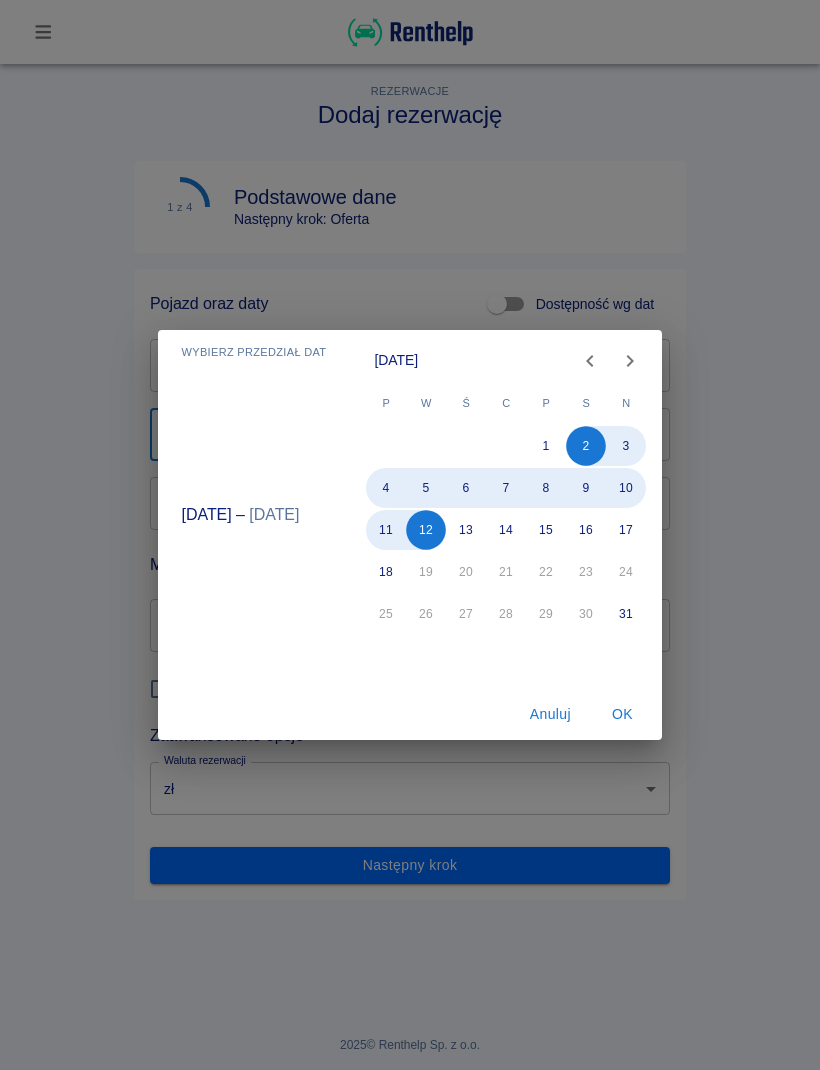 click on "OK" at bounding box center (622, 714) 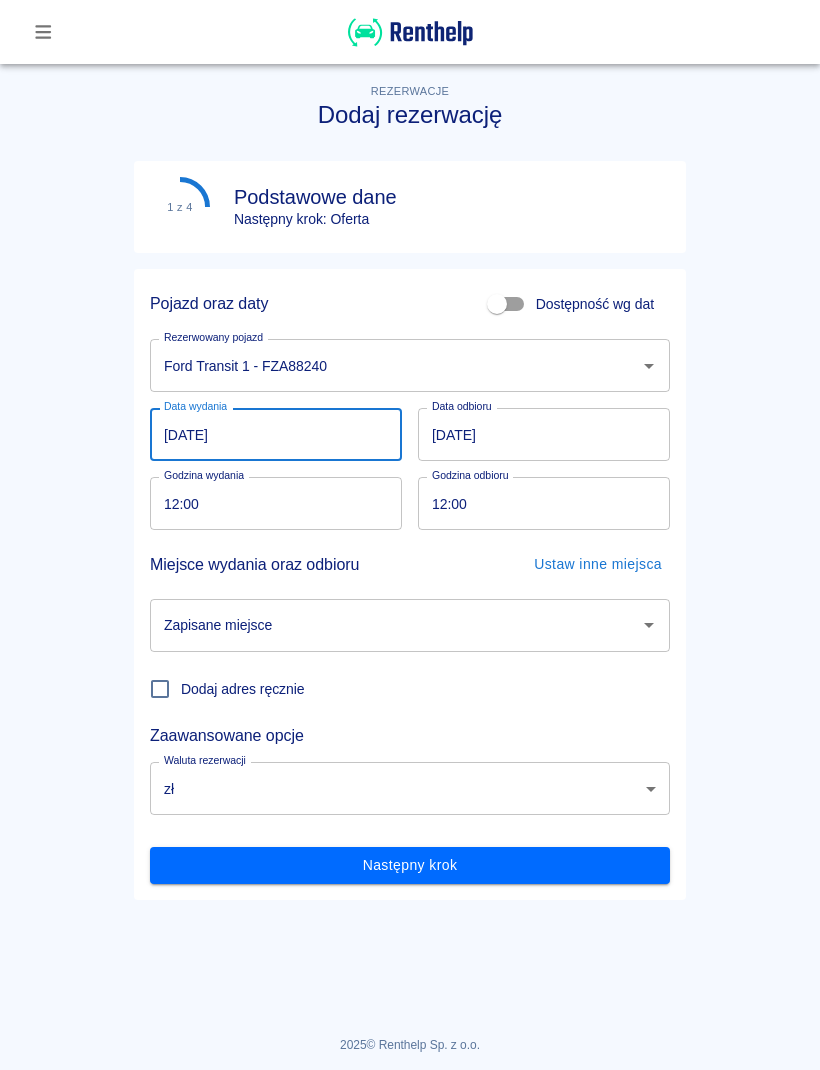 click on "12:00" at bounding box center (269, 503) 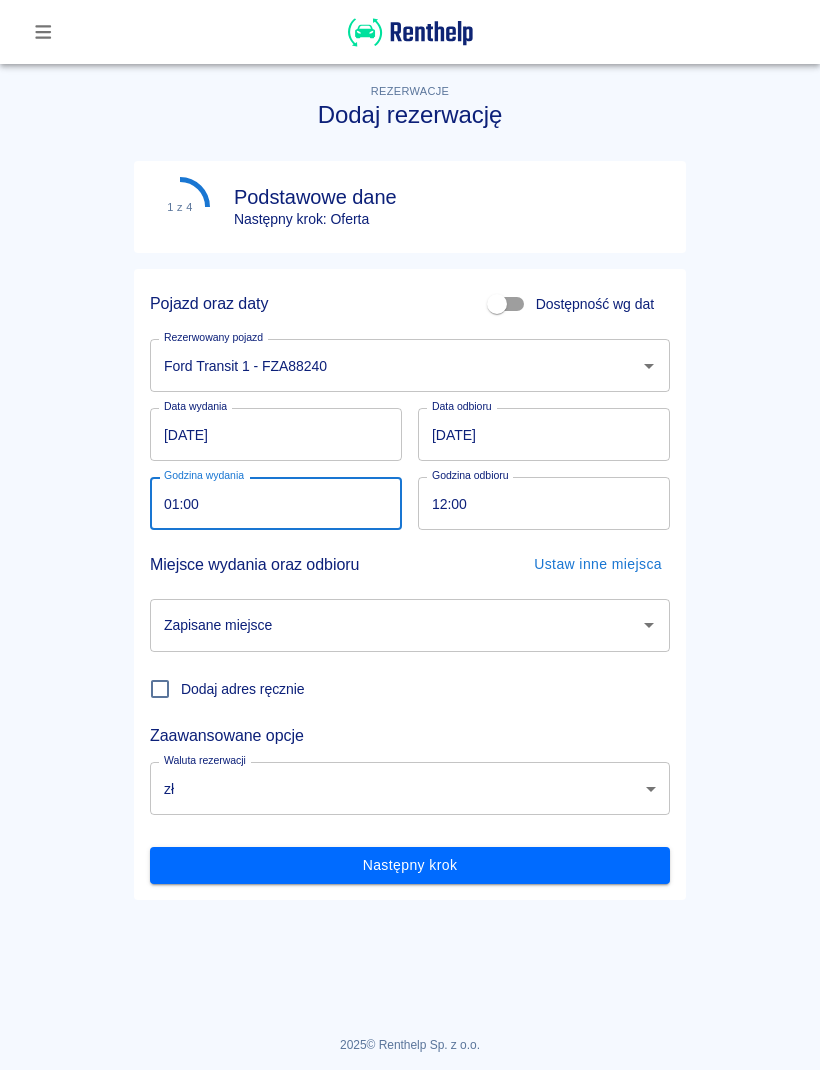 type on "10:00" 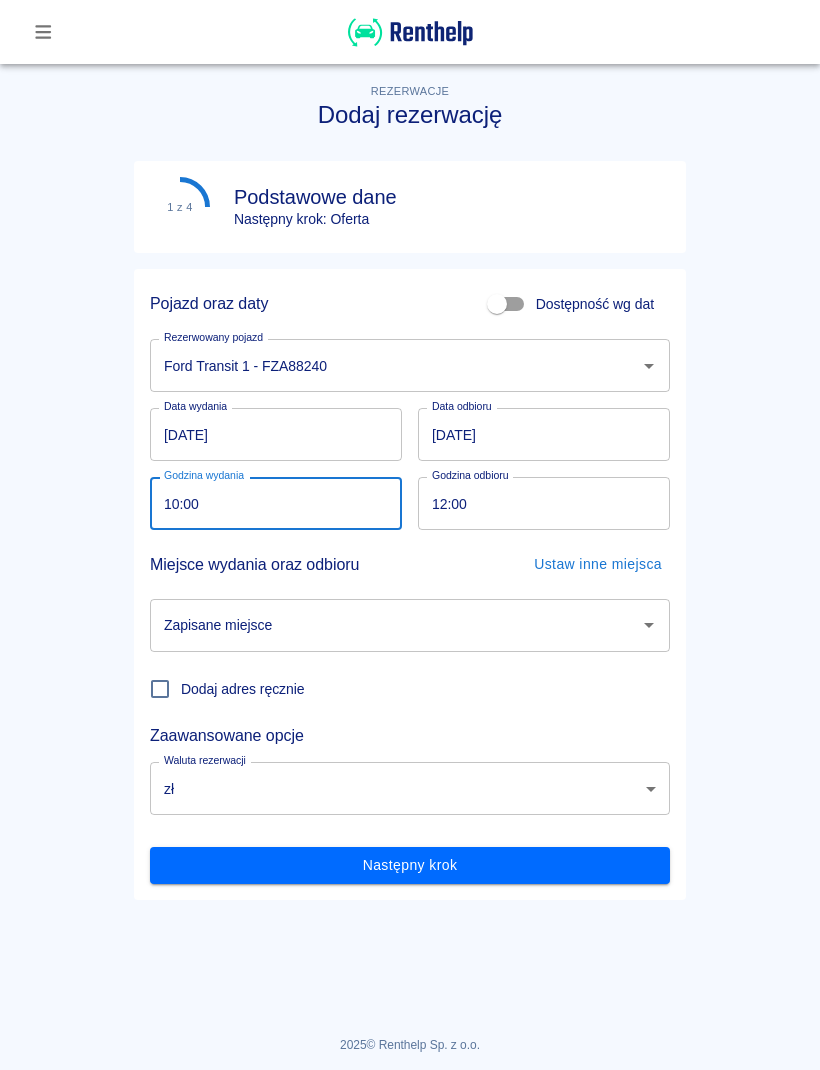 click on "12:00" at bounding box center (537, 503) 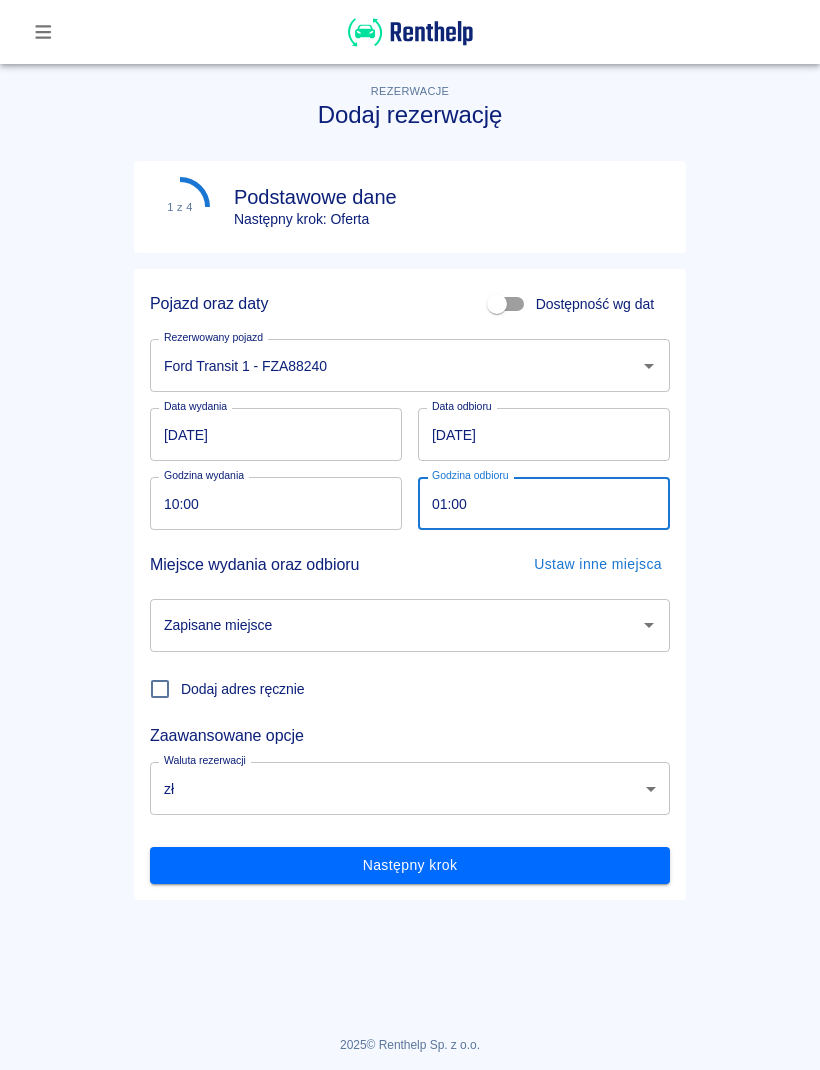 type on "10:00" 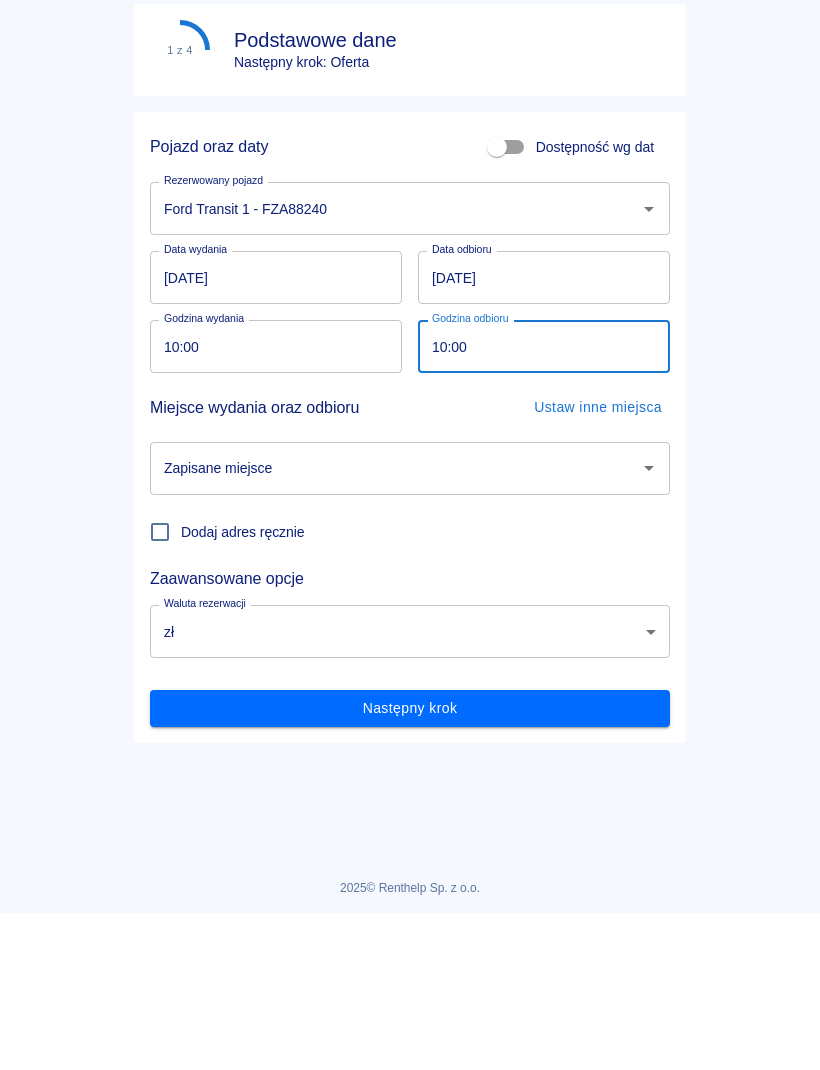 click 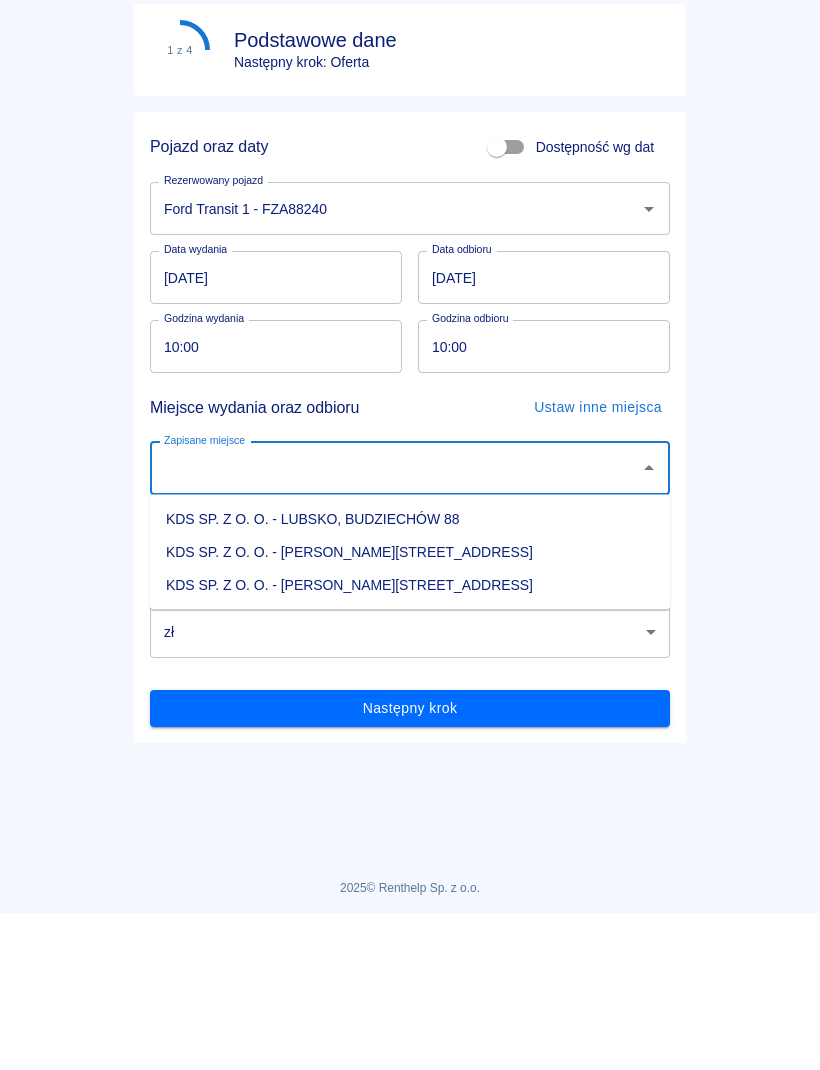 click on "KDS SP. Z O. O. - [PERSON_NAME][STREET_ADDRESS]" at bounding box center (410, 742) 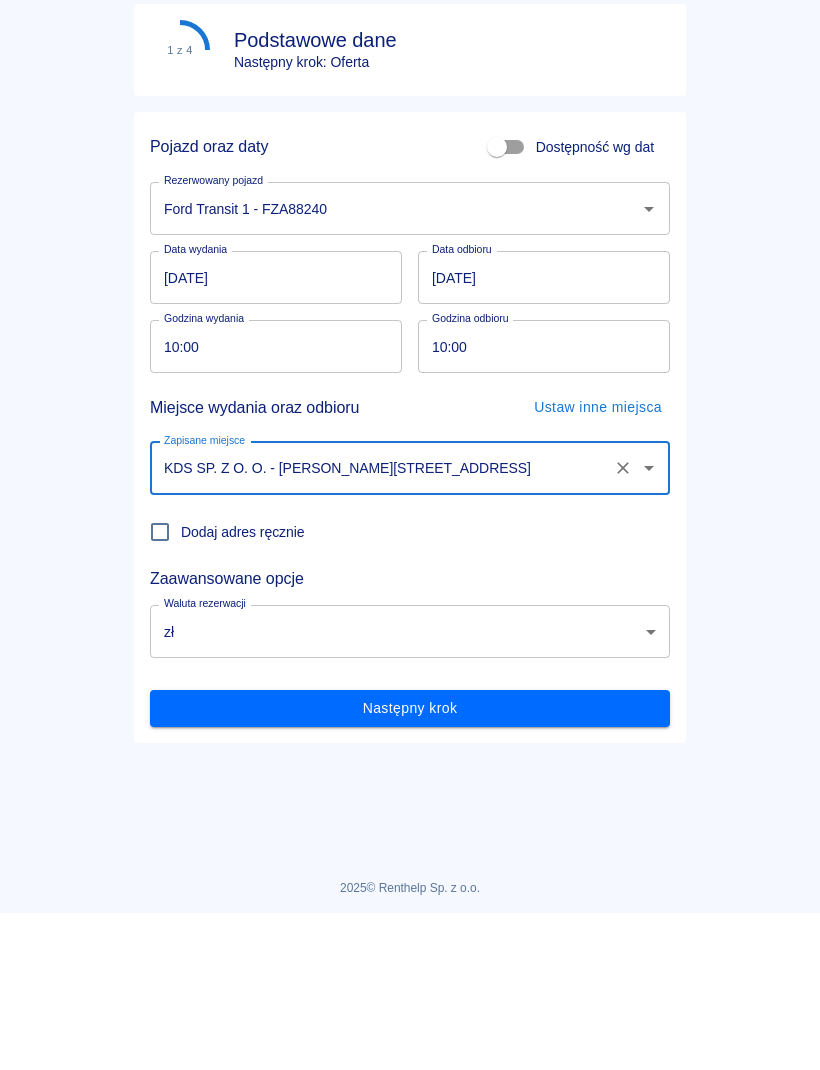 click on "Następny krok" at bounding box center (410, 865) 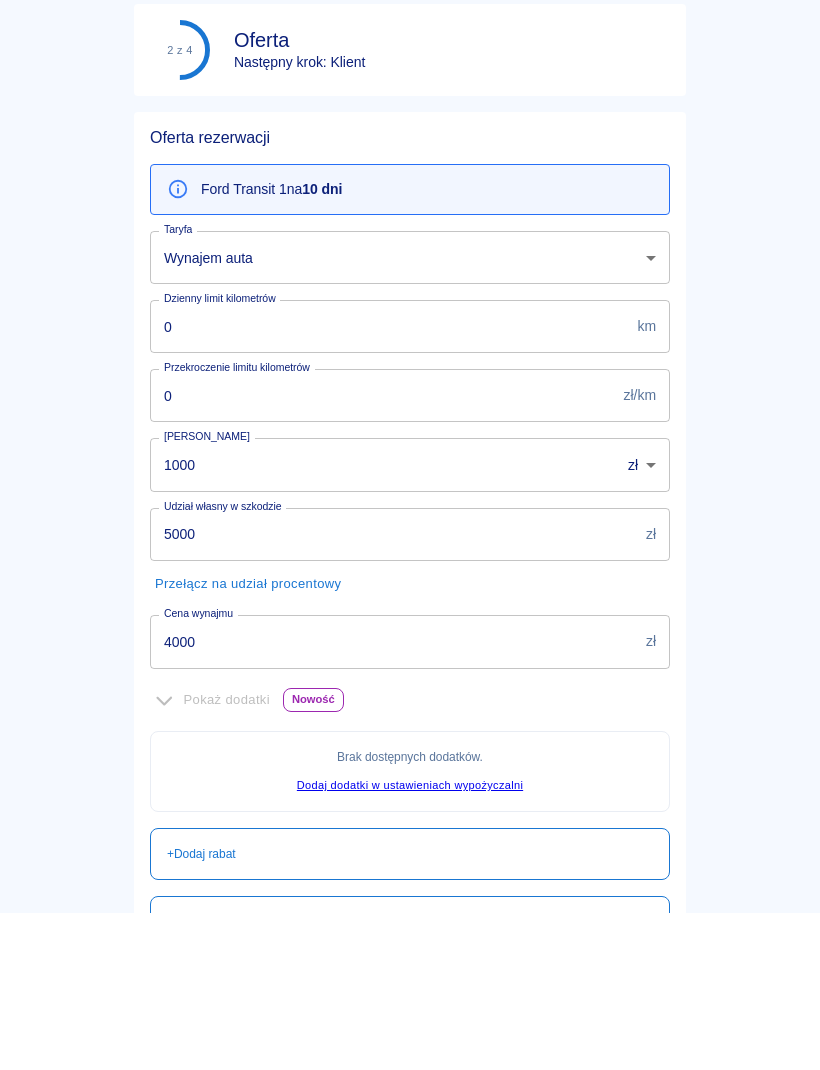 click on "4000" at bounding box center (394, 798) 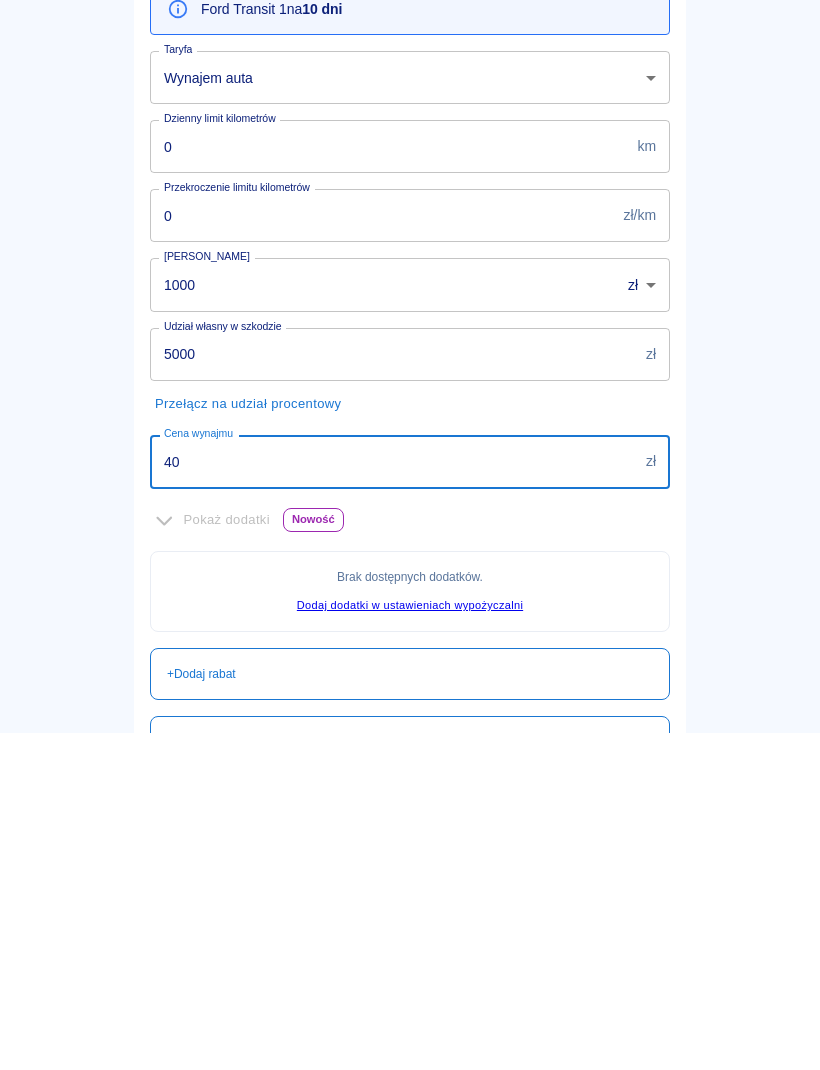 type on "4" 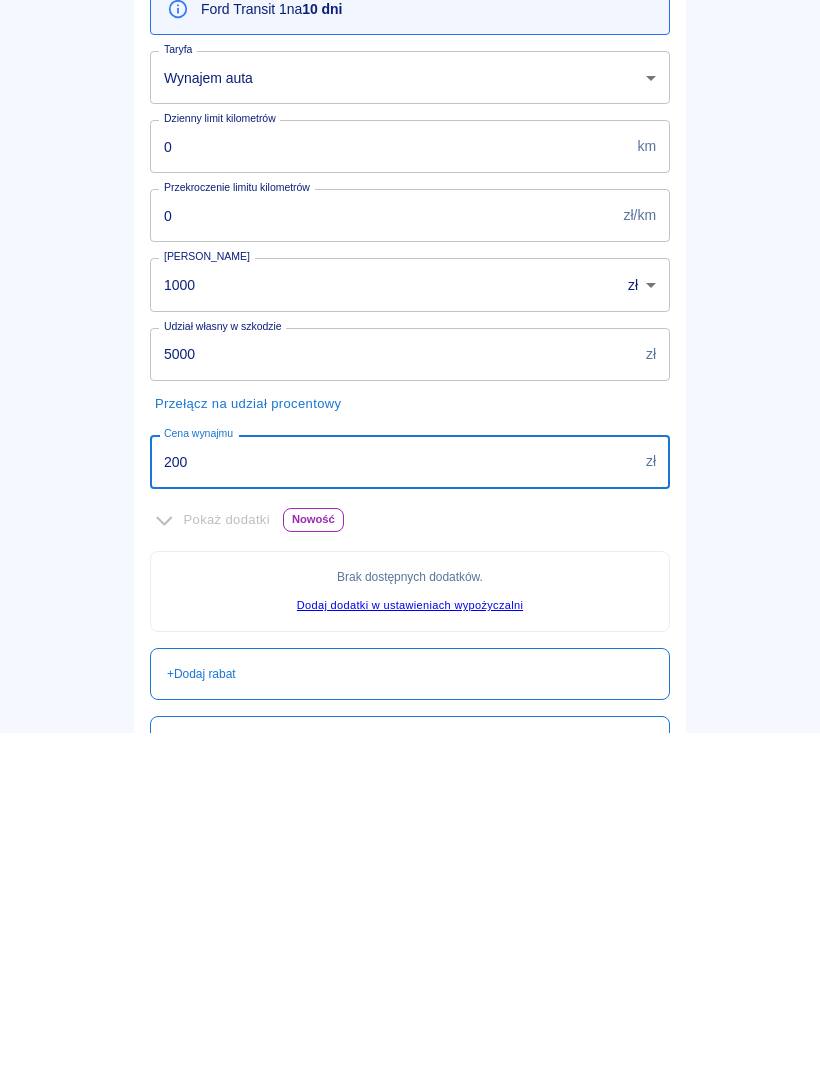 type on "2000" 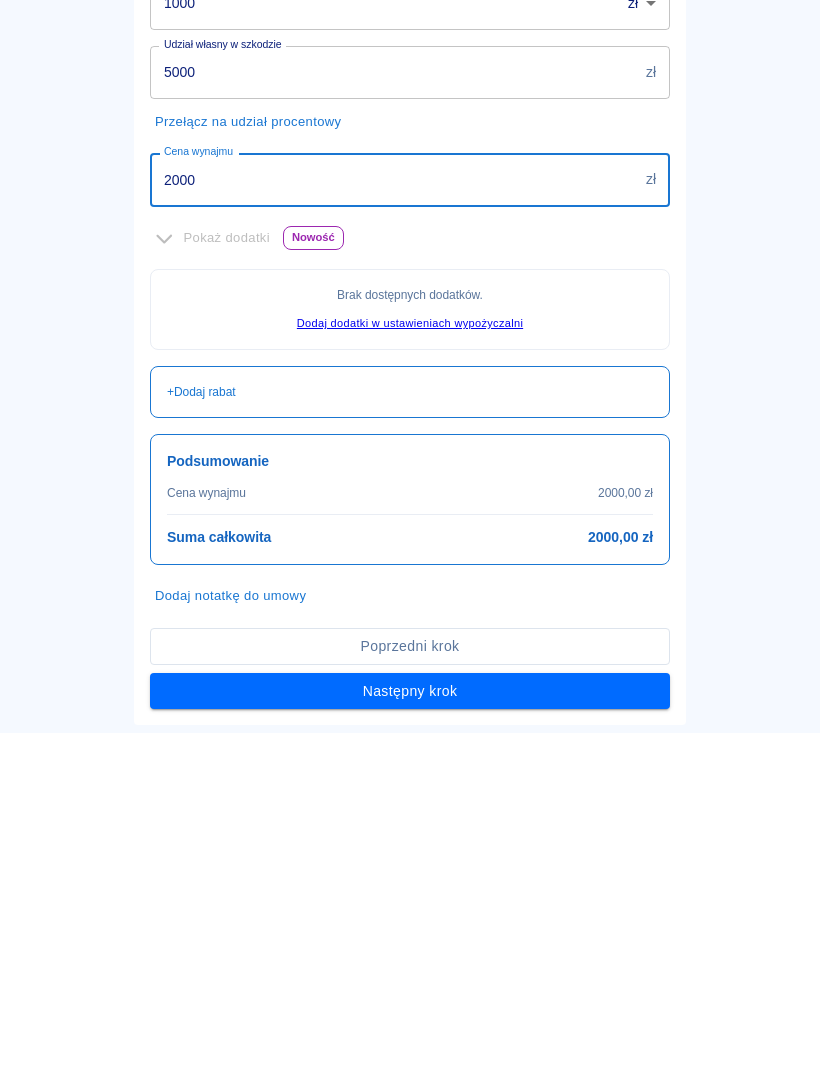 click on "Następny krok" at bounding box center (410, 1028) 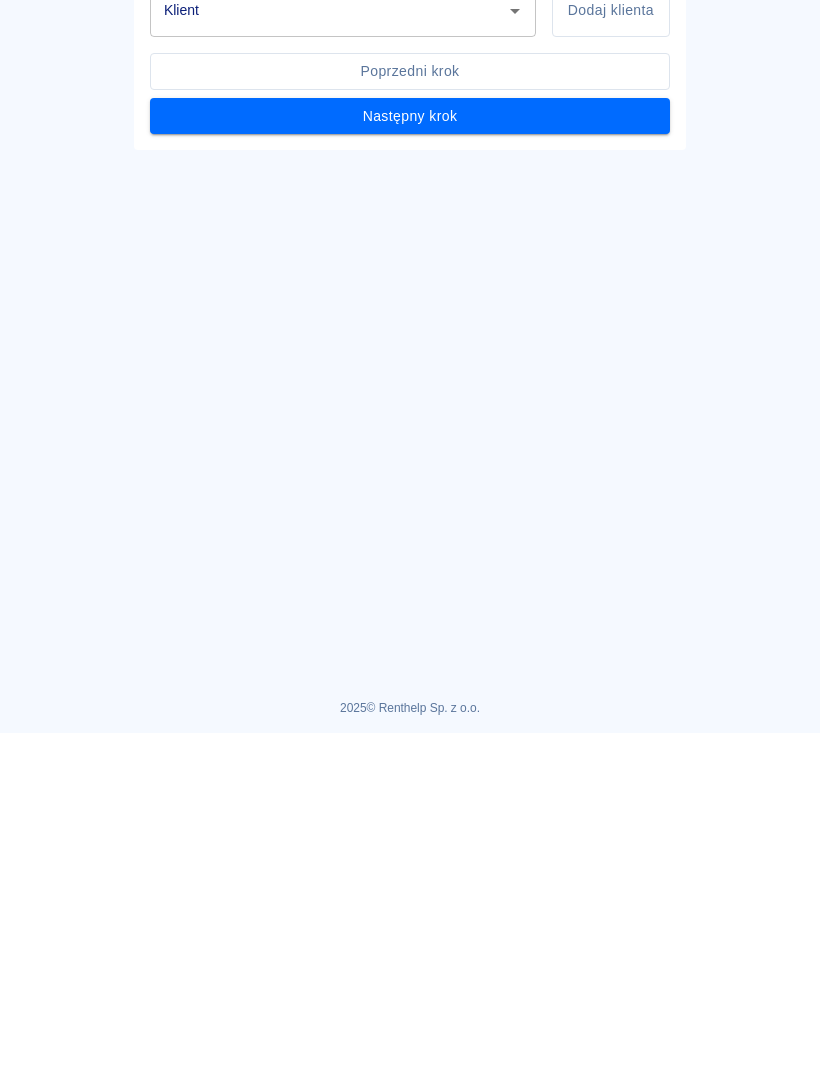 click 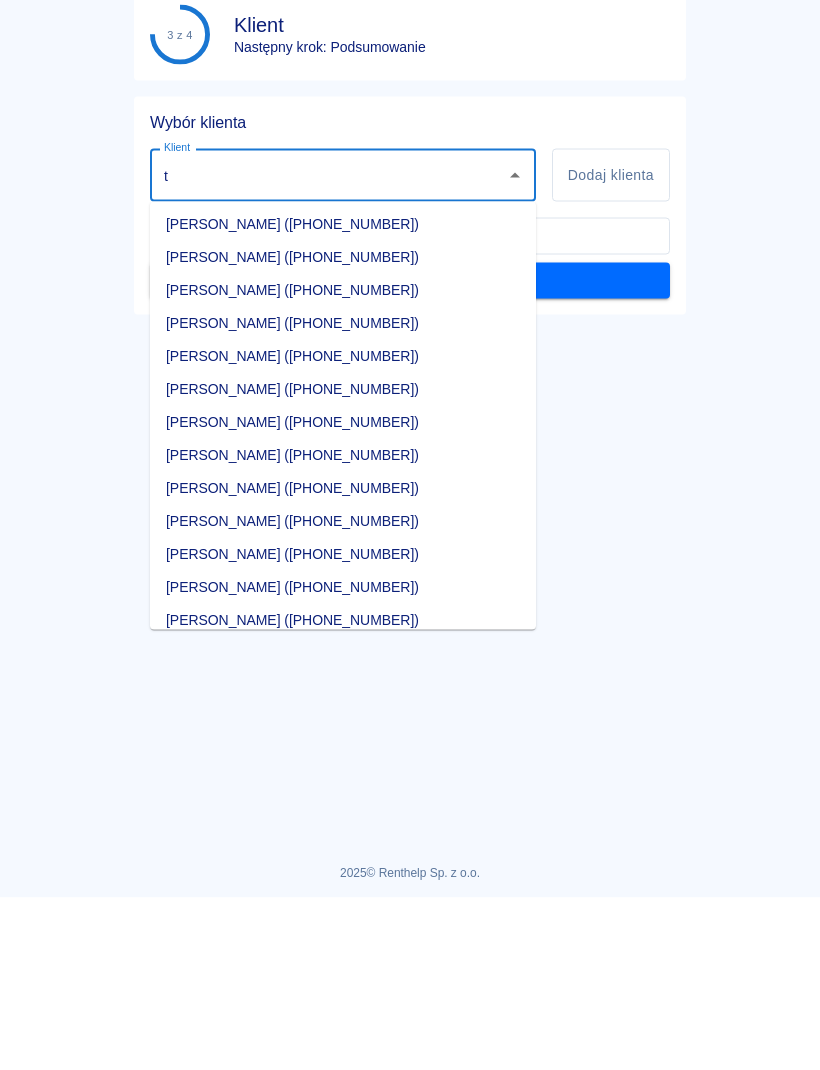 scroll, scrollTop: 0, scrollLeft: 0, axis: both 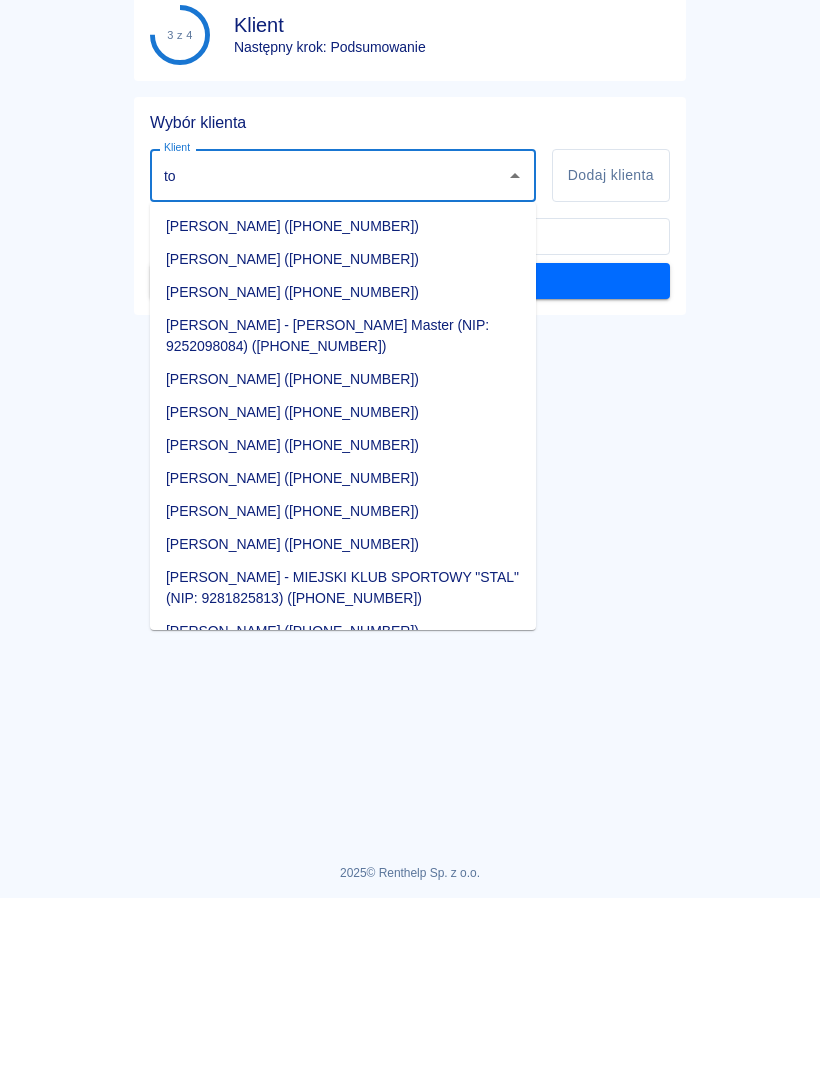 type on "t" 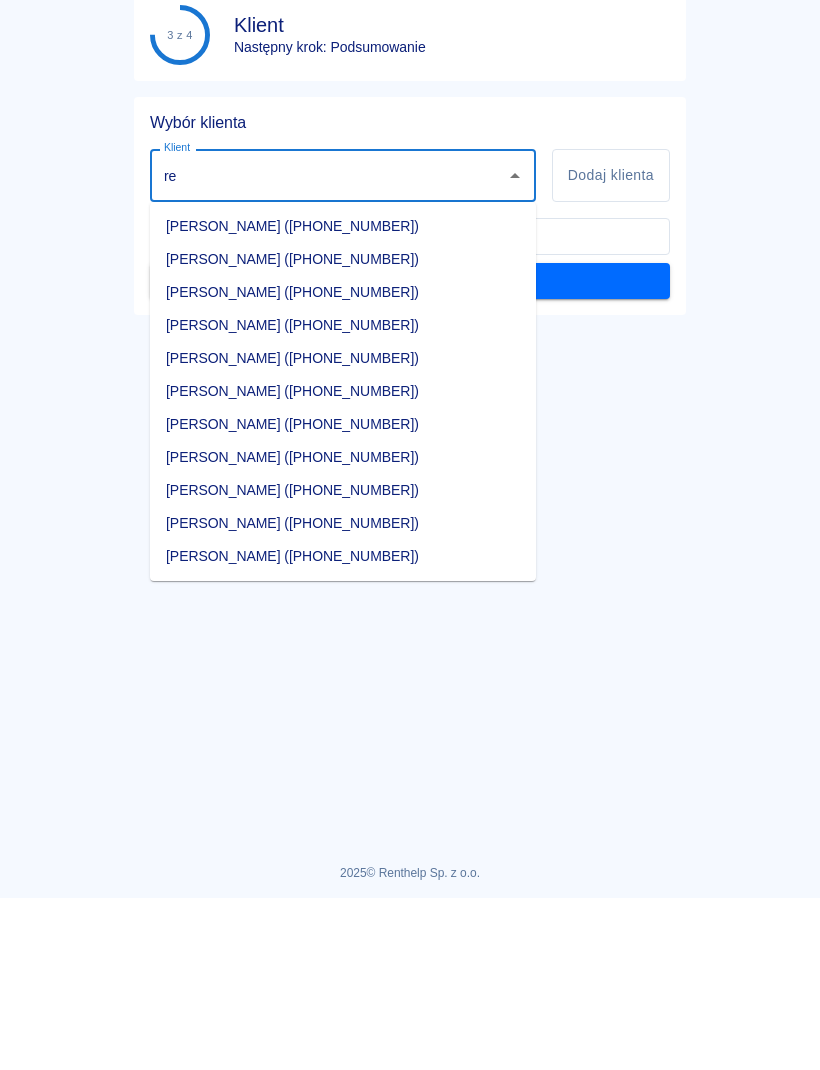 type on "r" 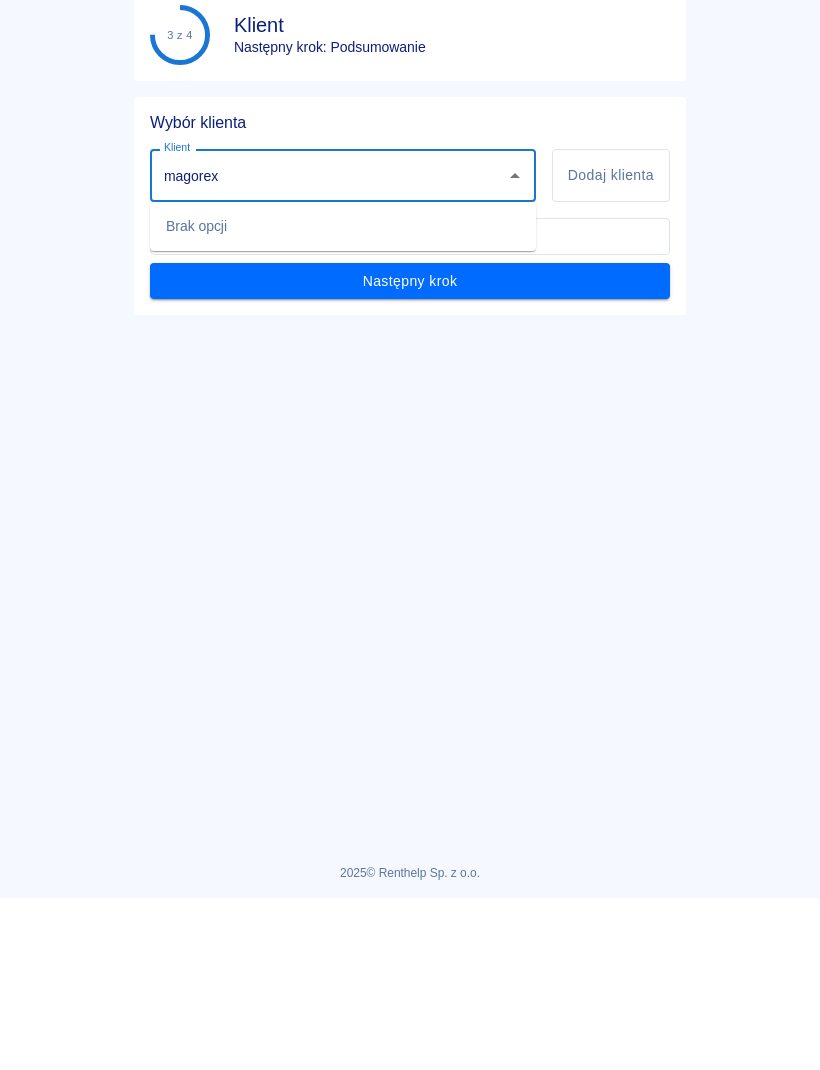 type on "magorex" 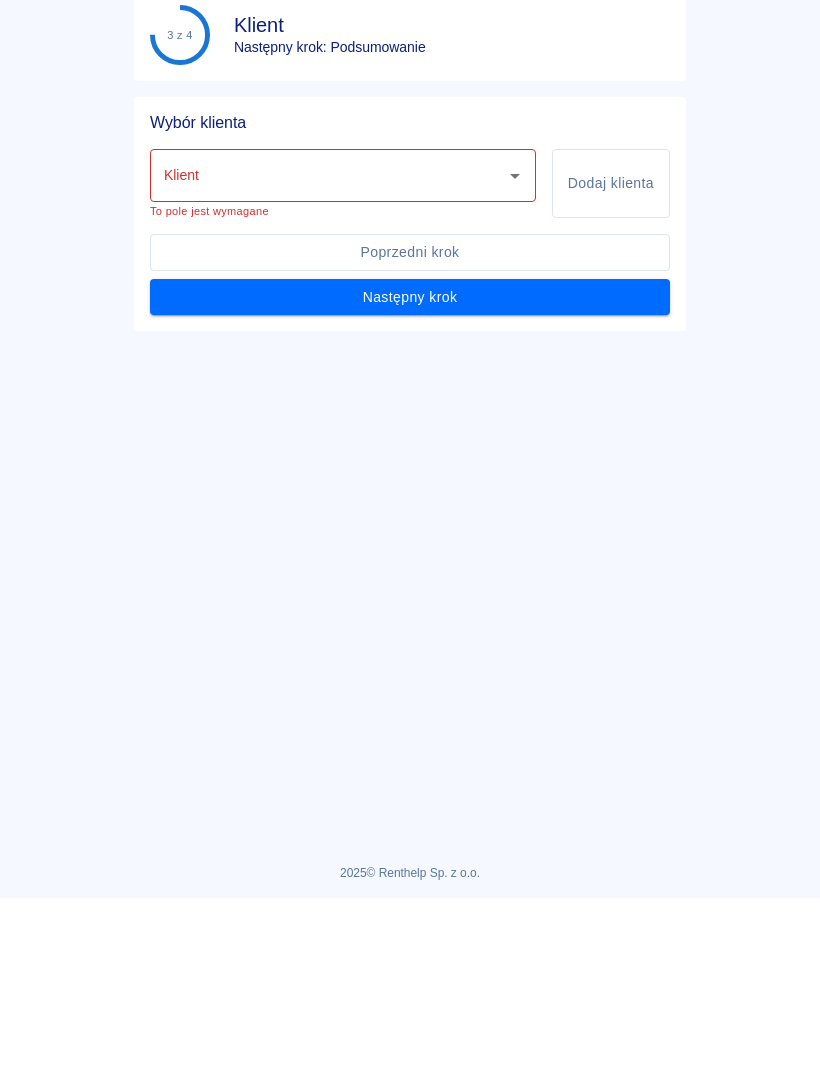 click on "Dodaj klienta" at bounding box center (611, 355) 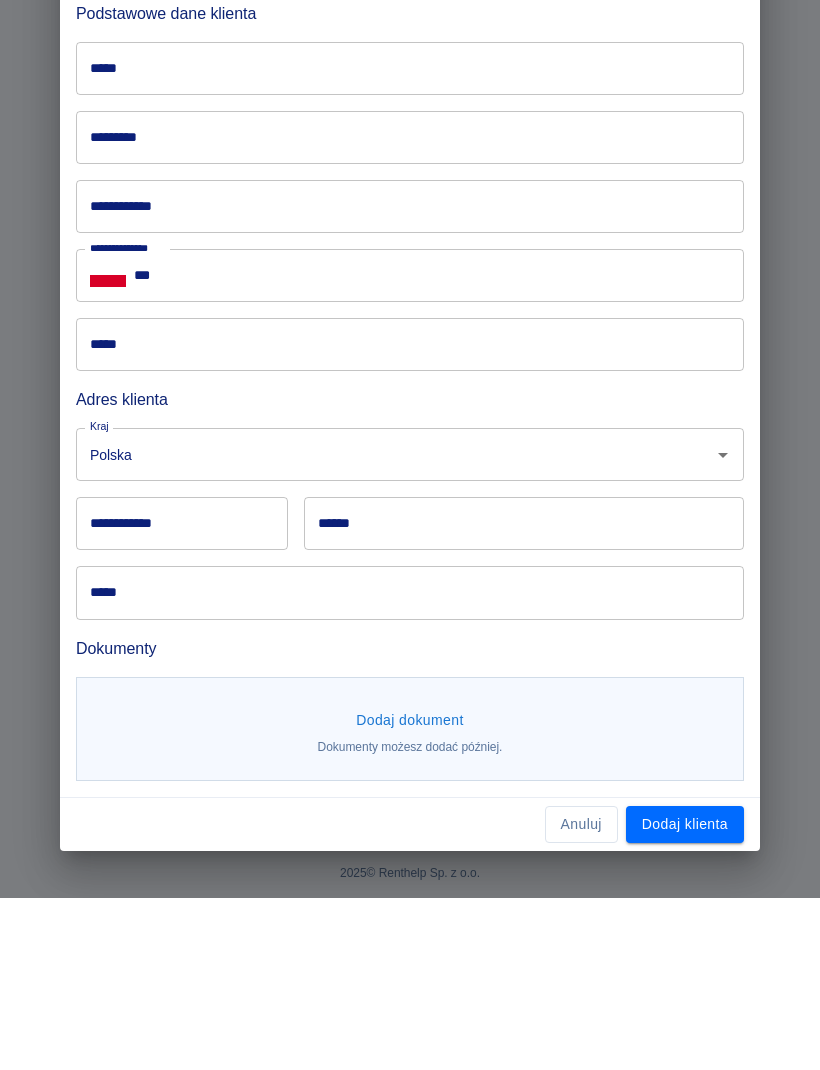 click on "*****" at bounding box center (410, 240) 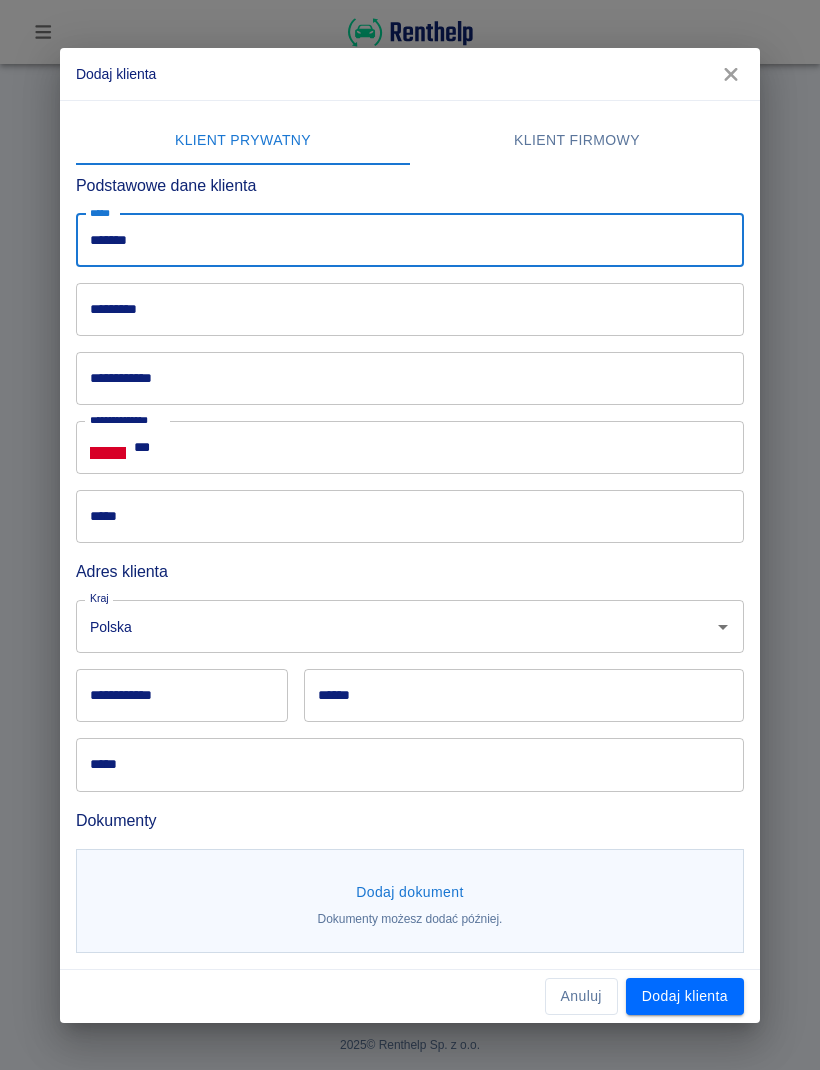 type on "*******" 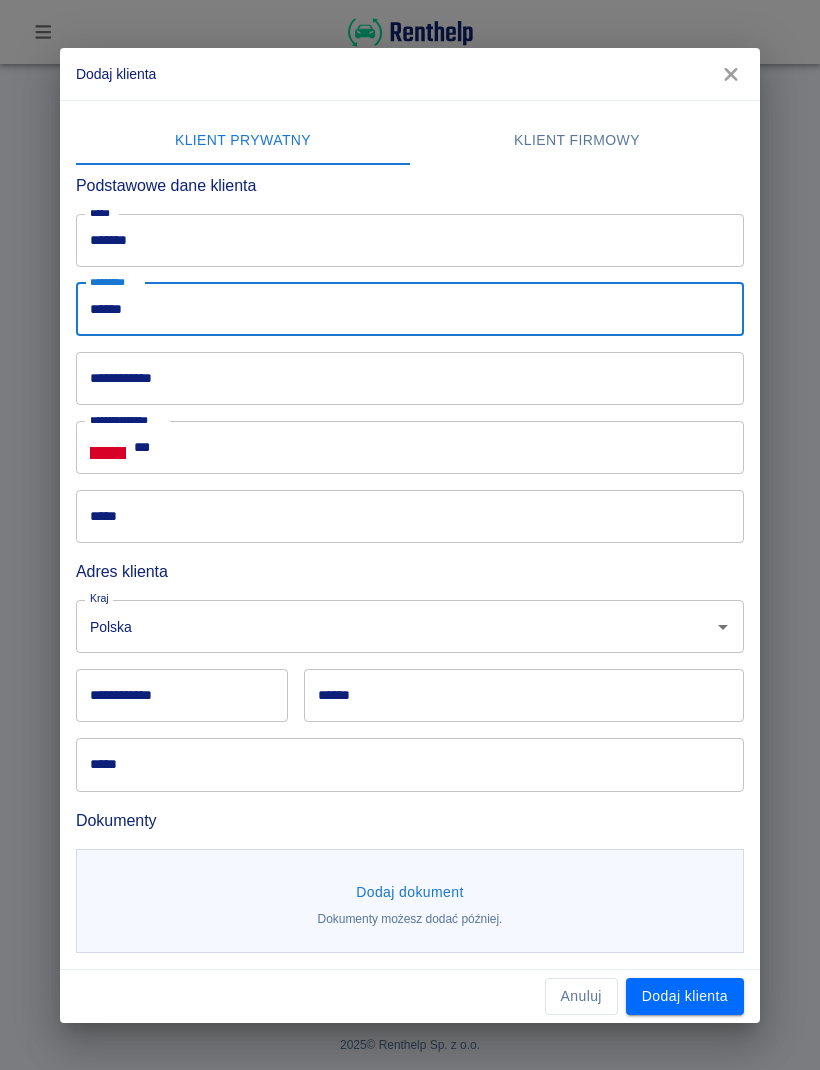type on "******" 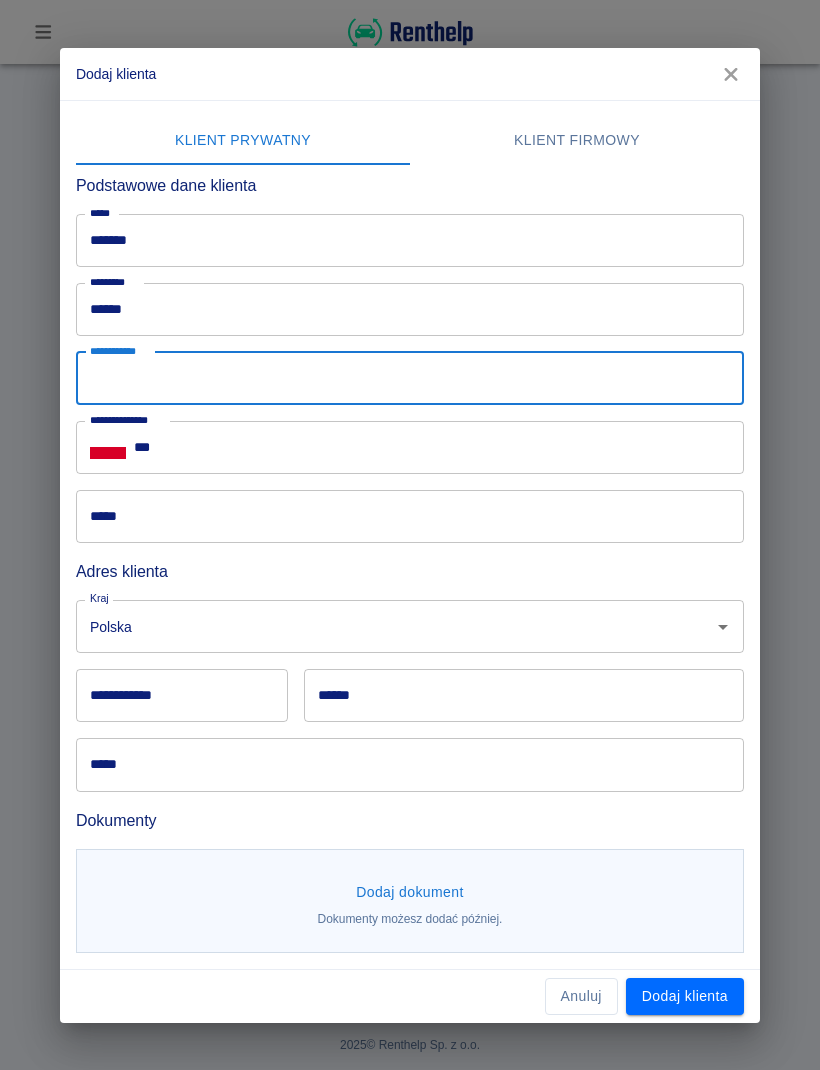 click on "***" at bounding box center (439, 447) 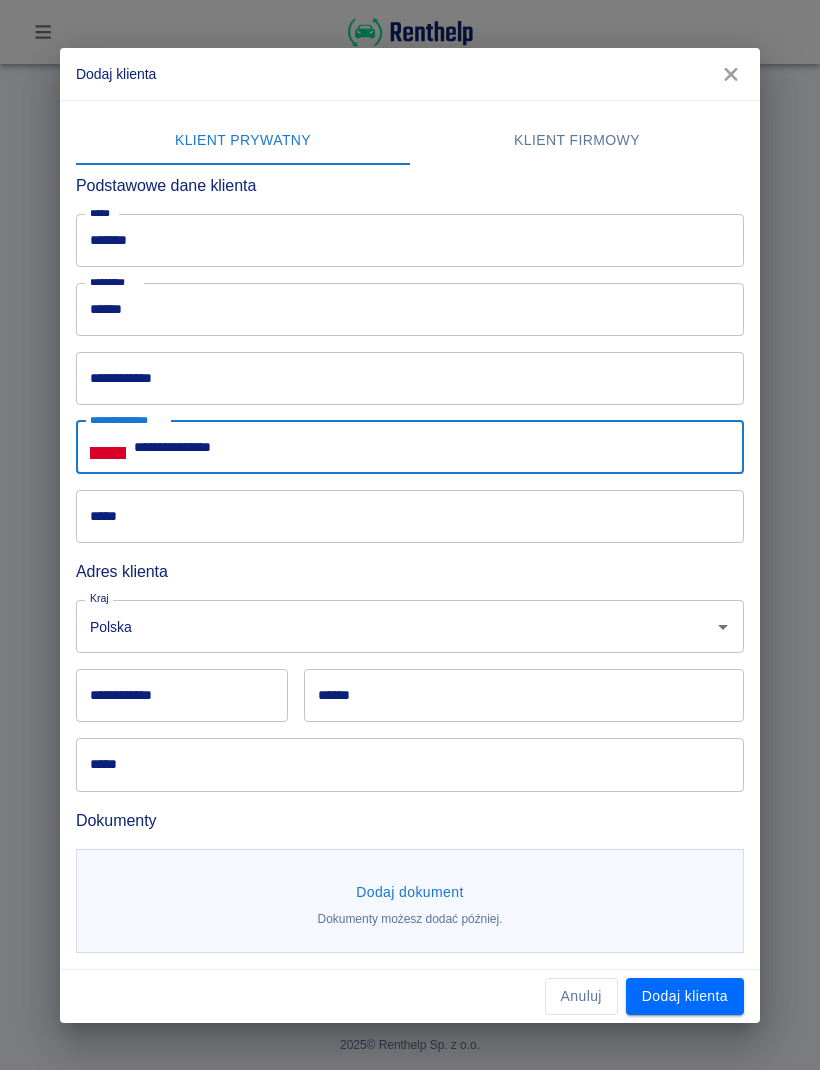 type on "**********" 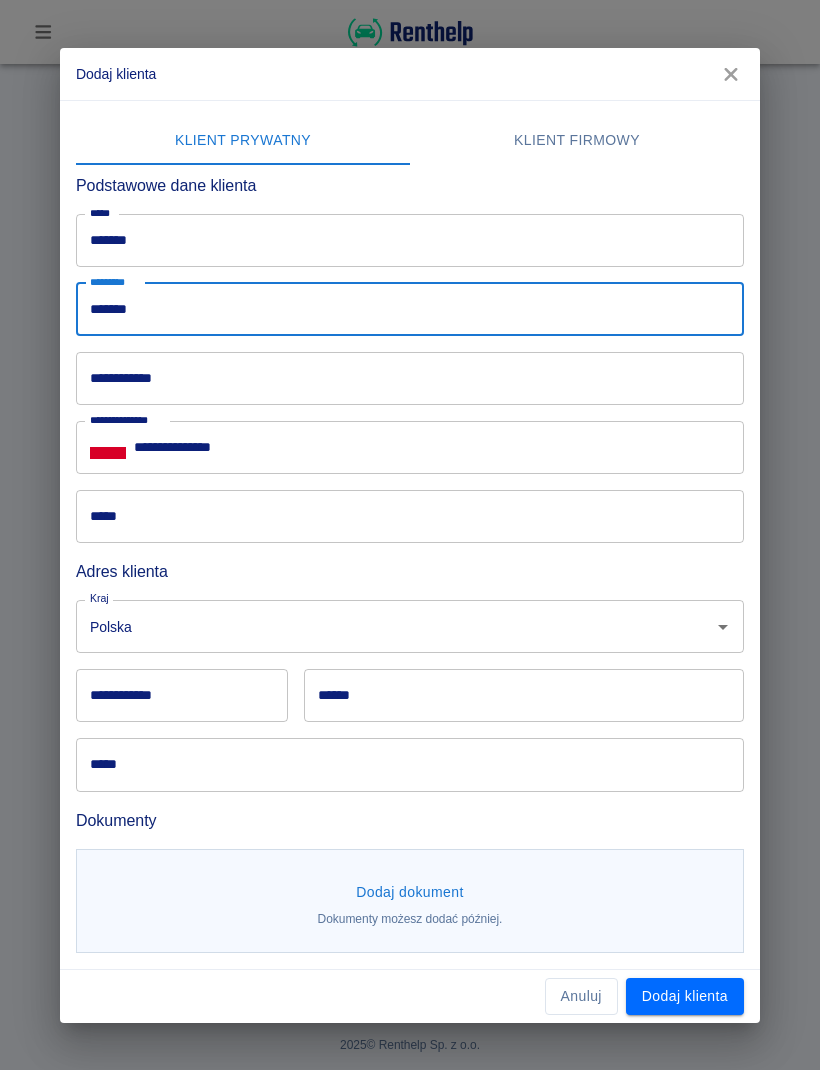 type on "******" 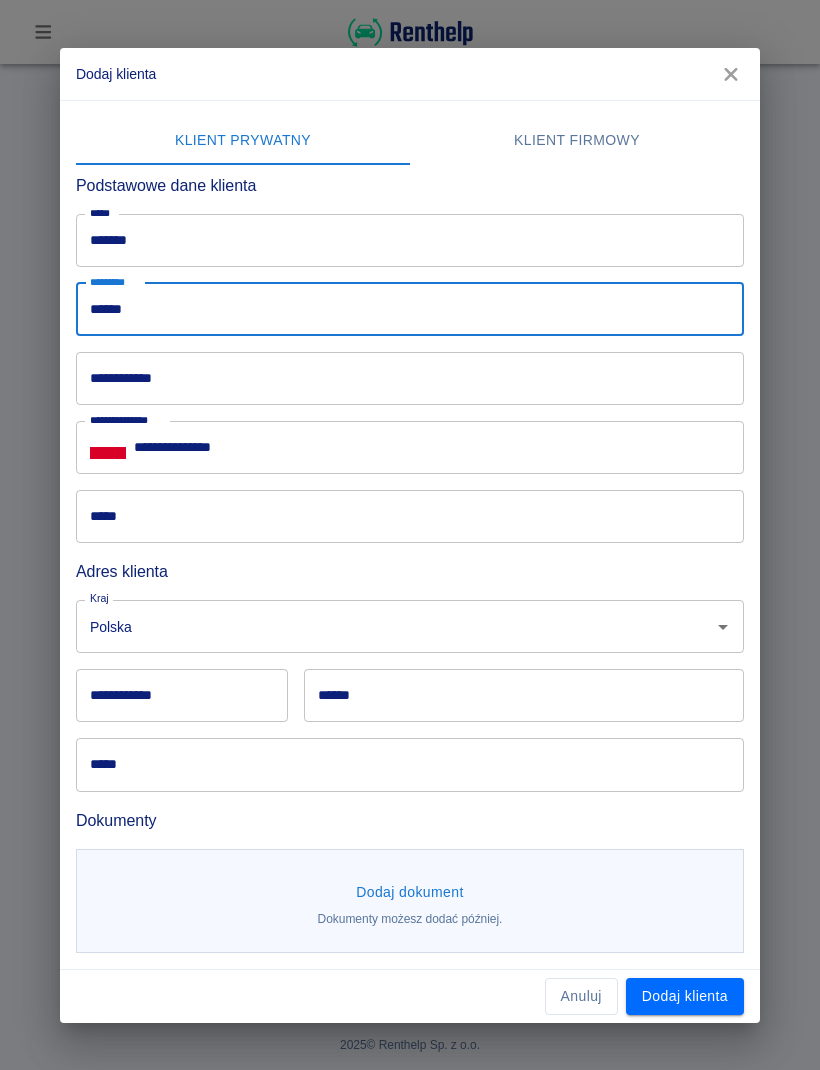 click on "******" at bounding box center [410, 309] 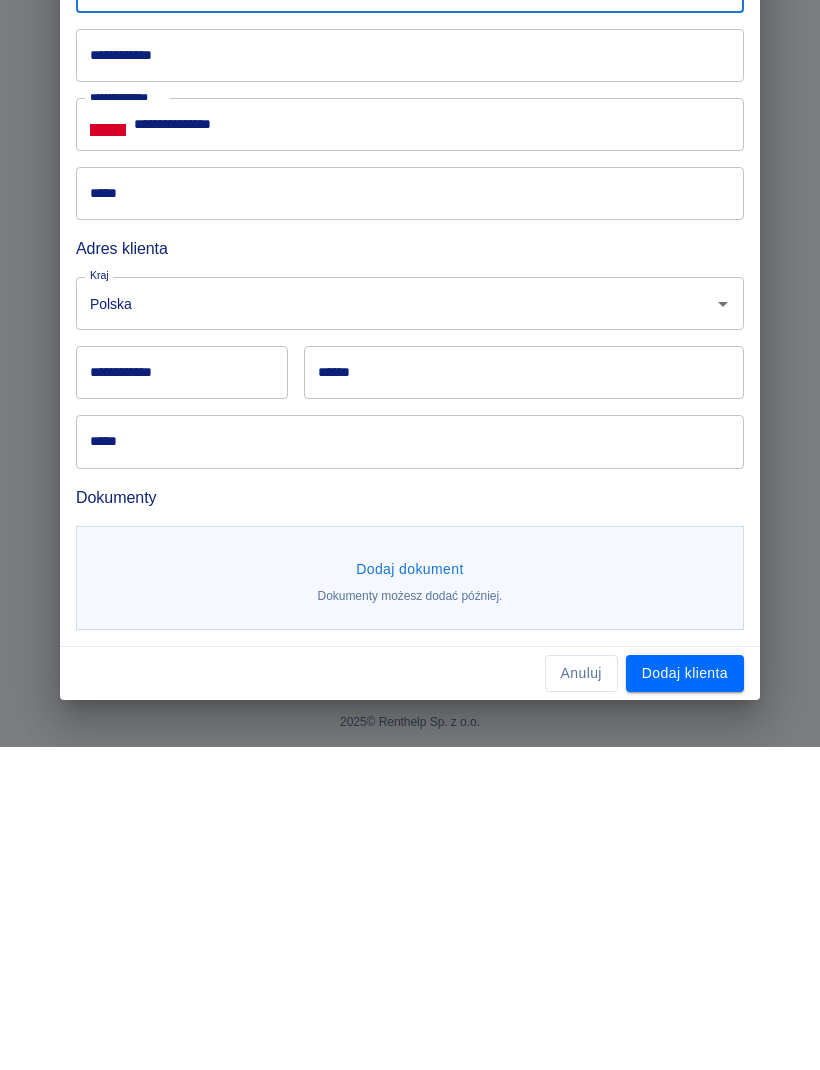 type on "*******" 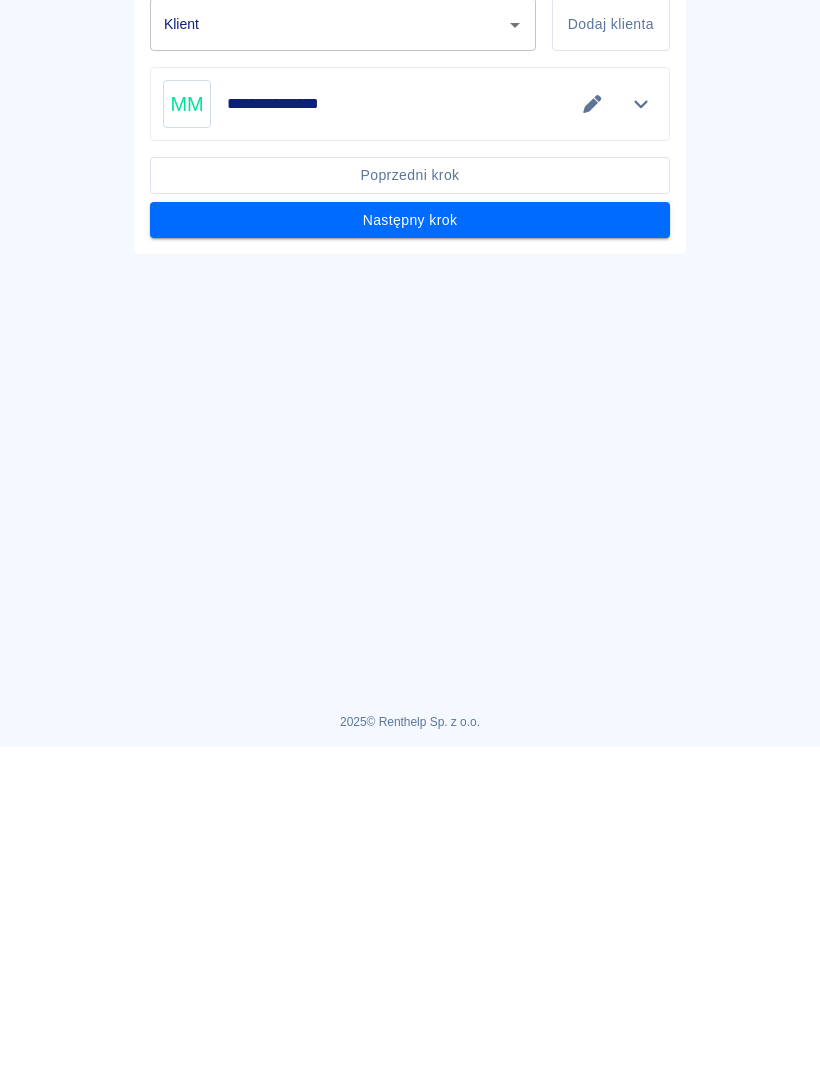 type on "Magorex Magorex ([PHONE_NUMBER])" 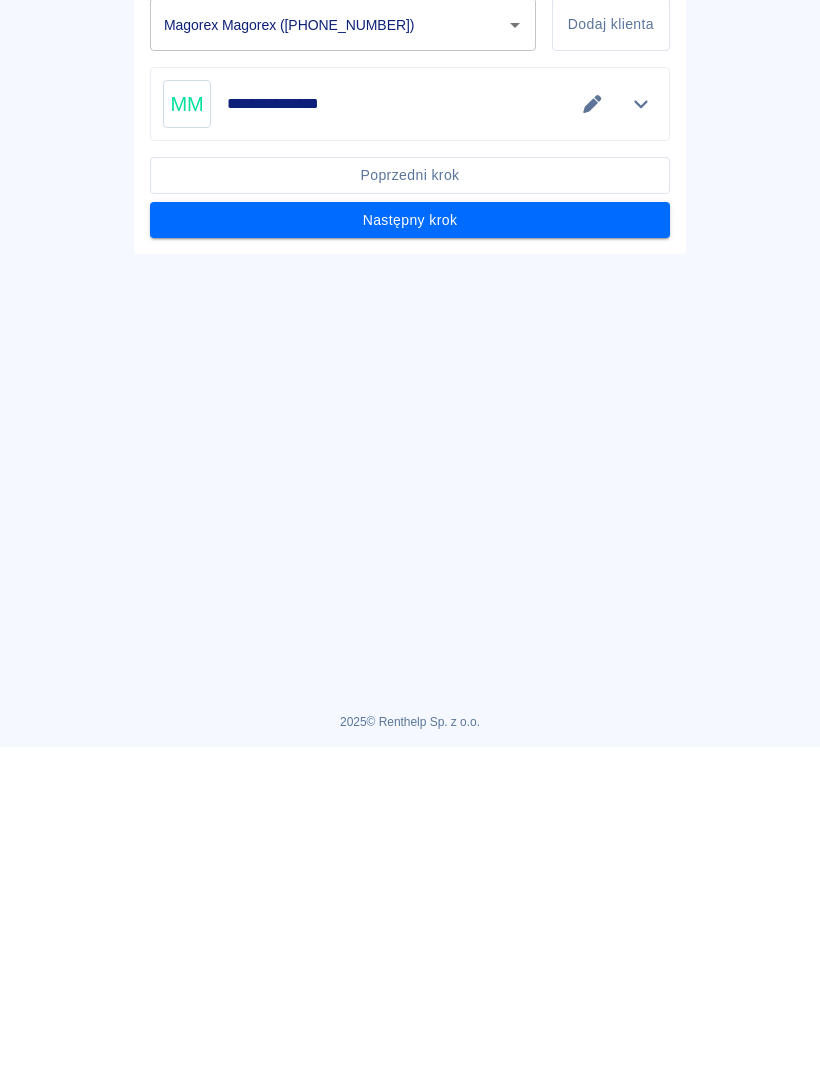 click on "Następny krok" at bounding box center [410, 543] 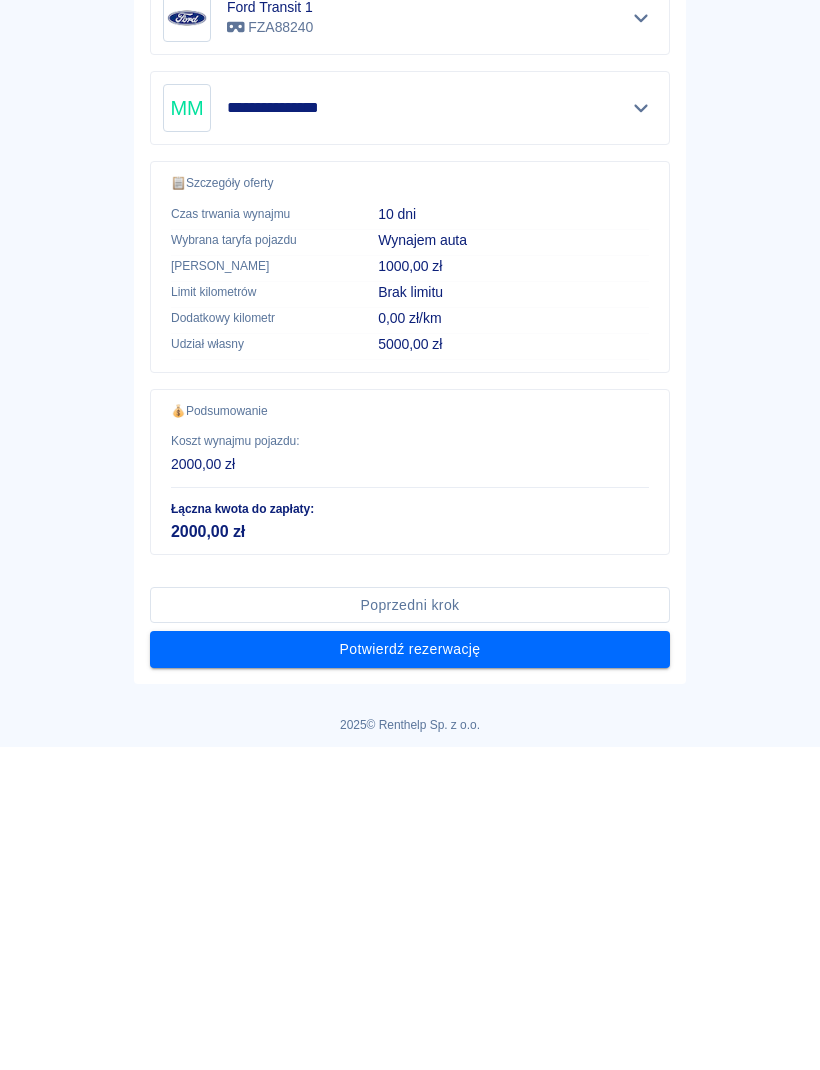 scroll, scrollTop: 326, scrollLeft: 0, axis: vertical 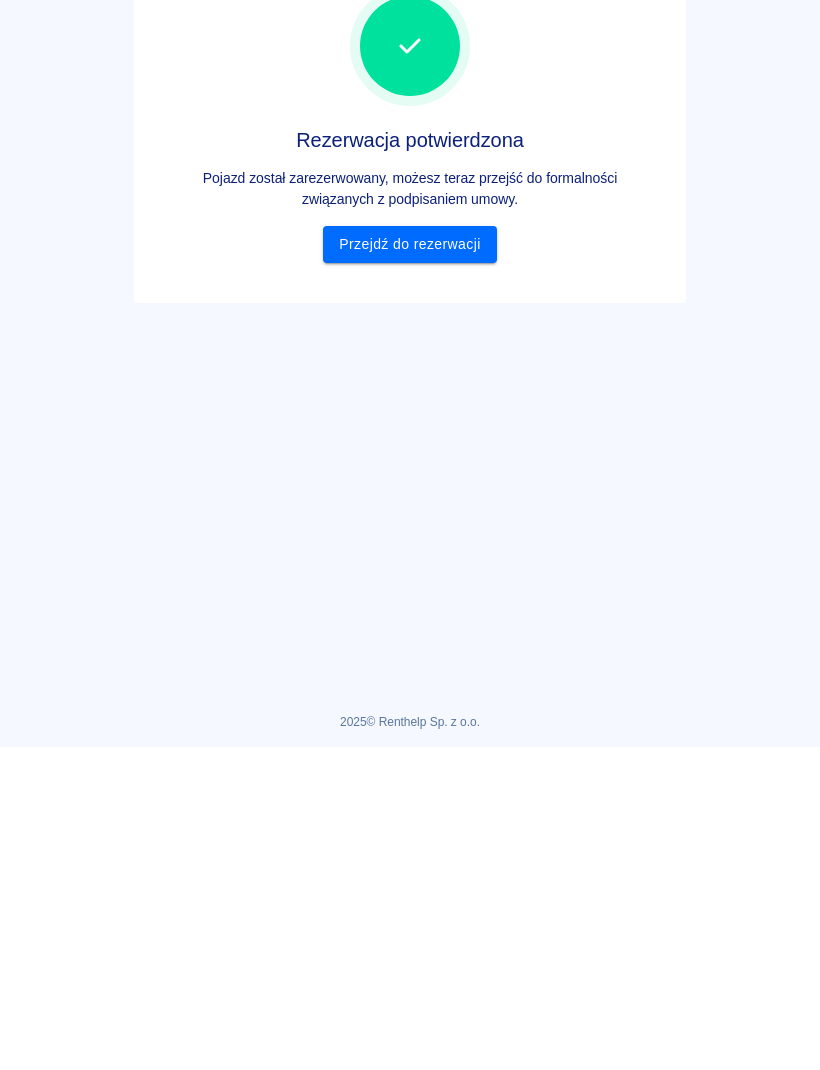 click on "Przejdź do rezerwacji" at bounding box center (409, 567) 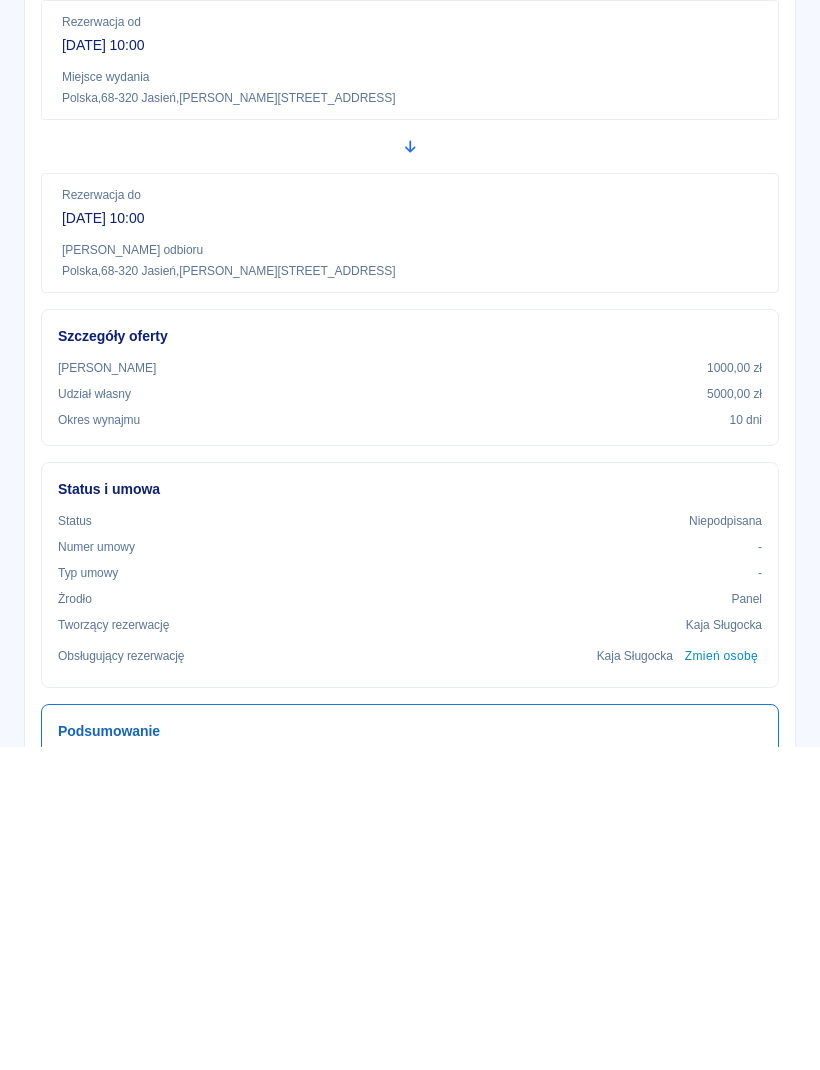 click at bounding box center [43, 32] 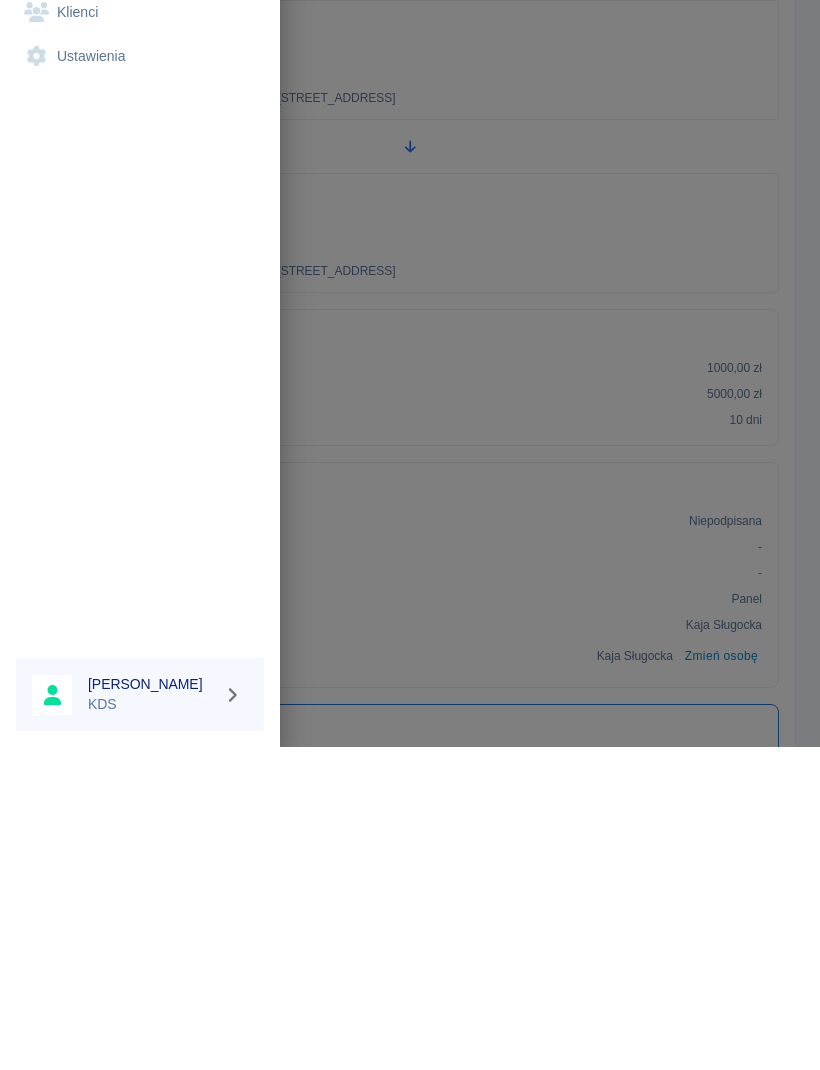 click on "Kalendarz" at bounding box center (140, 157) 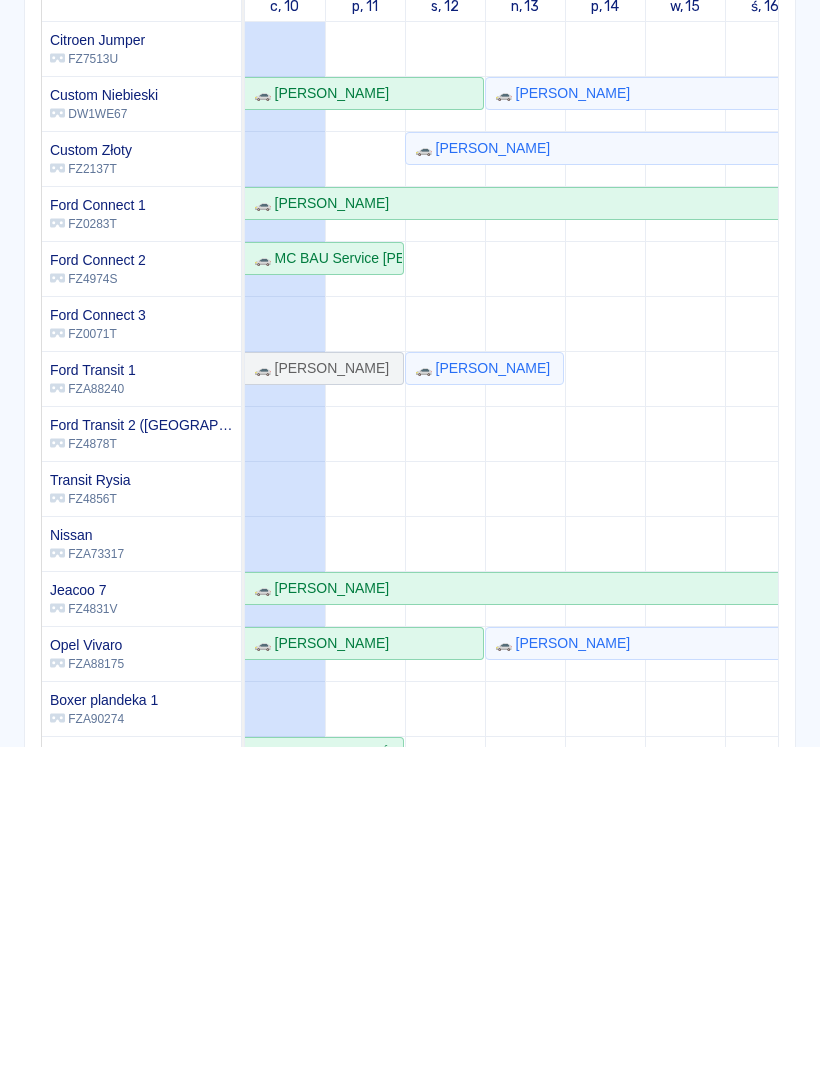 scroll, scrollTop: 83, scrollLeft: -10, axis: both 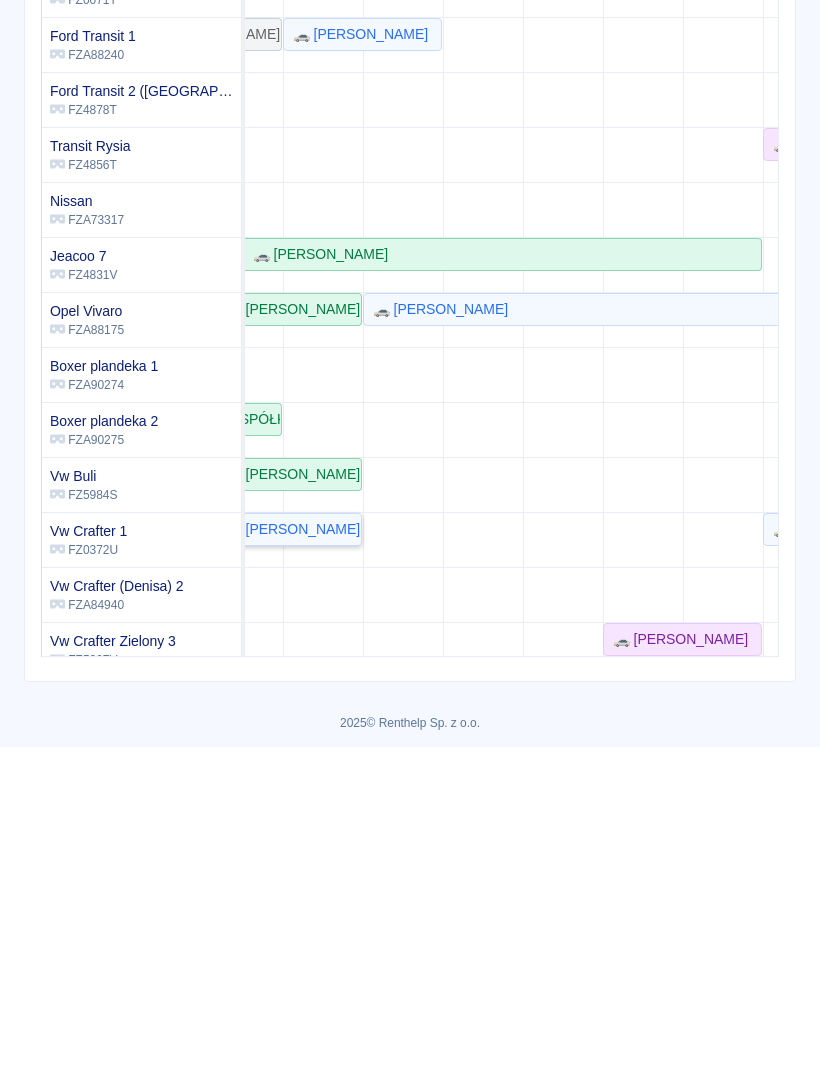 click on "🚗 [PERSON_NAME]" at bounding box center (288, 852) 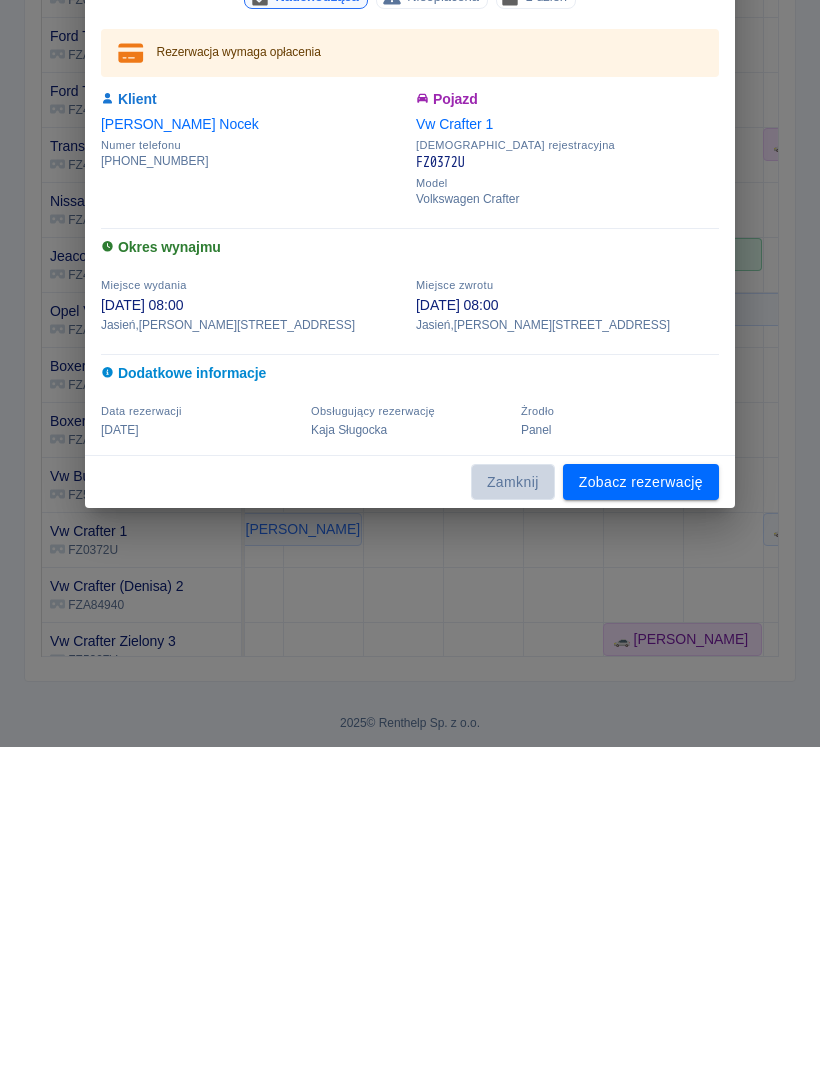 click on "Zamknij" at bounding box center (513, 805) 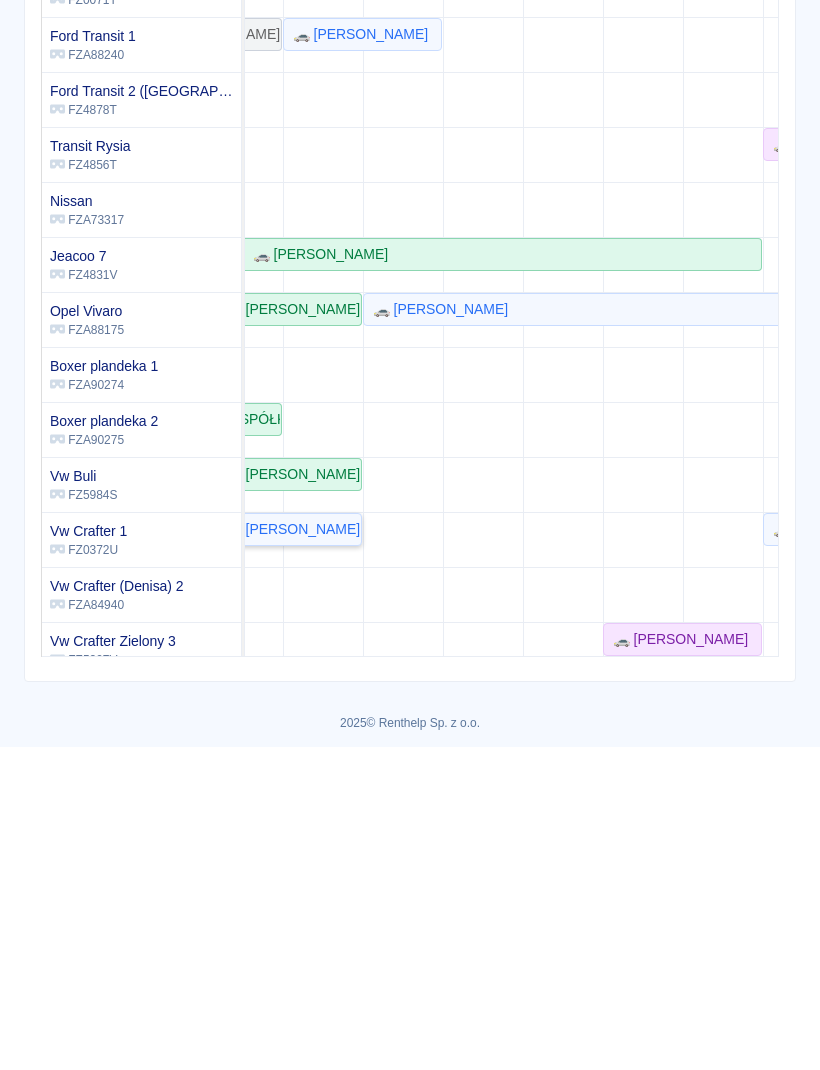 scroll, scrollTop: 245, scrollLeft: 57, axis: both 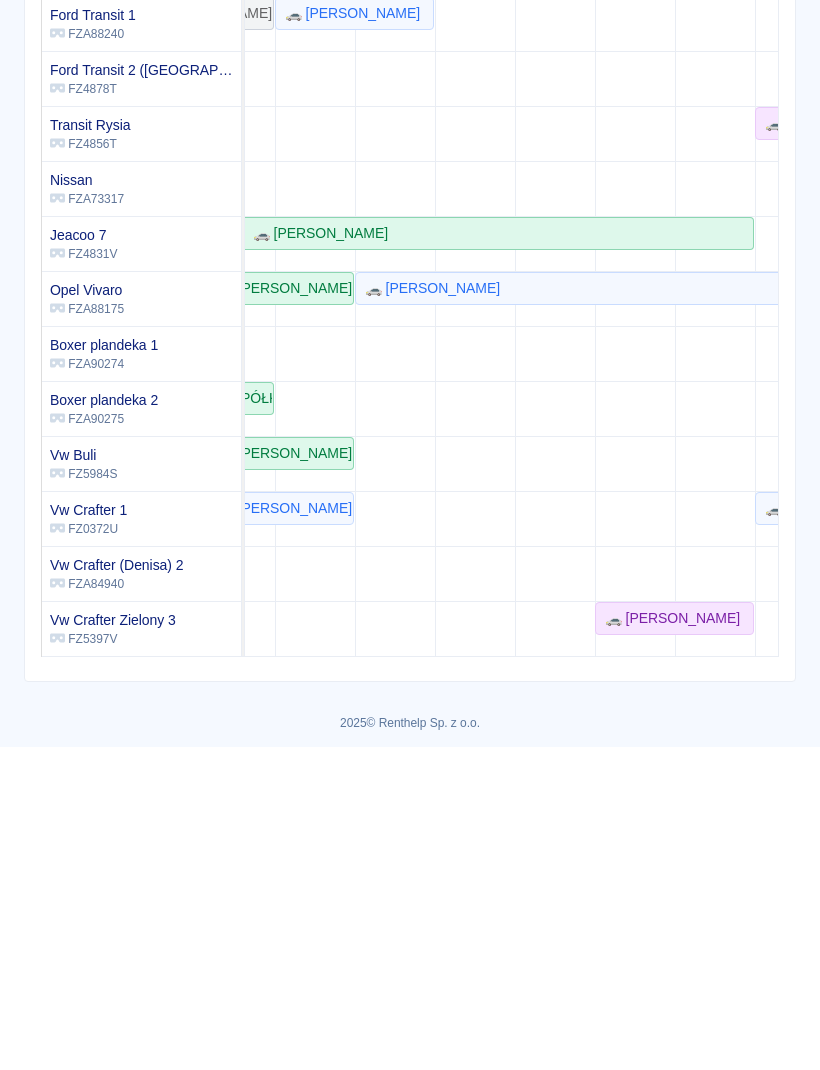 click 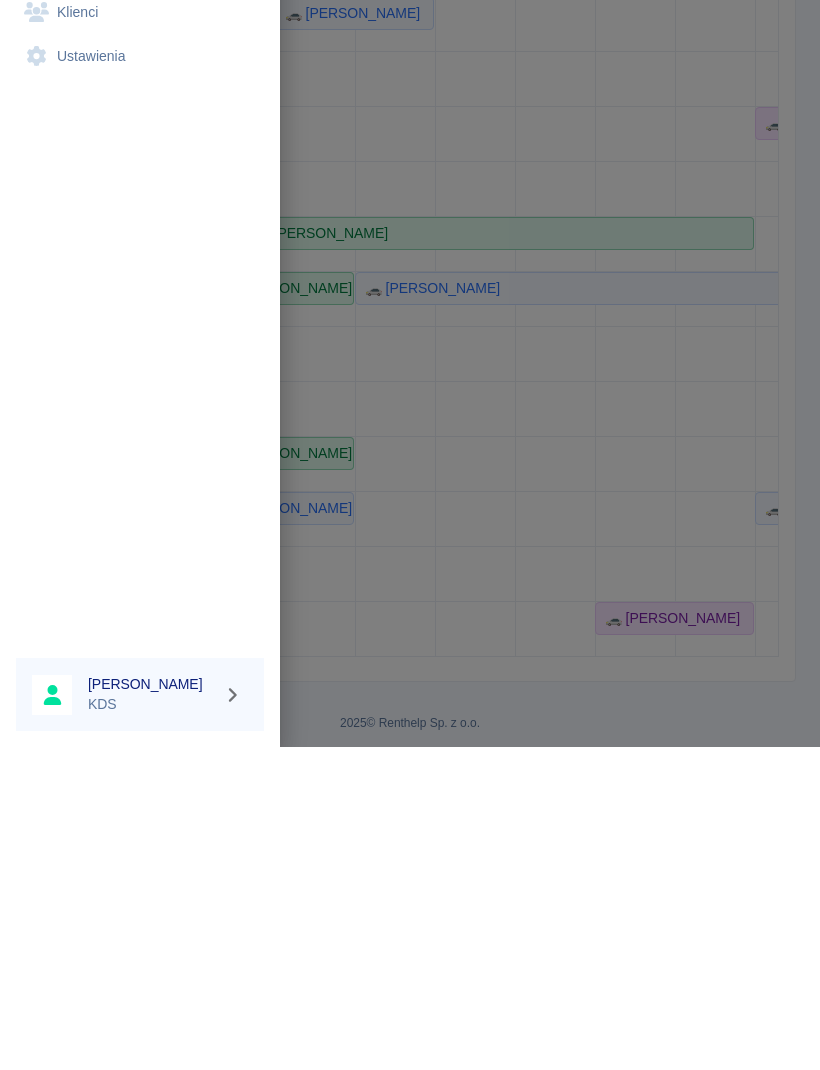 click on "Flota" at bounding box center (140, 246) 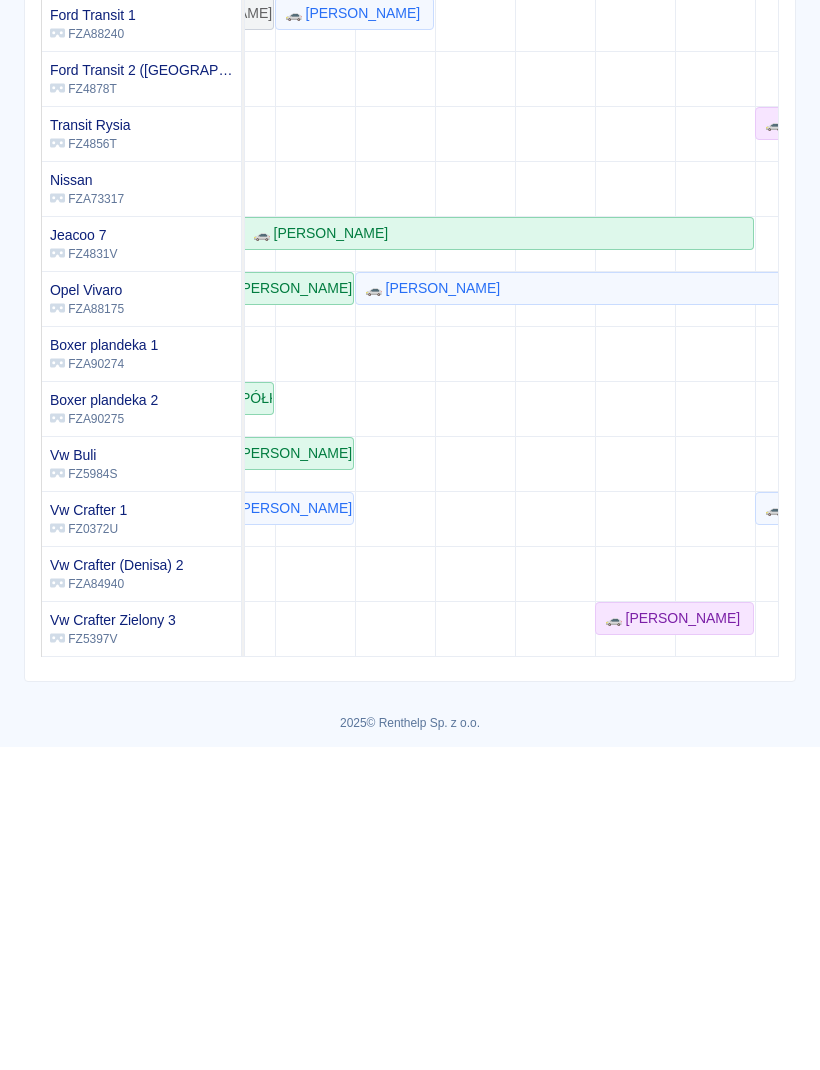 click at bounding box center (43, 32) 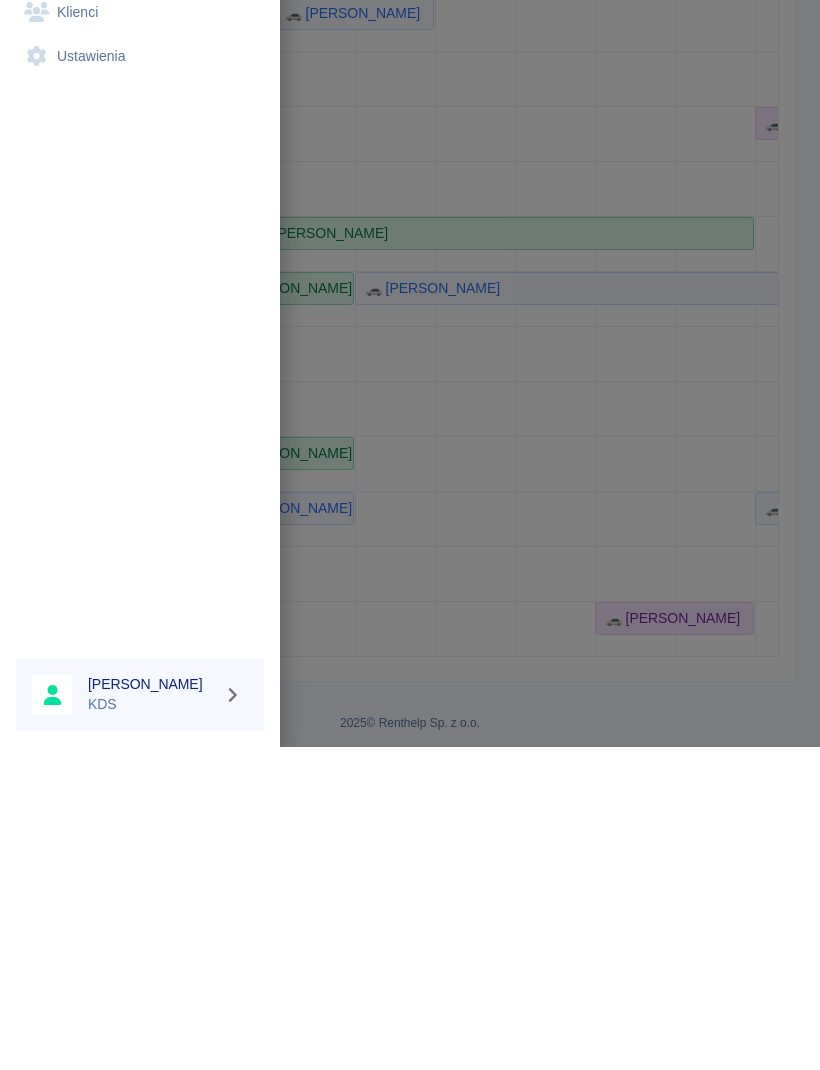 click on "Flota" at bounding box center (140, 246) 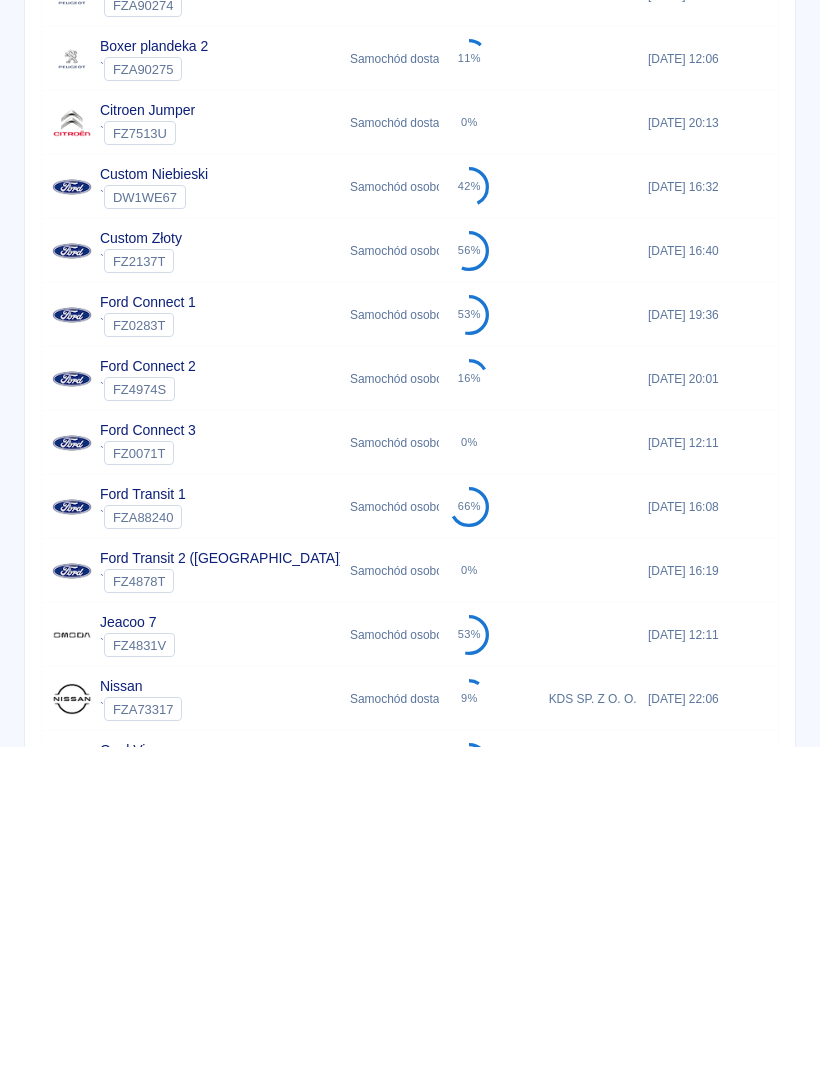 scroll, scrollTop: 86, scrollLeft: 0, axis: vertical 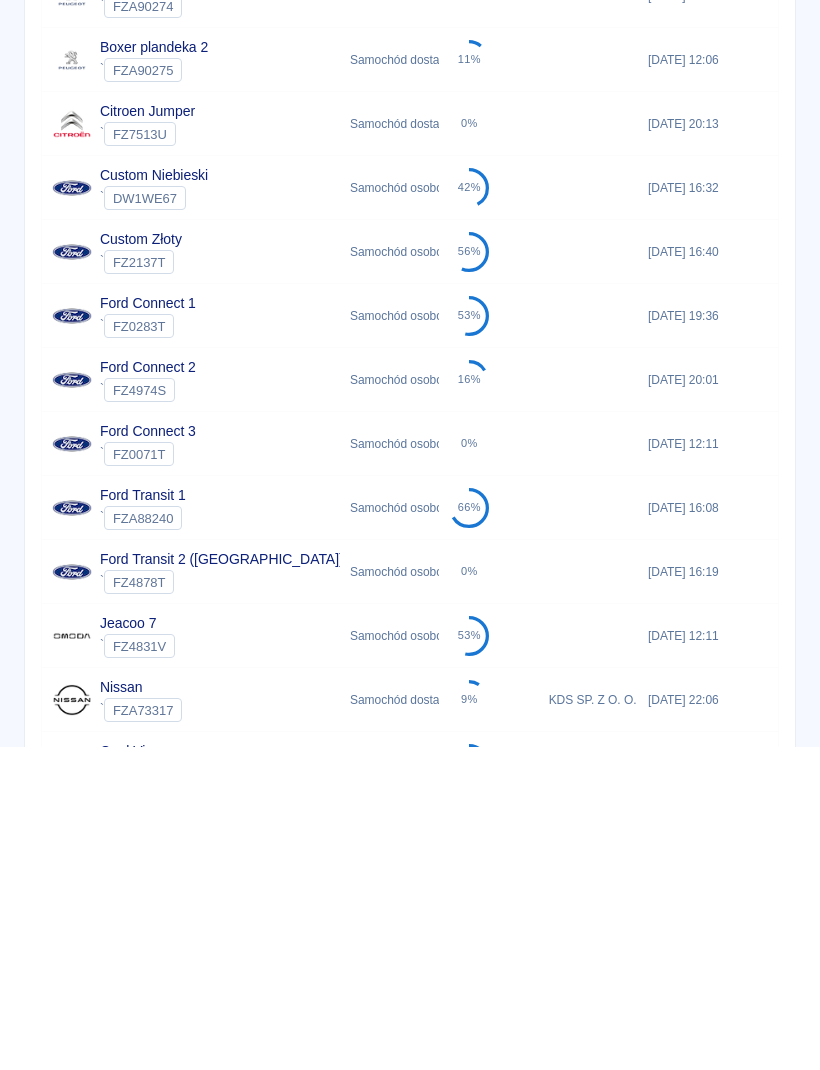 click on "42%" at bounding box center (488, 511) 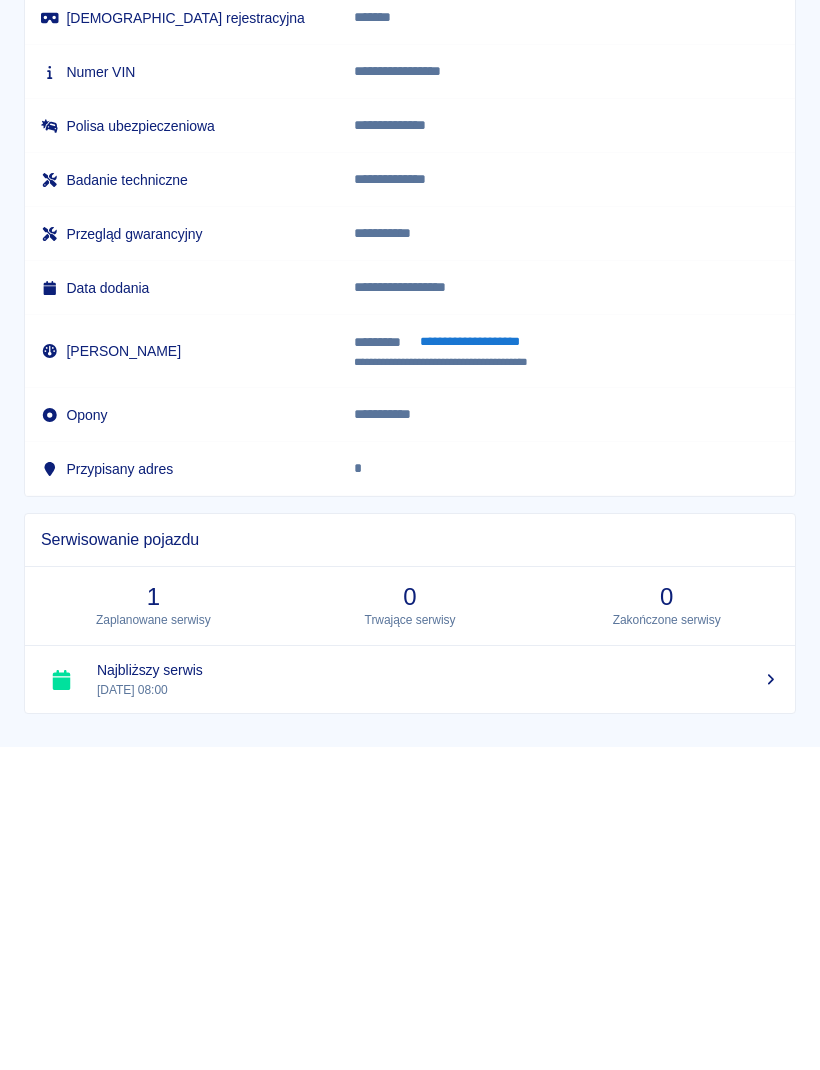 scroll, scrollTop: 21, scrollLeft: 0, axis: vertical 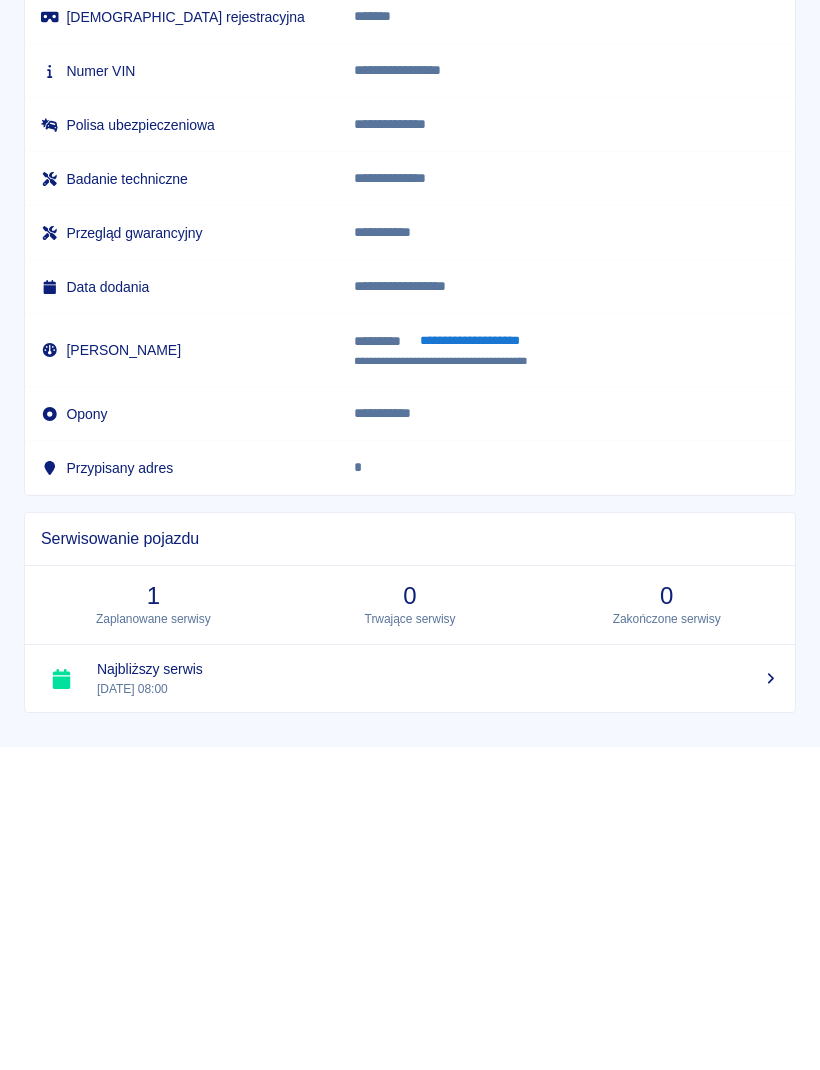 click on "Uszkodzenia" at bounding box center [529, 164] 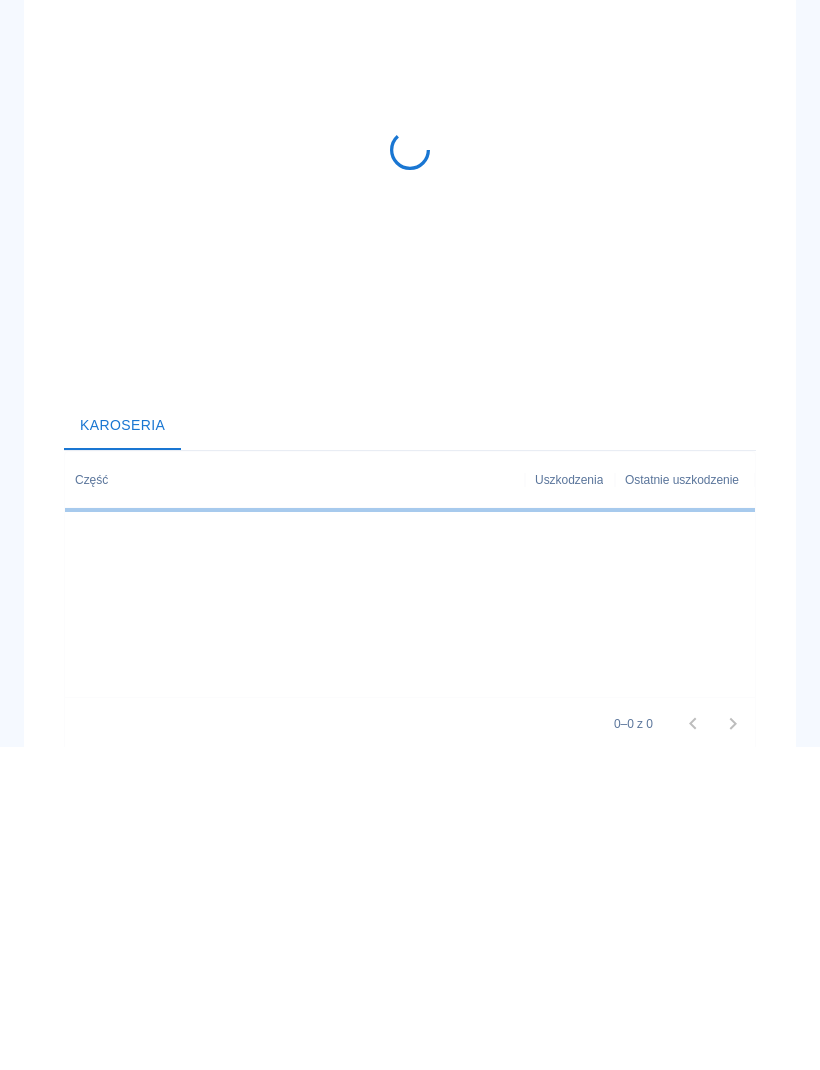 scroll, scrollTop: 0, scrollLeft: 0, axis: both 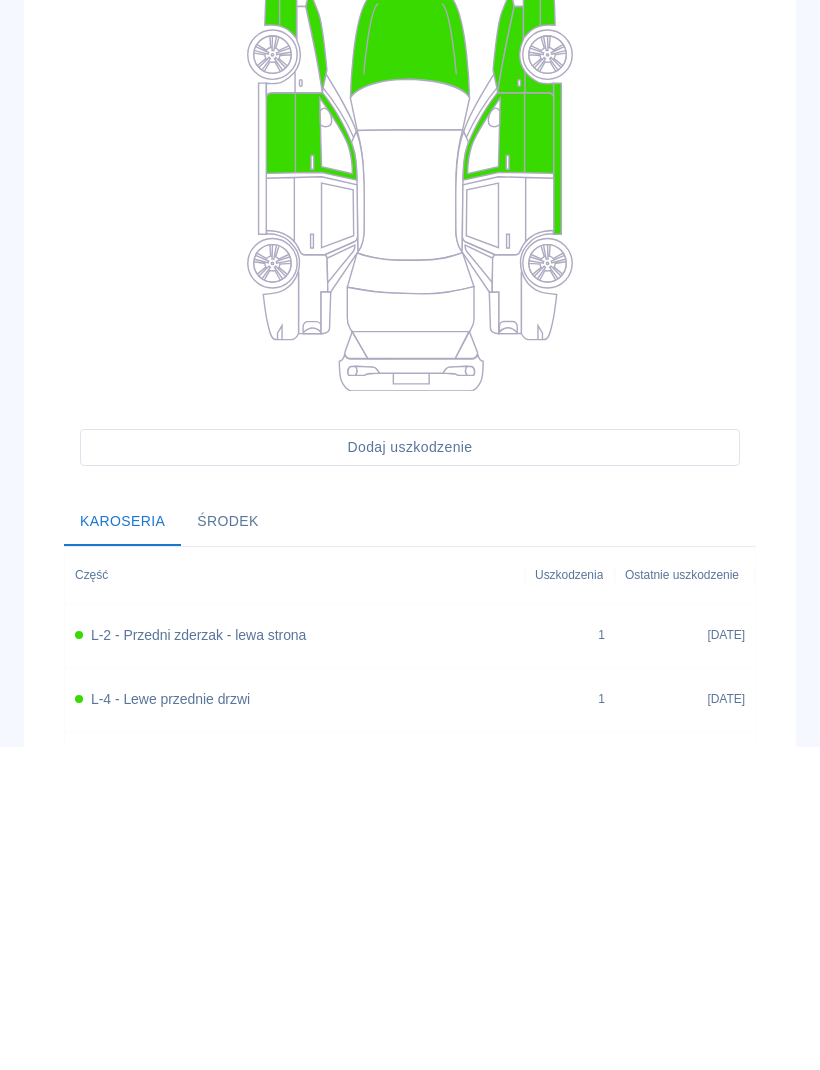 click on "Taryfy" at bounding box center [416, 185] 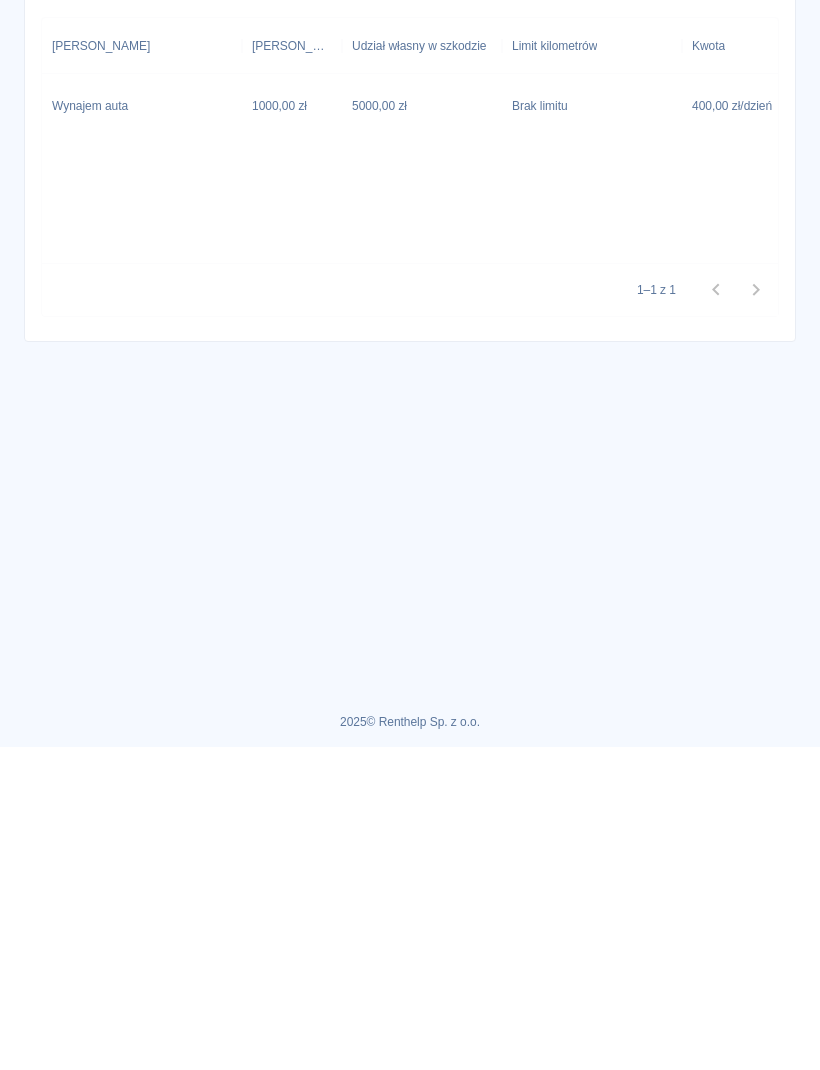 click on "Kalendarz pojazdu" at bounding box center (275, 185) 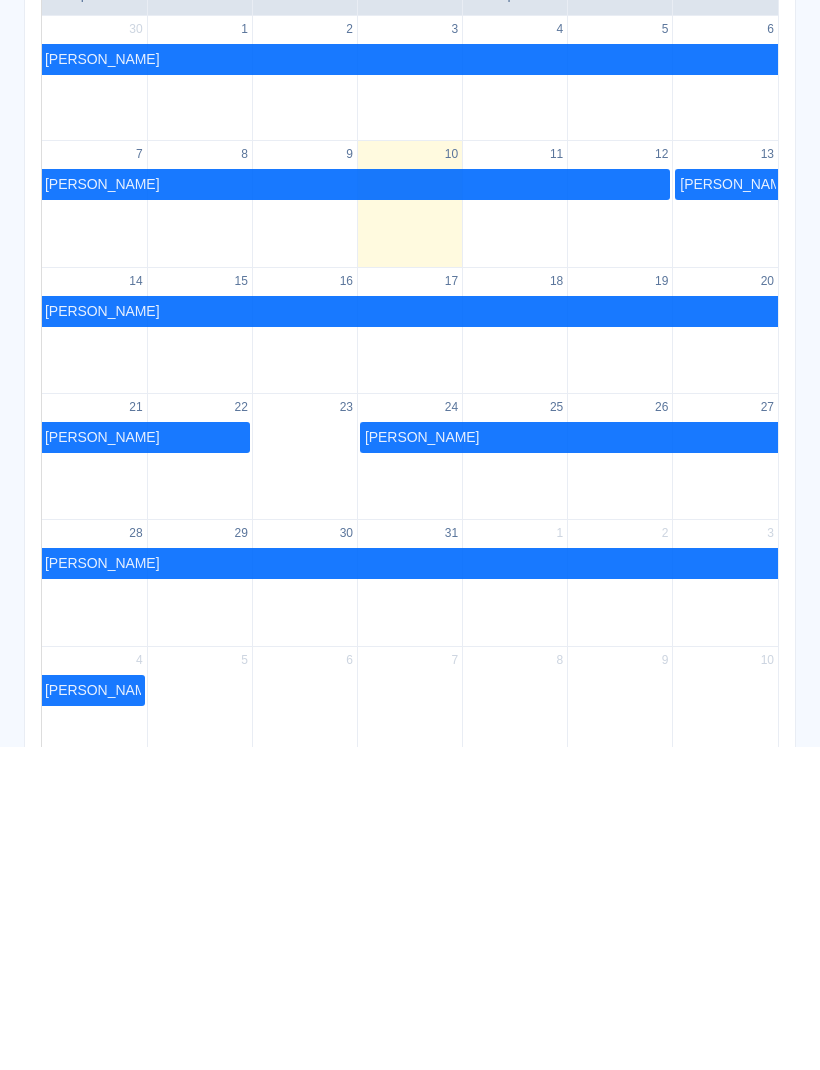 click on "Dokumenty" at bounding box center [659, 185] 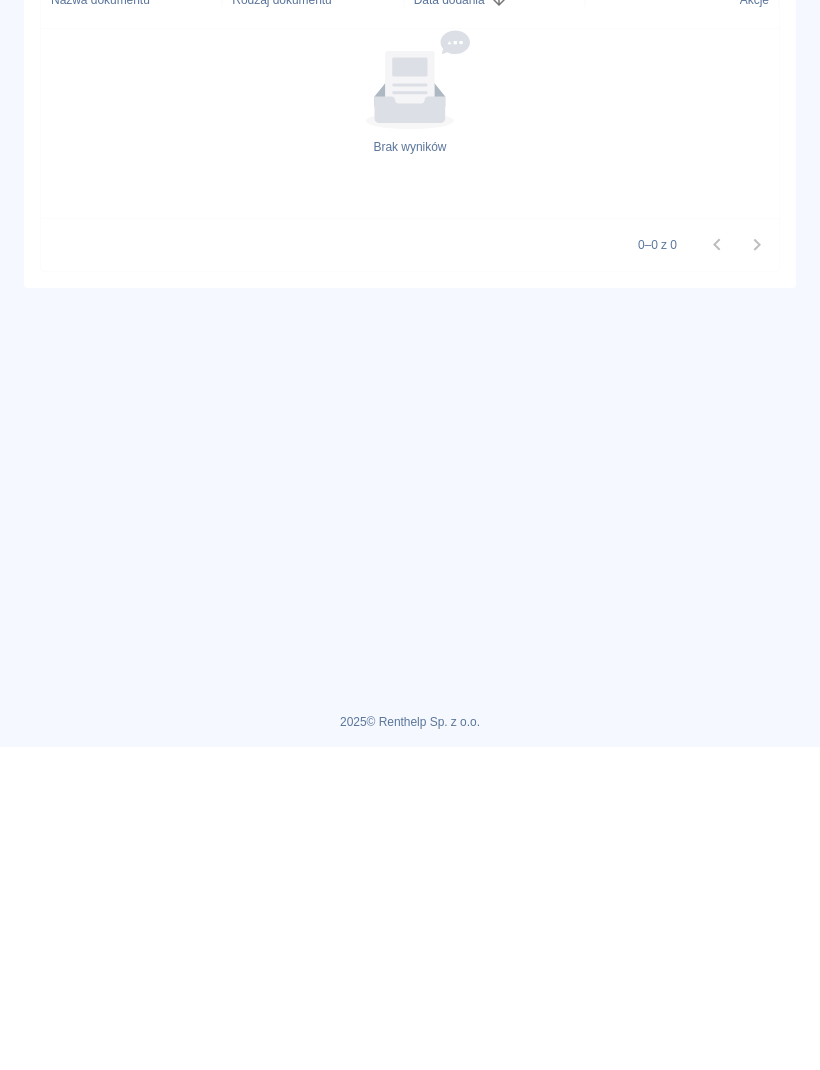 click on "Kalendarz pojazdu" at bounding box center (275, 185) 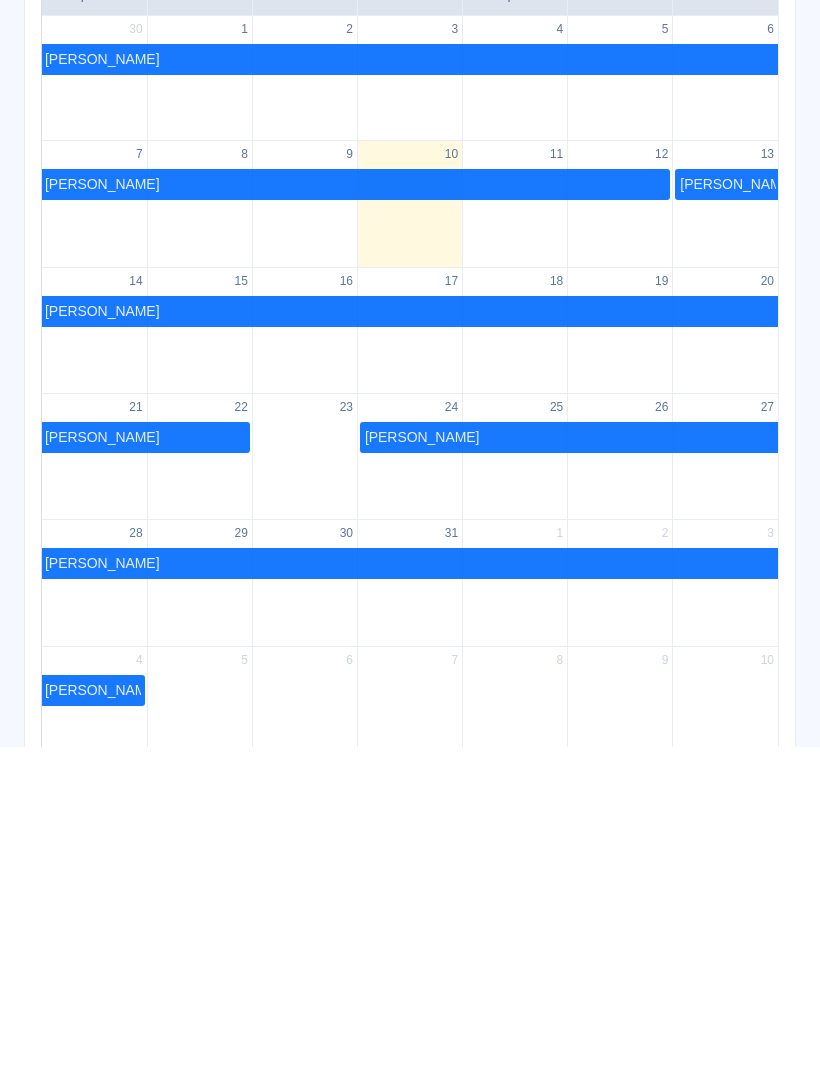 click on "Podsumowanie" at bounding box center (101, 185) 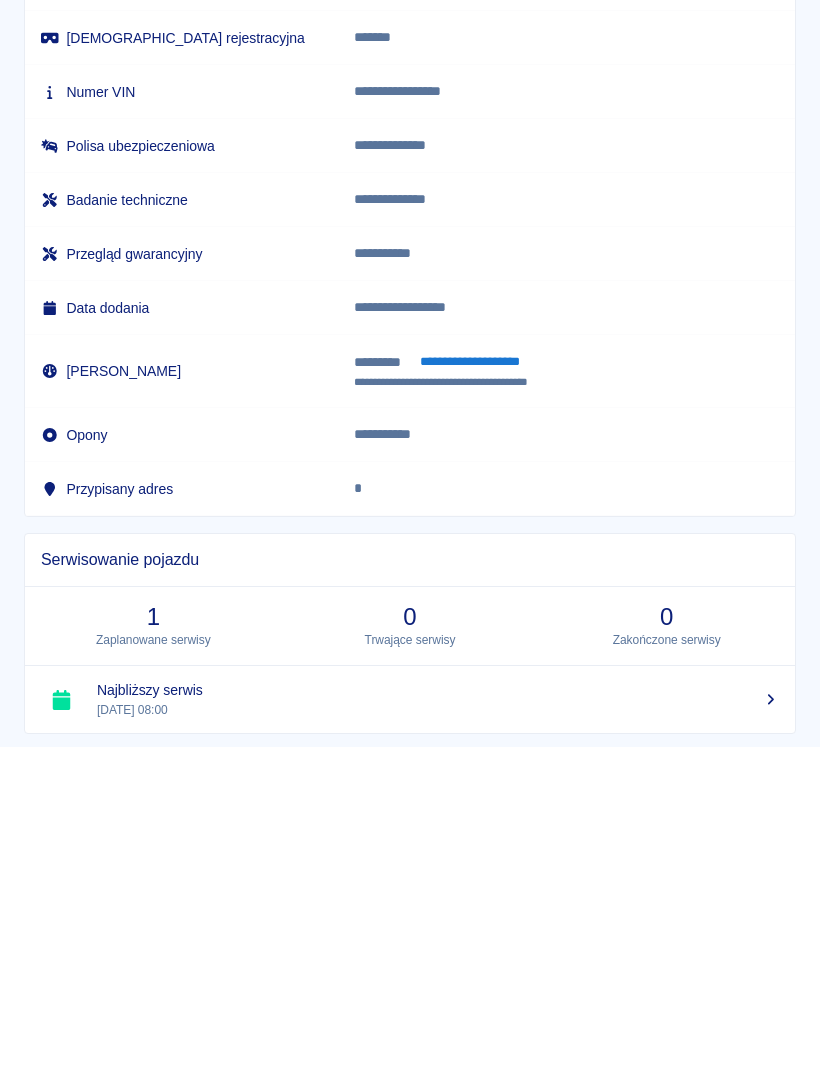 scroll, scrollTop: 0, scrollLeft: 0, axis: both 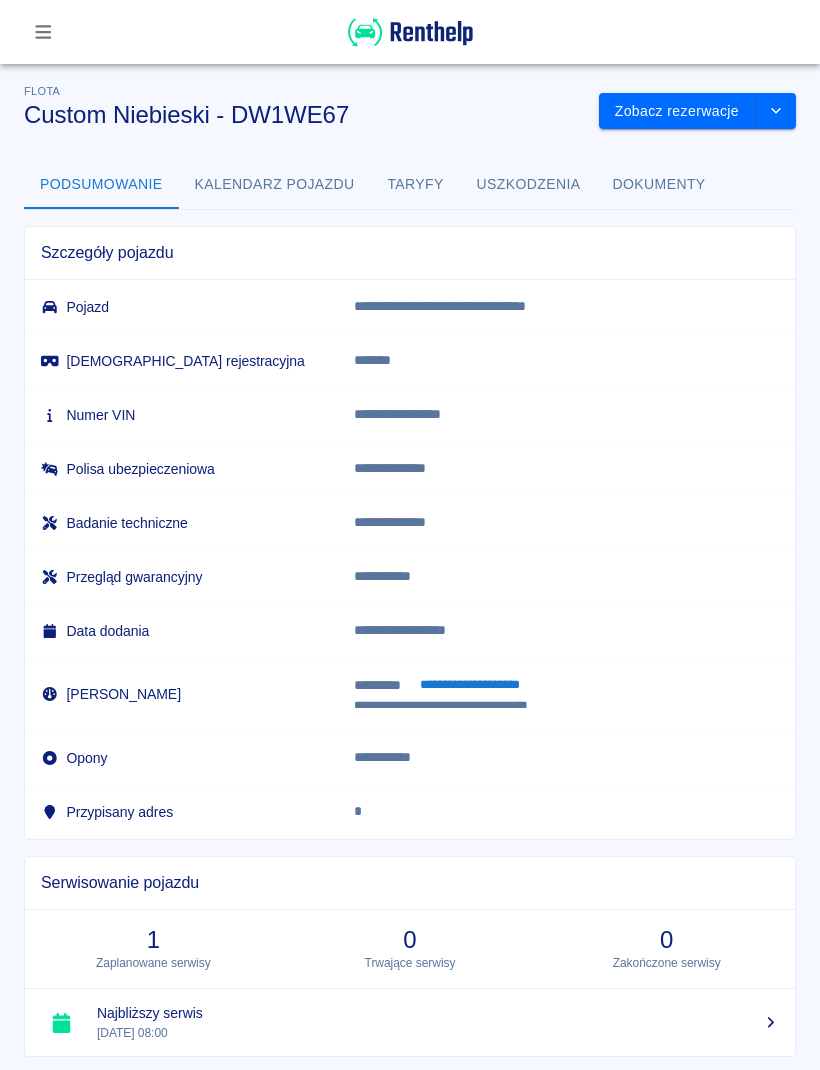 click 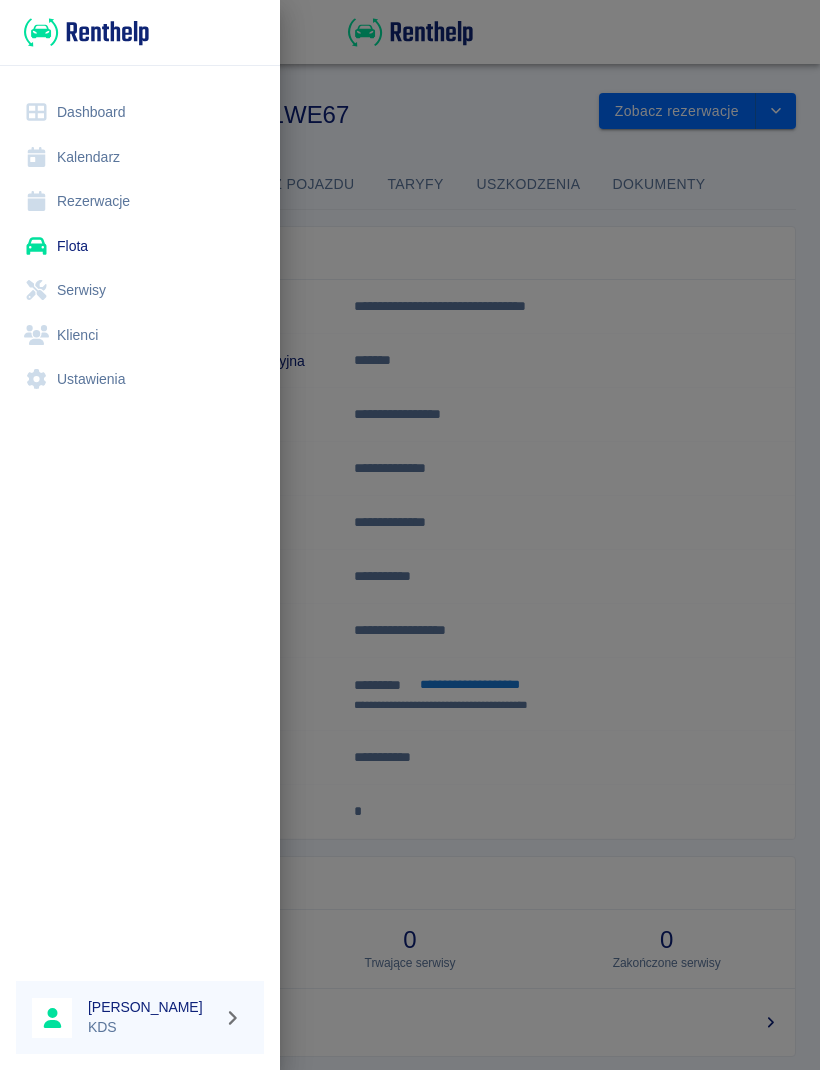 click on "Kalendarz" at bounding box center [140, 157] 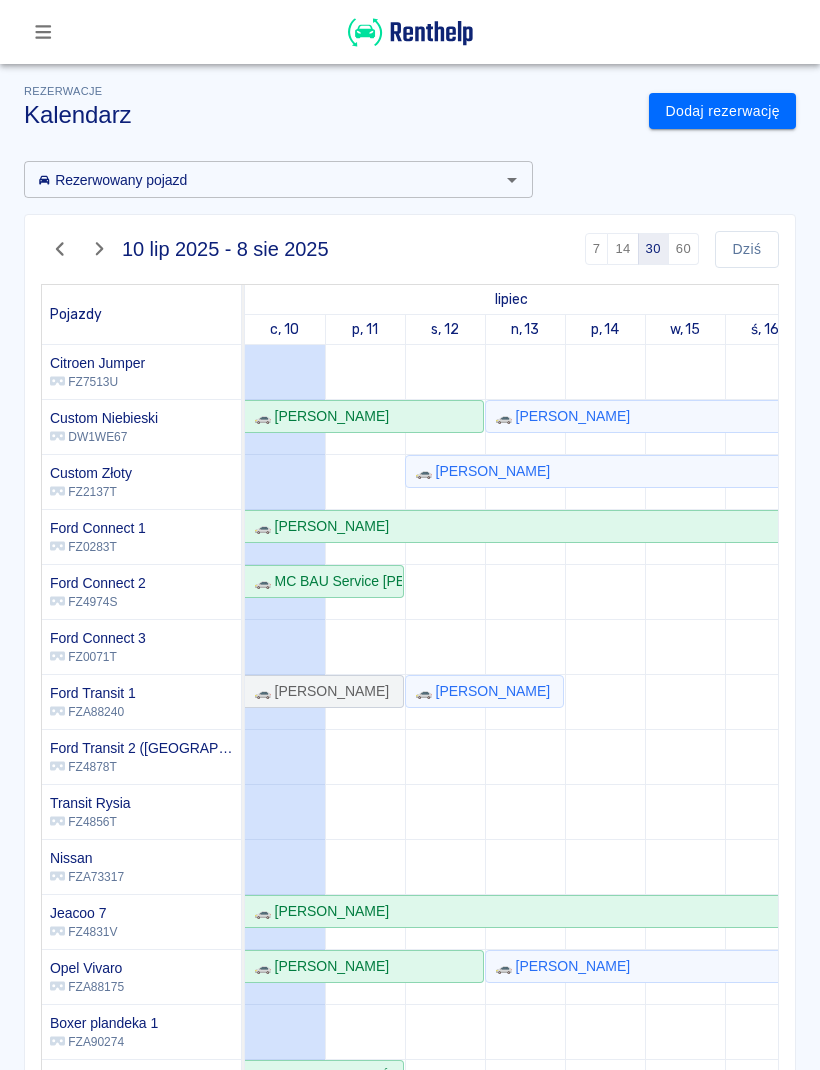 scroll, scrollTop: 329, scrollLeft: -14, axis: both 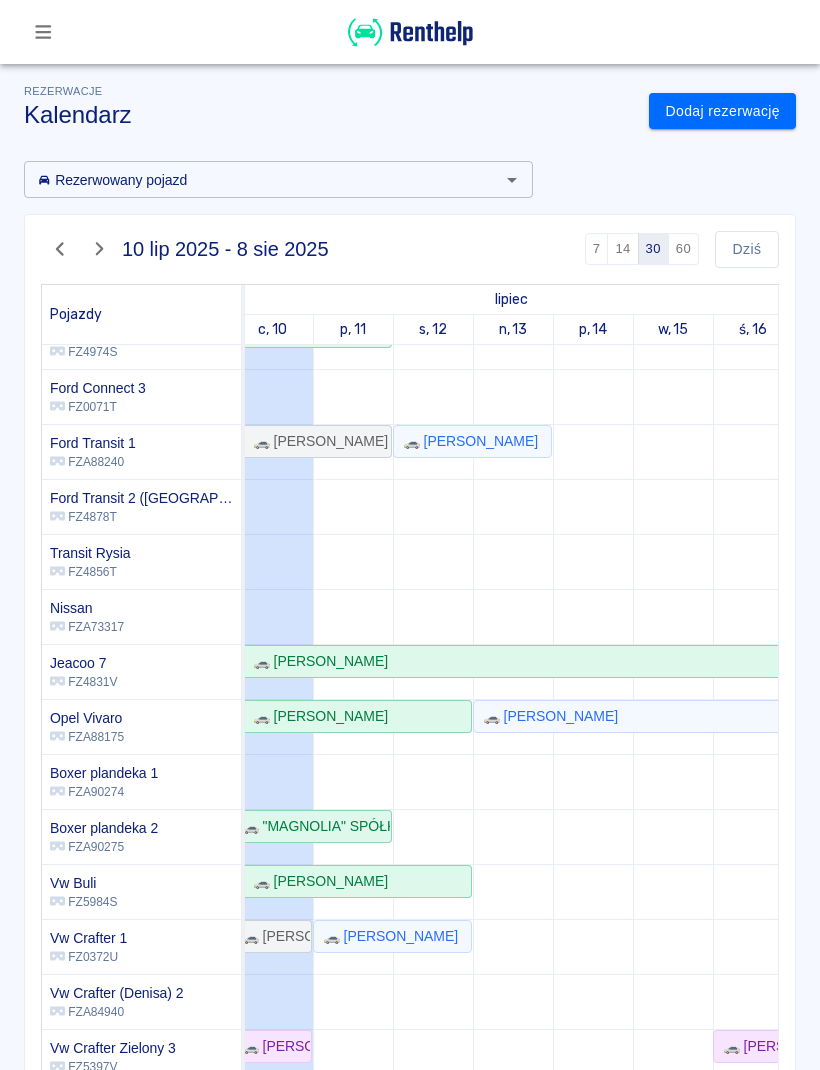click 